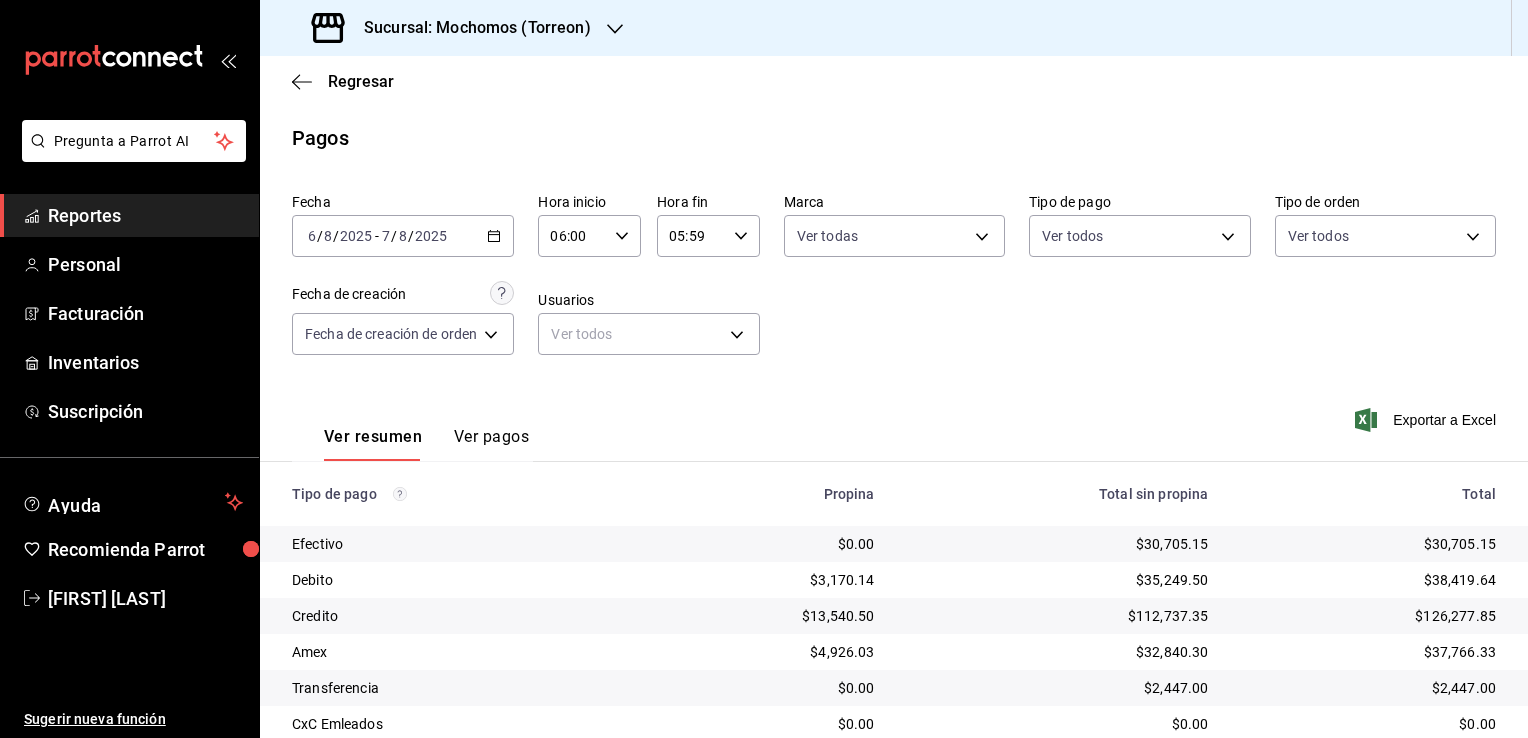 scroll, scrollTop: 0, scrollLeft: 0, axis: both 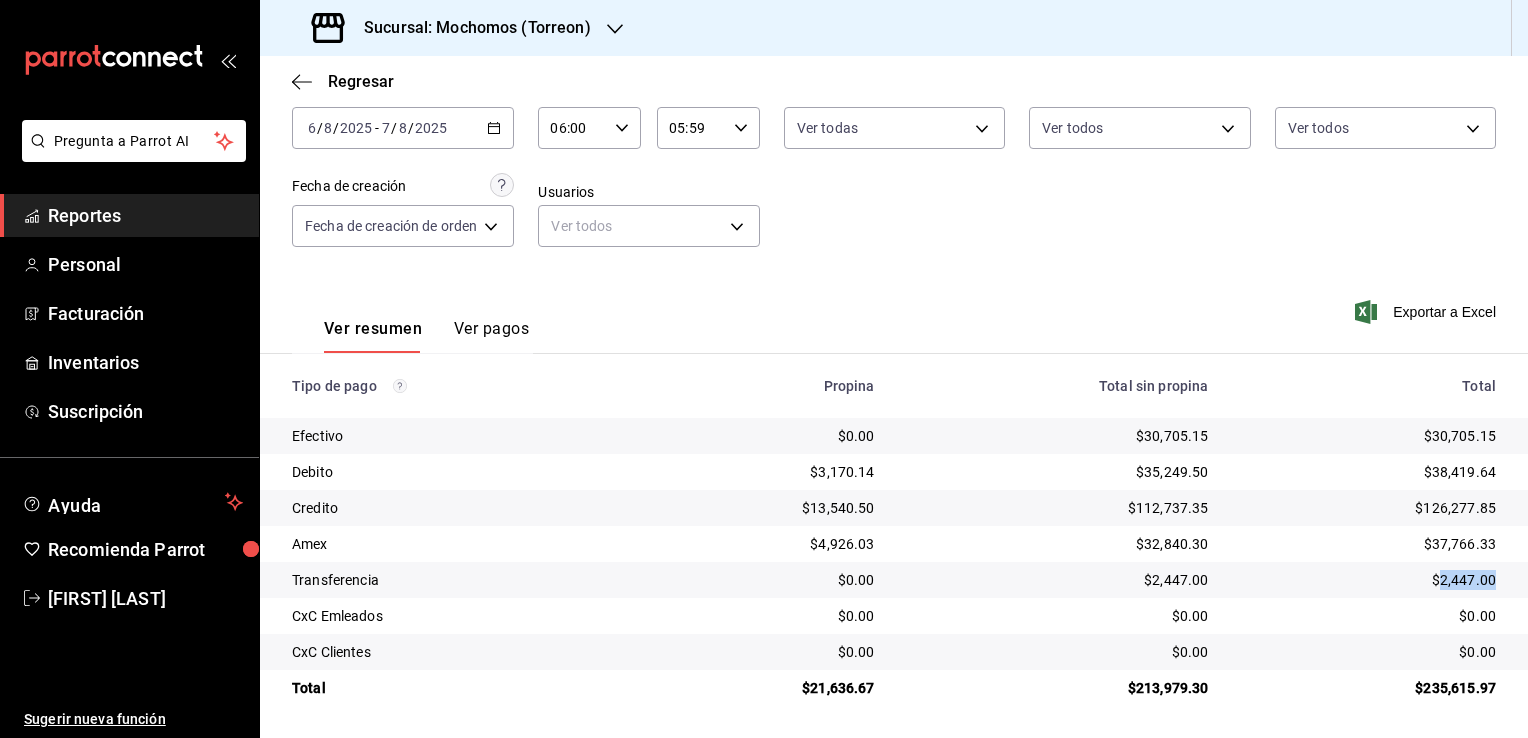 click on "Reportes" at bounding box center [145, 215] 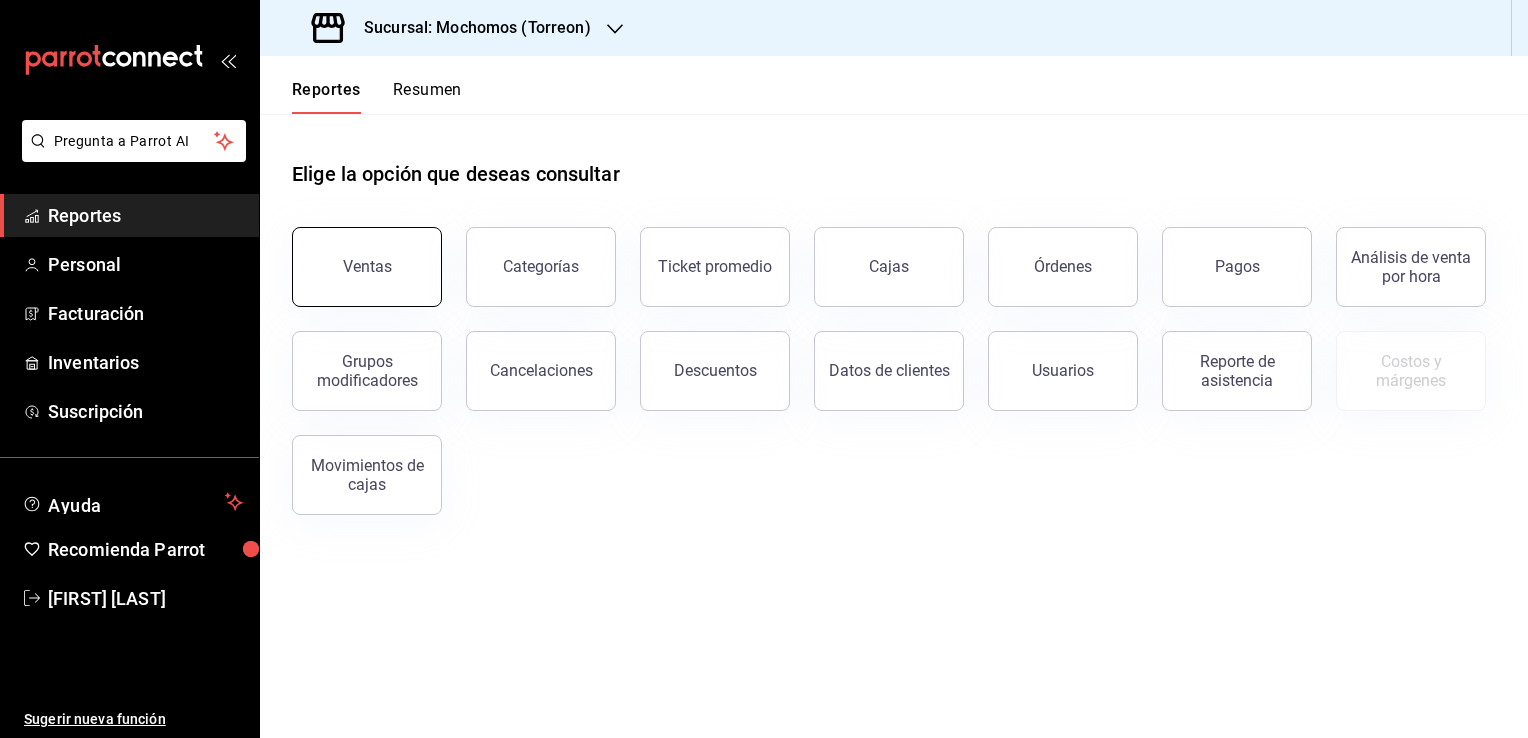 click on "Ventas" at bounding box center [367, 266] 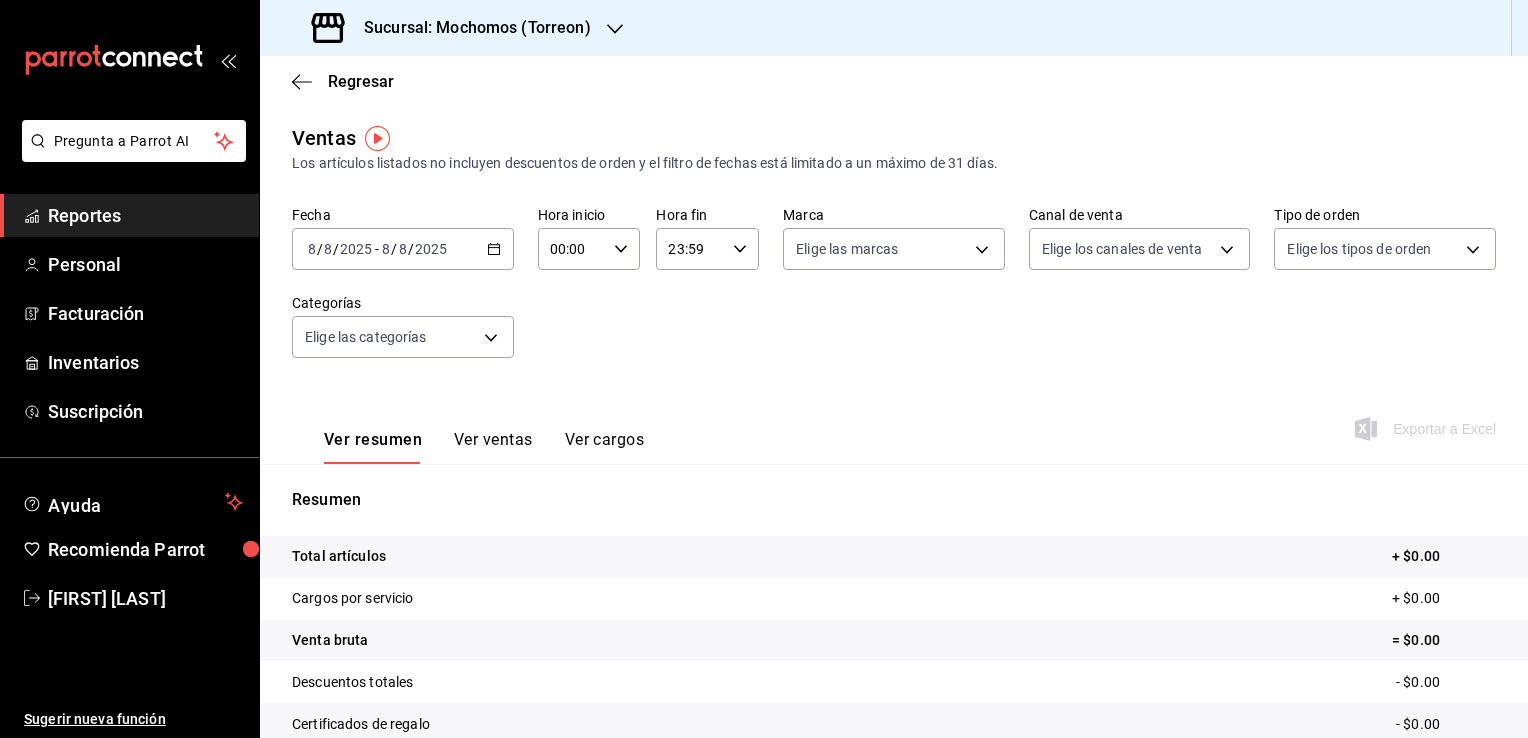 click 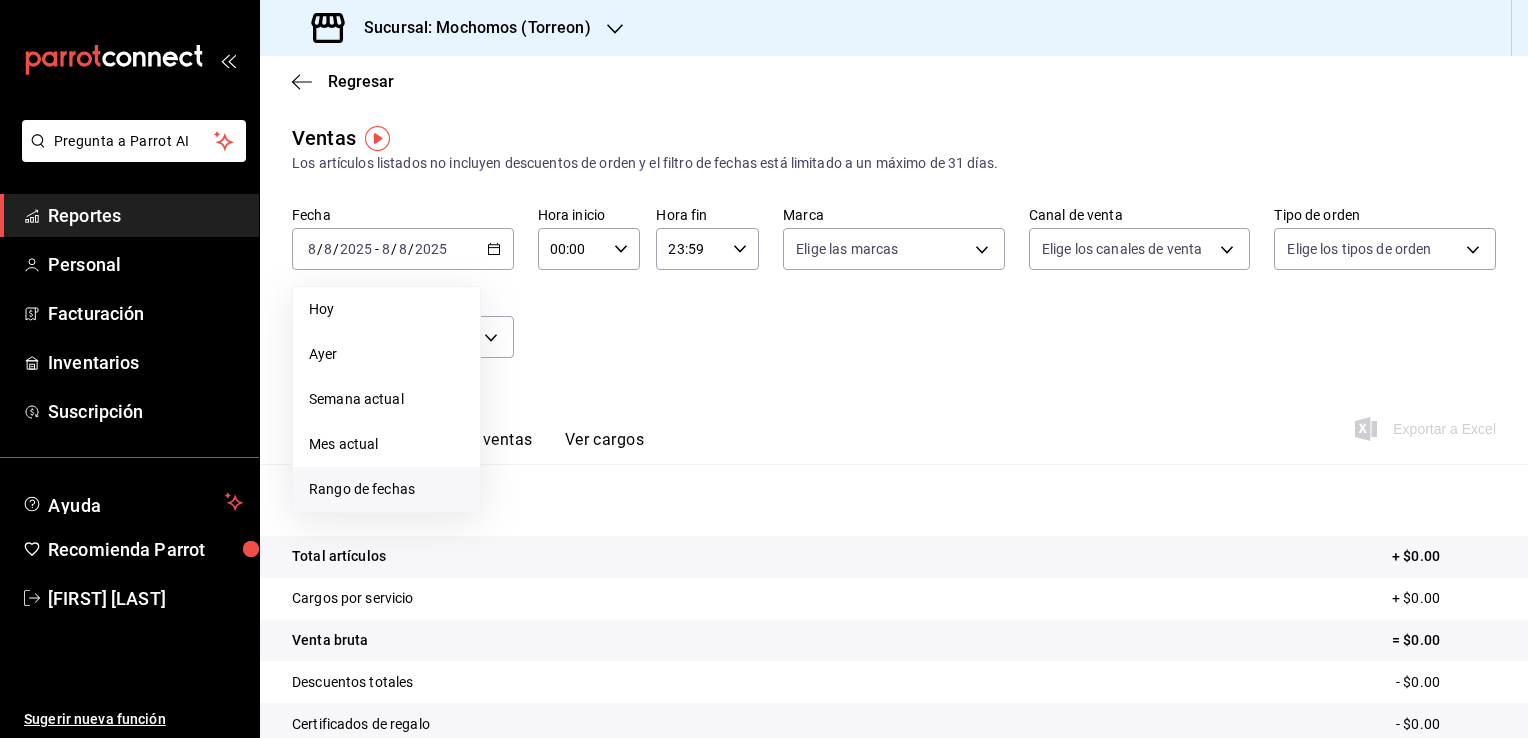 click on "Rango de fechas" at bounding box center [386, 489] 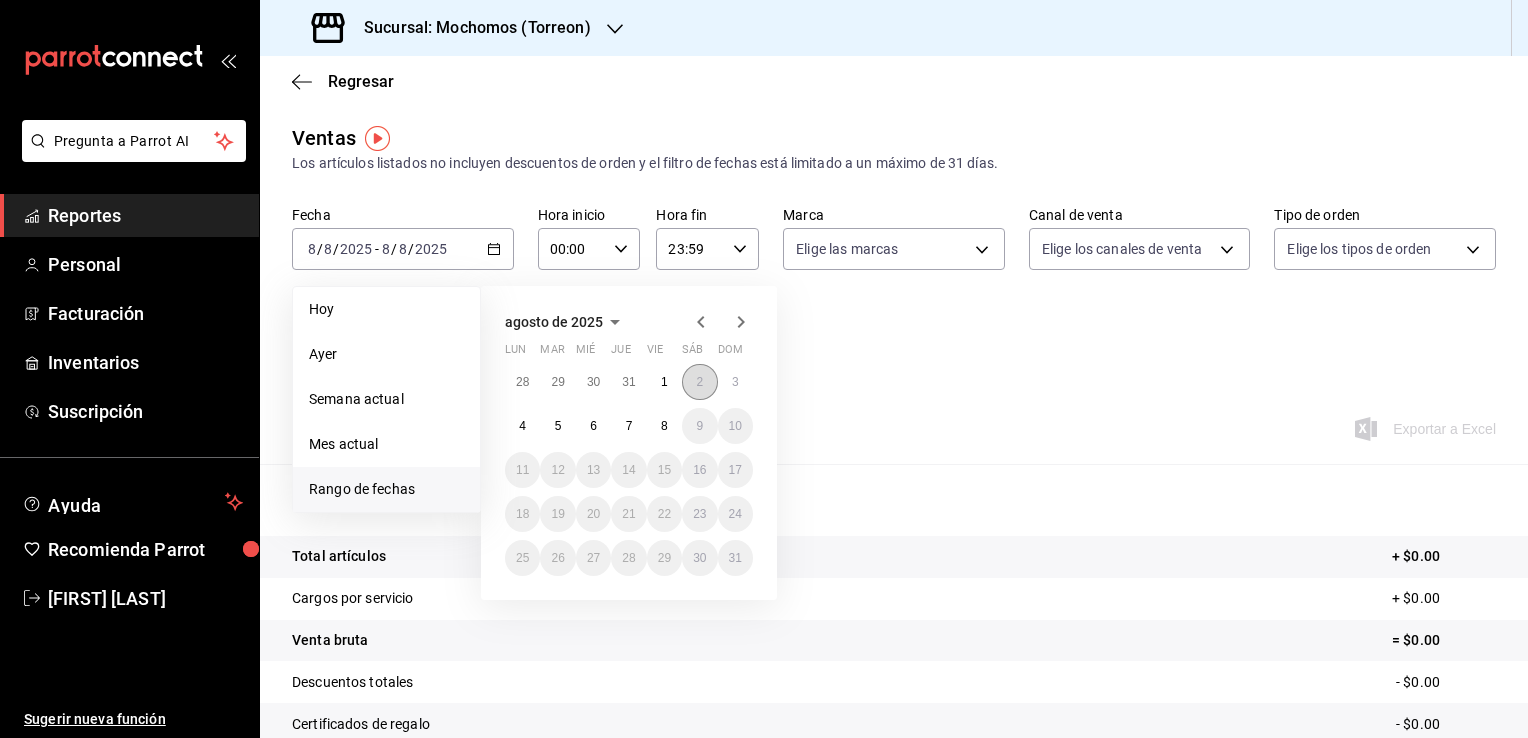 click on "2" at bounding box center [699, 382] 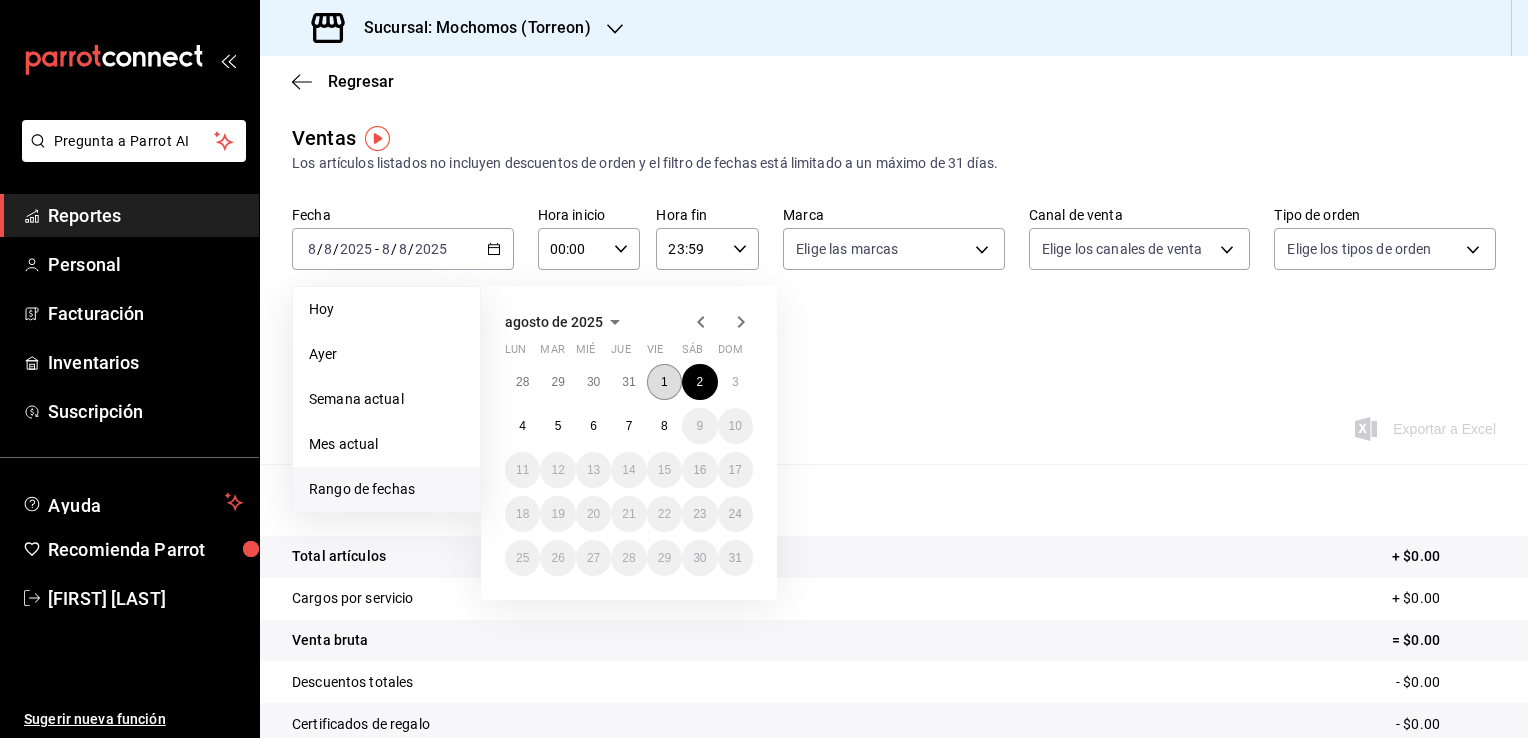 click on "1" at bounding box center [664, 382] 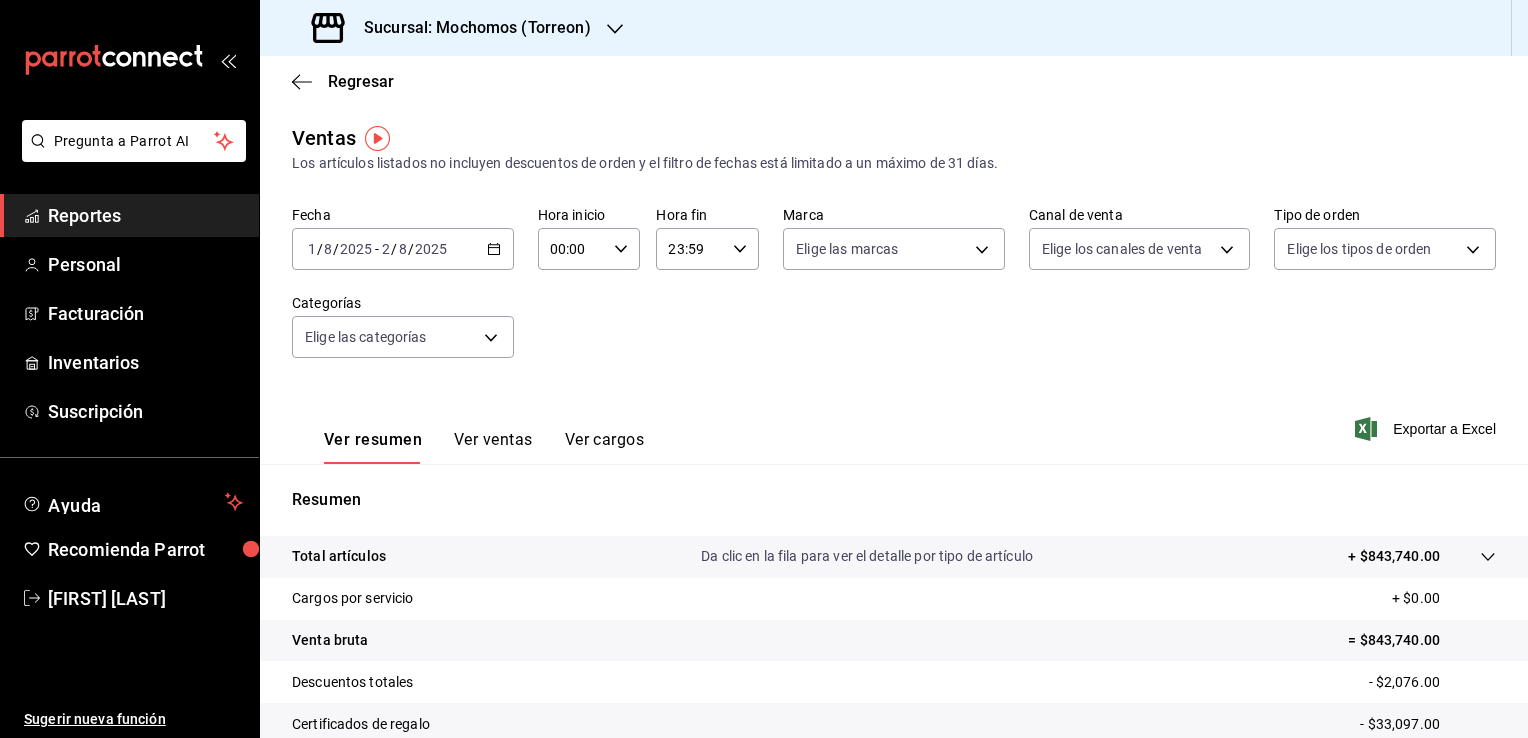 click on "Sucursal: Mochomos (Torreon)" at bounding box center (469, 28) 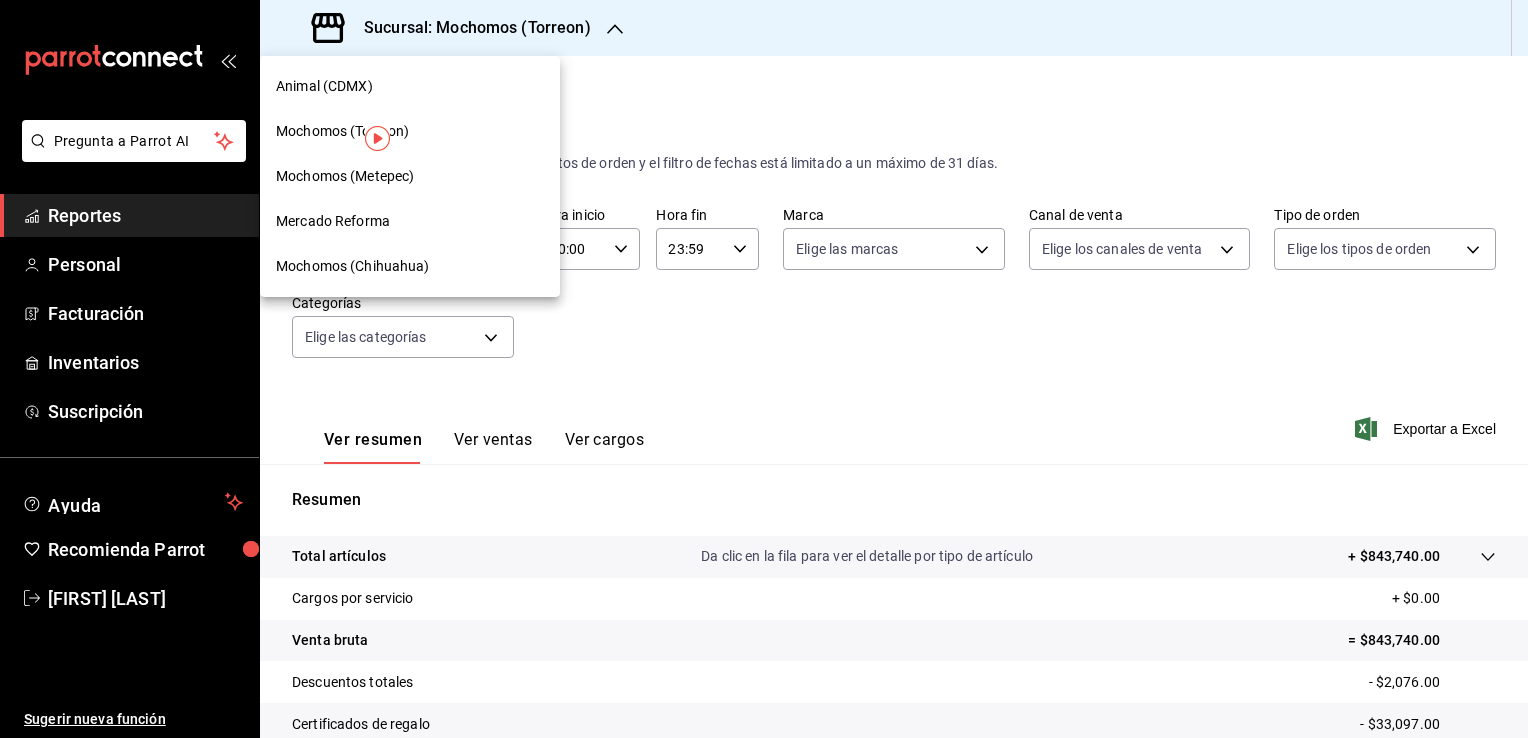 click on "Mercado Reforma" at bounding box center [410, 221] 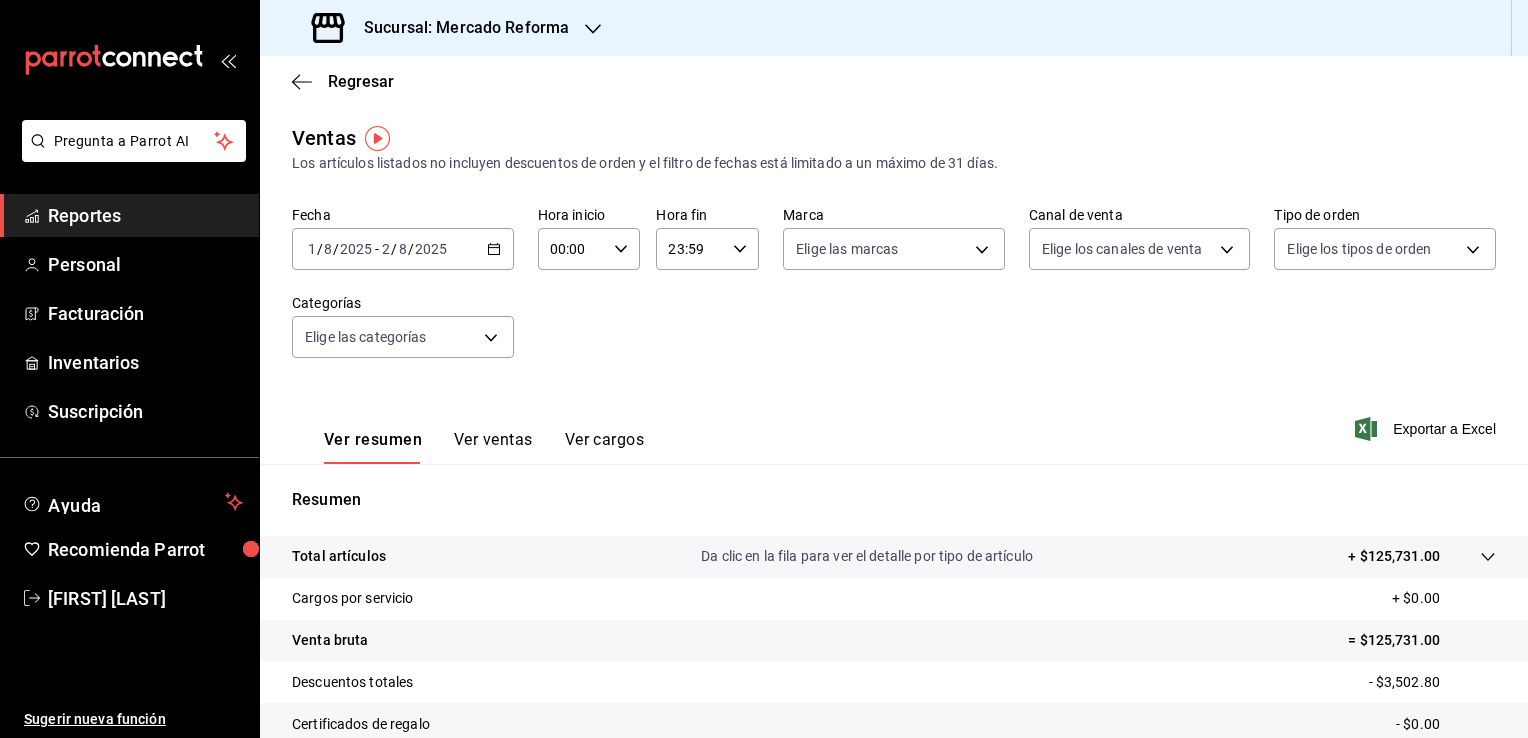 click 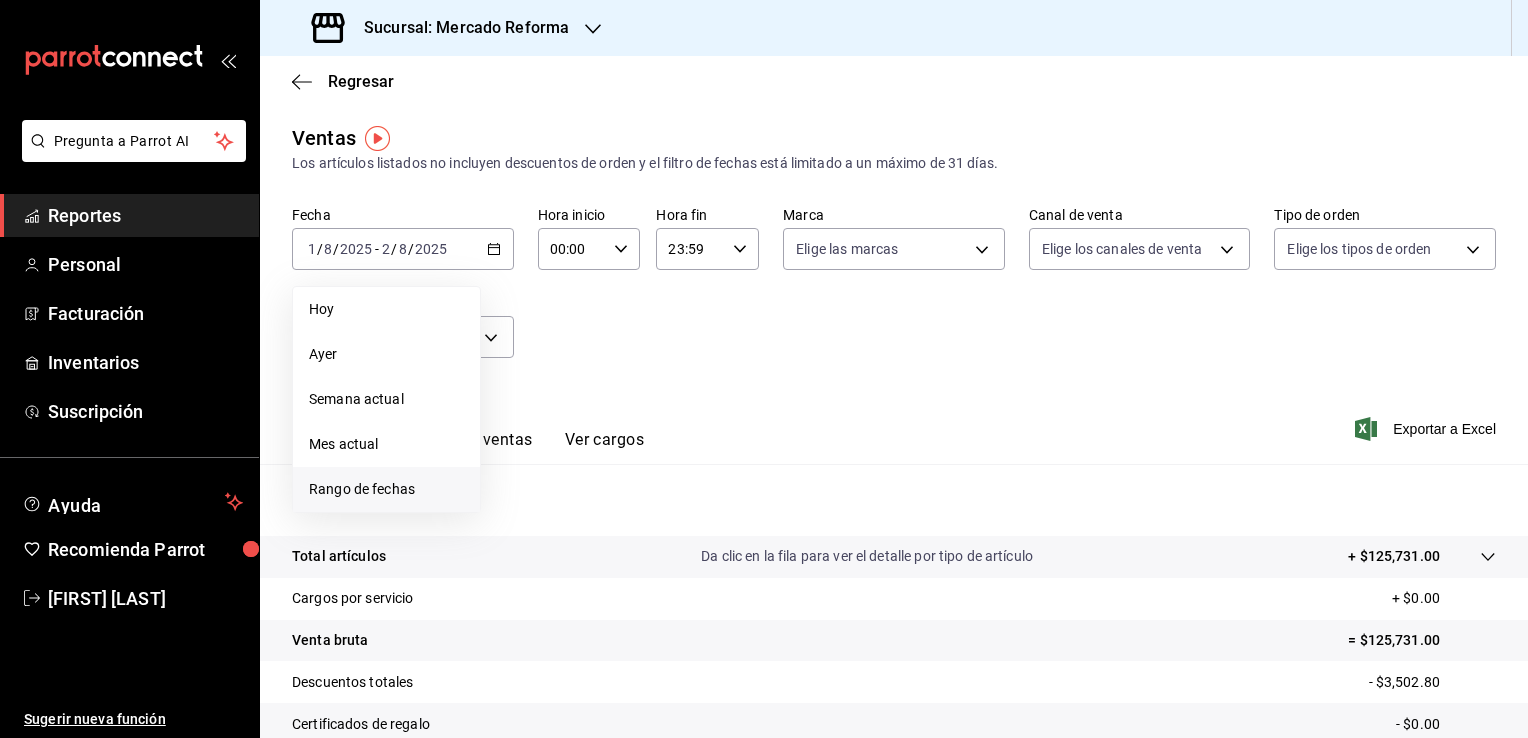 click on "Rango de fechas" at bounding box center (386, 489) 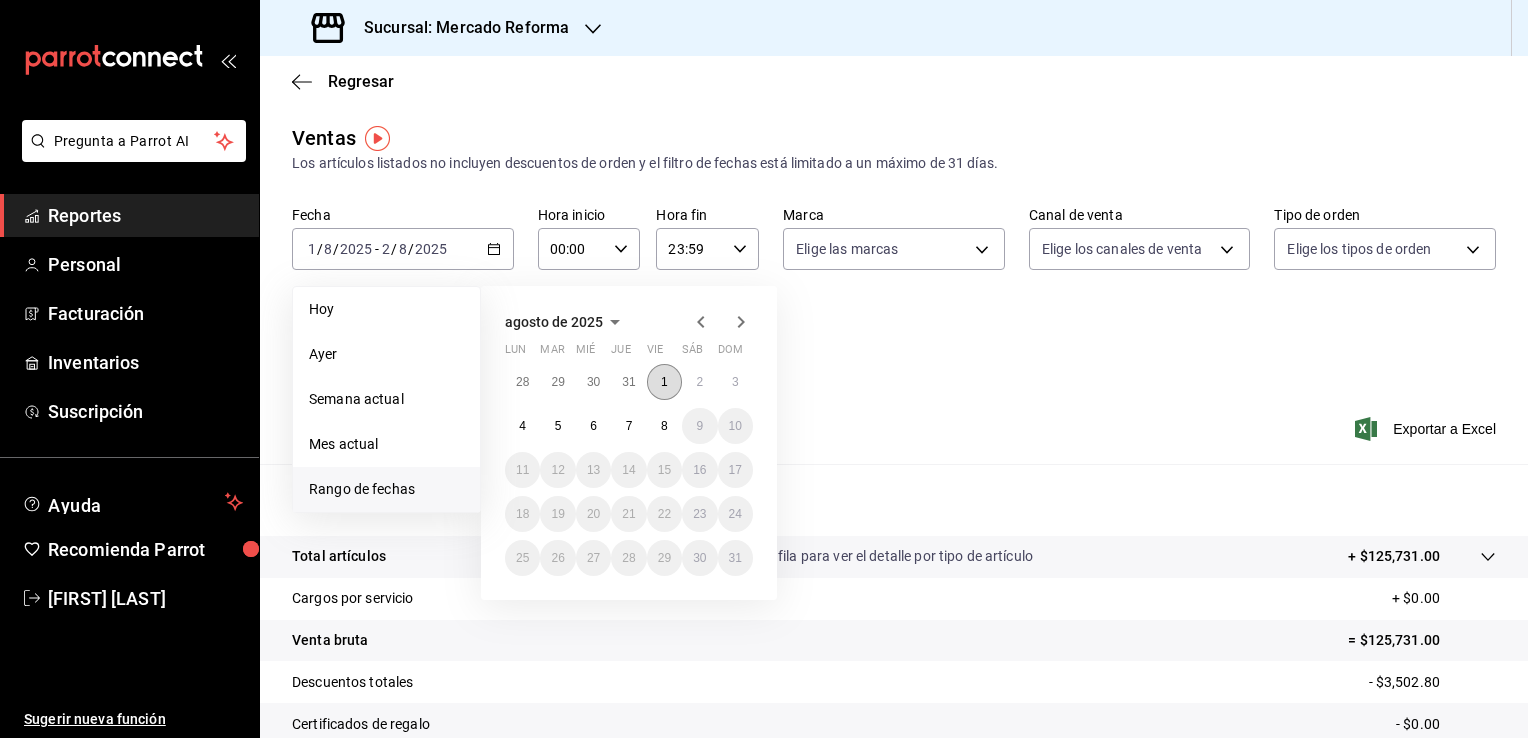 click on "1" at bounding box center [664, 382] 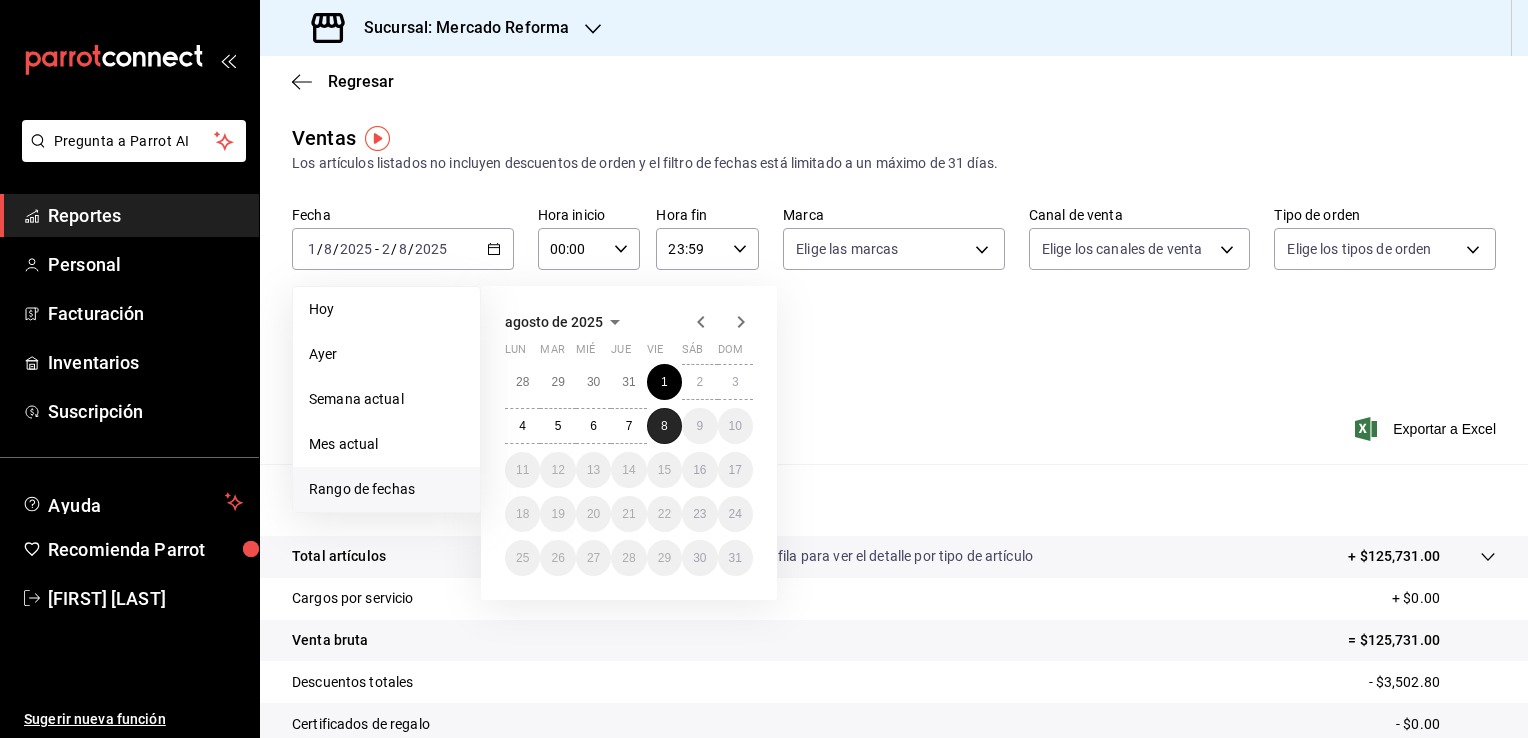 click on "8" at bounding box center (664, 426) 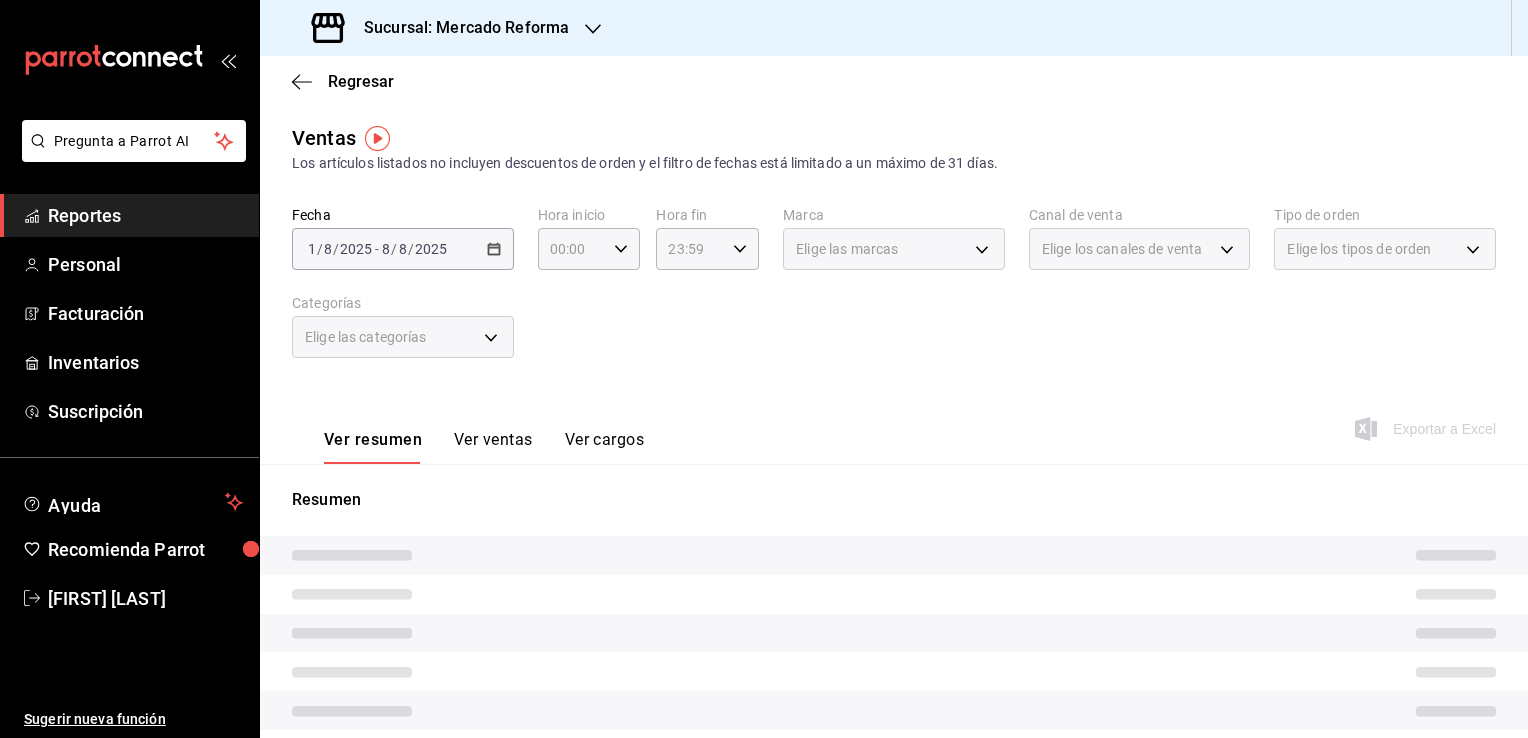 click on "Ver resumen Ver ventas Ver cargos Exportar a Excel" at bounding box center (894, 423) 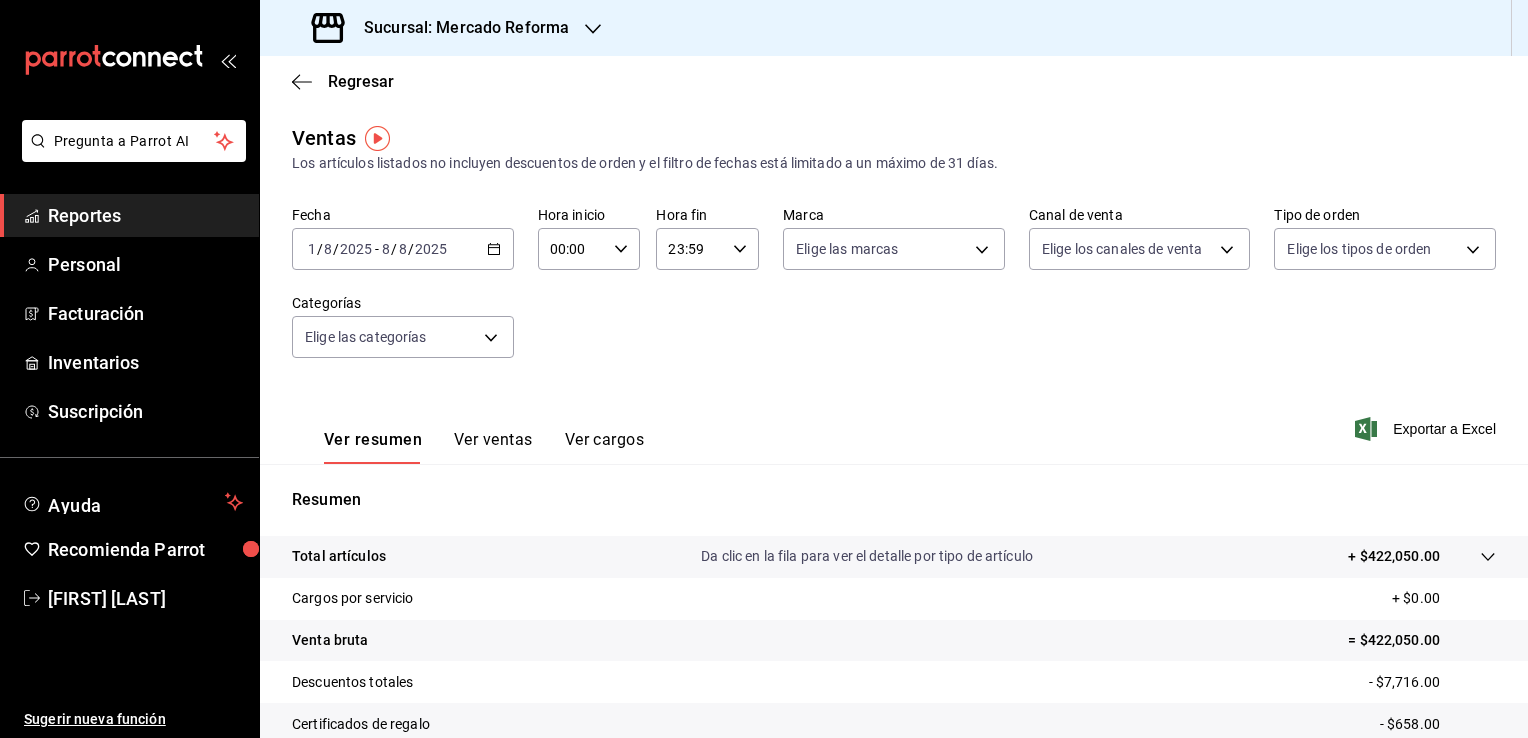 click 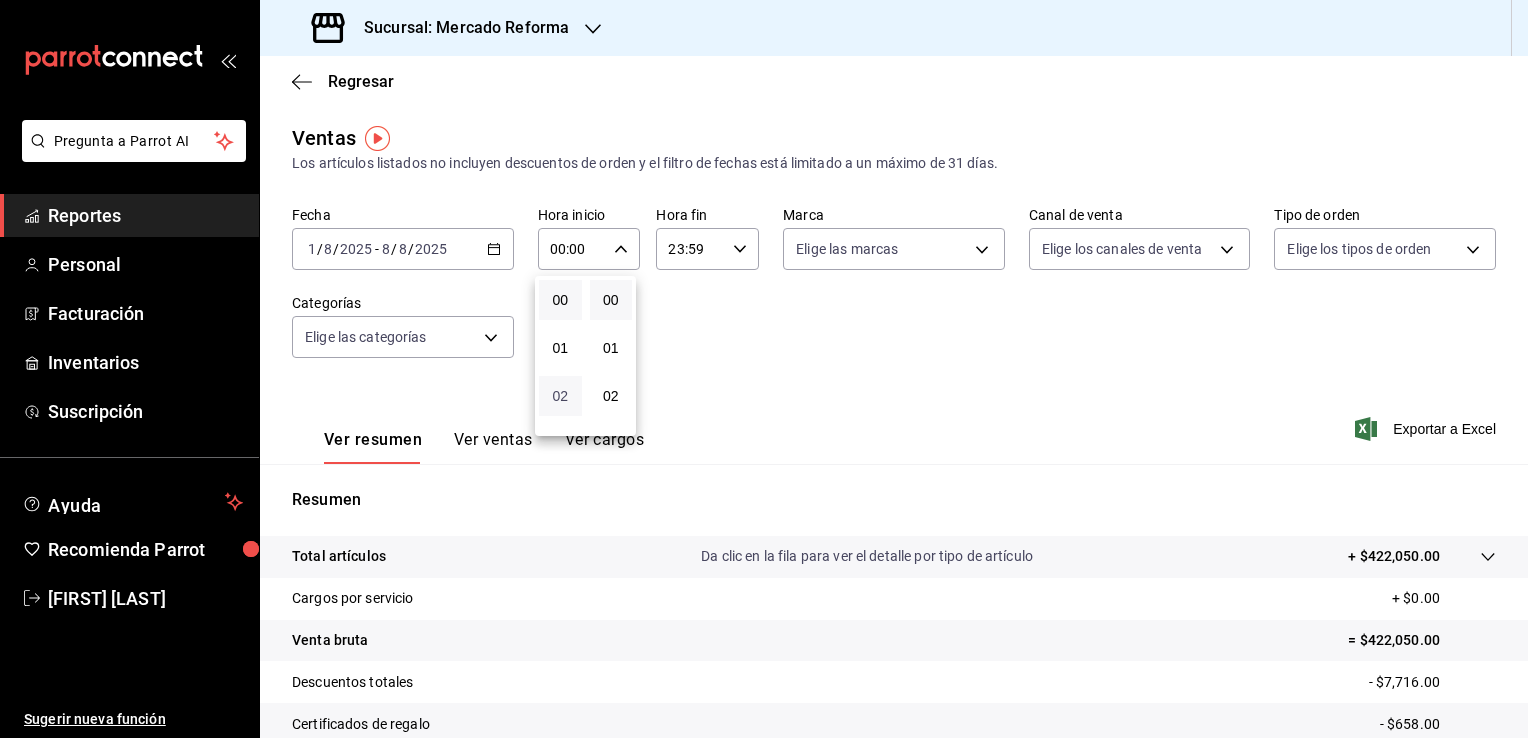 click on "02" at bounding box center (560, 396) 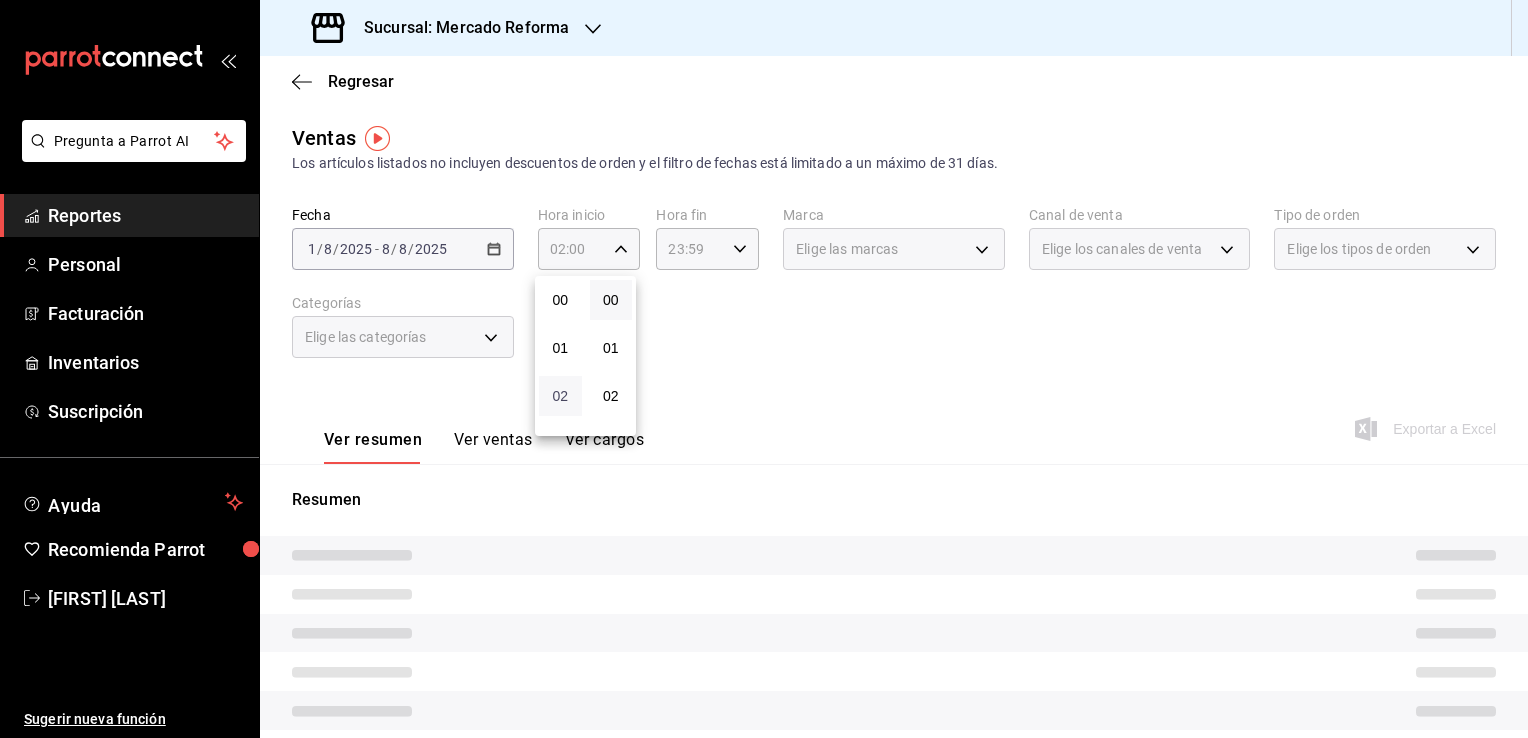 type 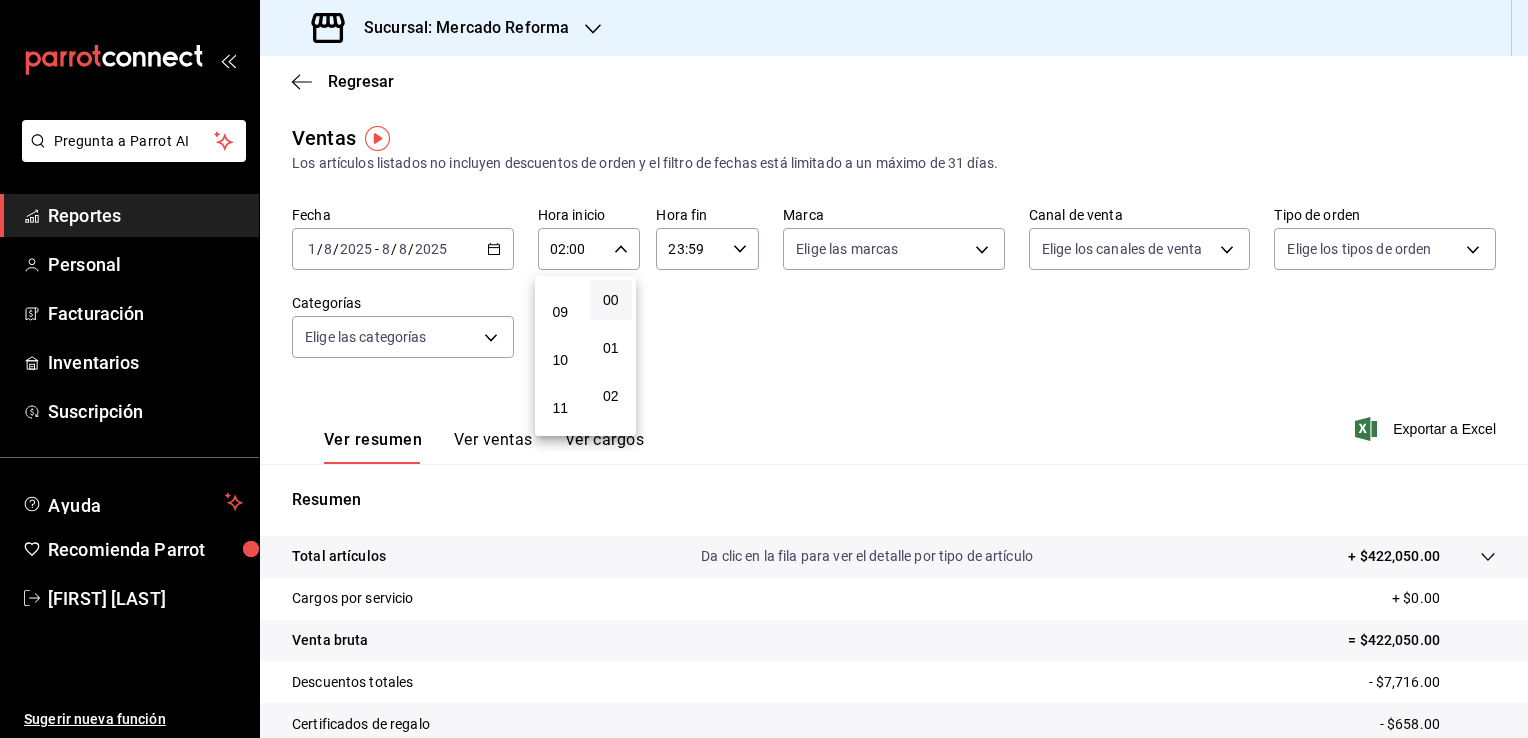 scroll, scrollTop: 280, scrollLeft: 0, axis: vertical 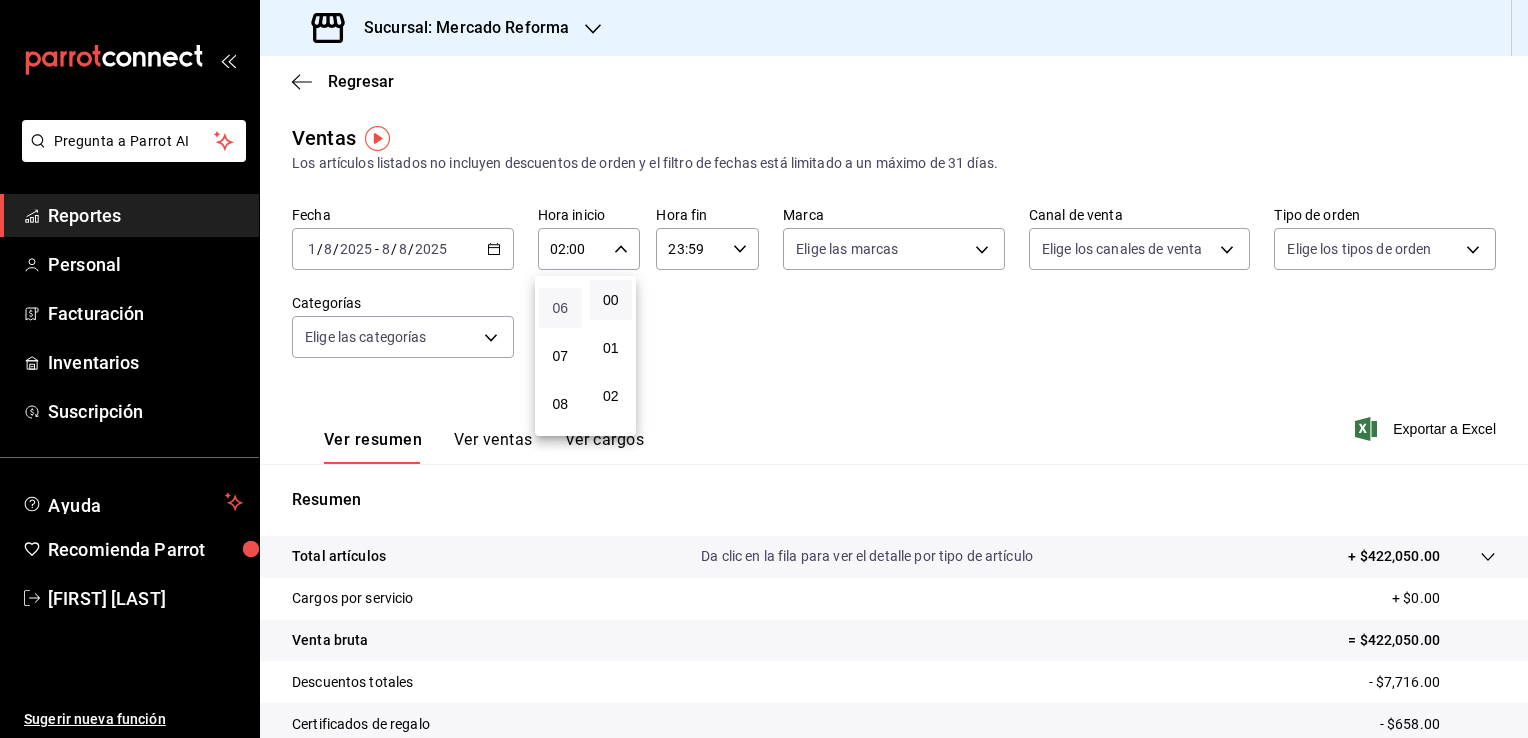 click on "06" at bounding box center (560, 308) 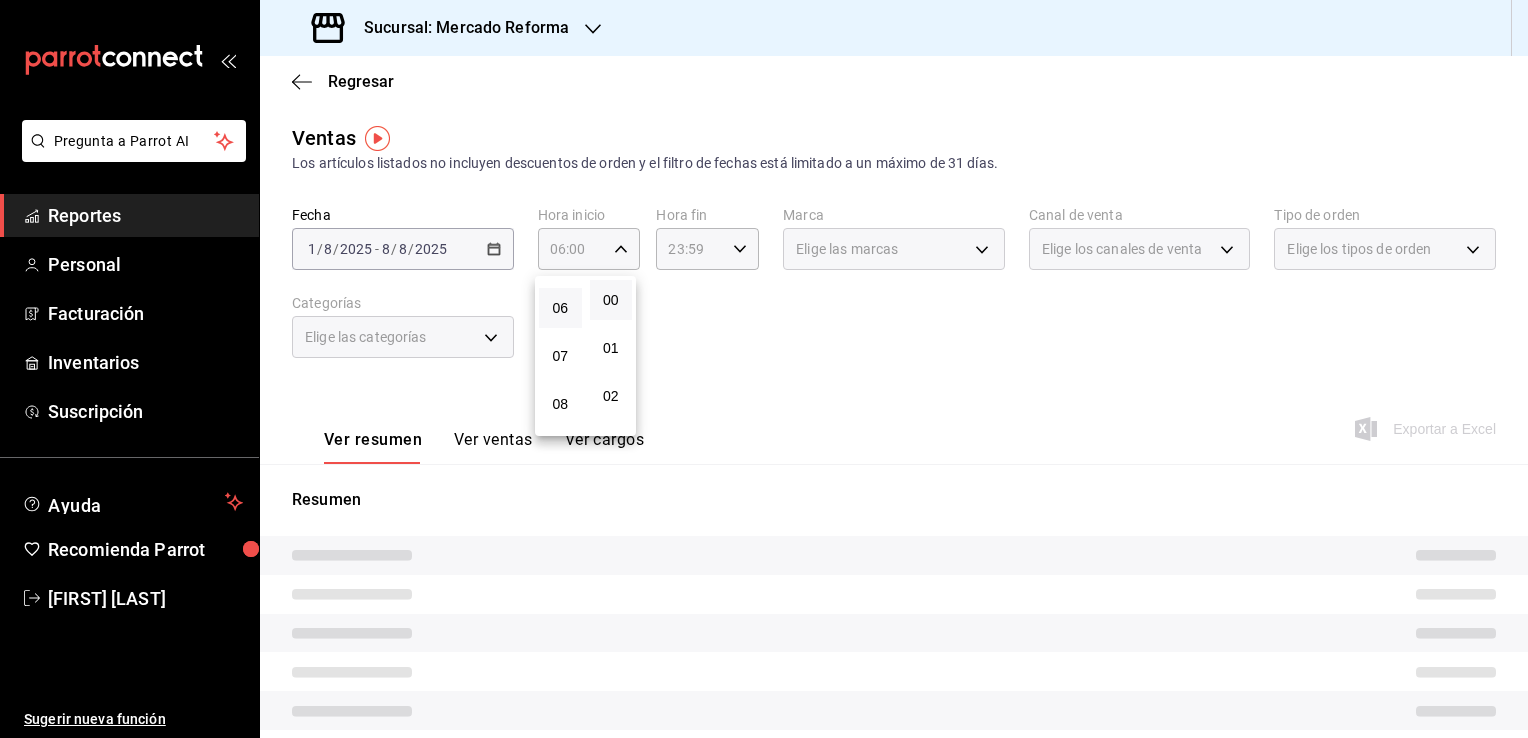 click at bounding box center [764, 369] 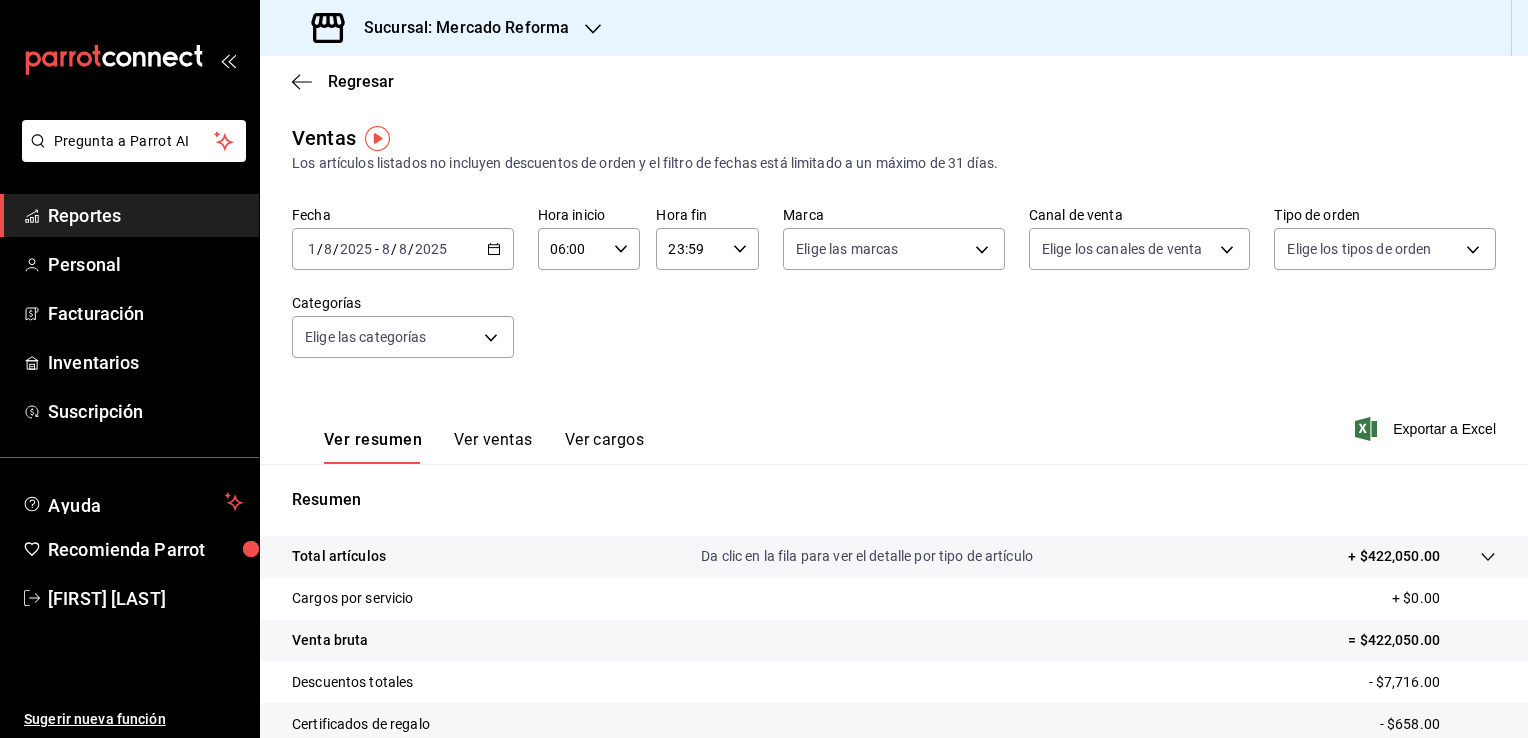 click on "23:59 Hora fin" at bounding box center (707, 249) 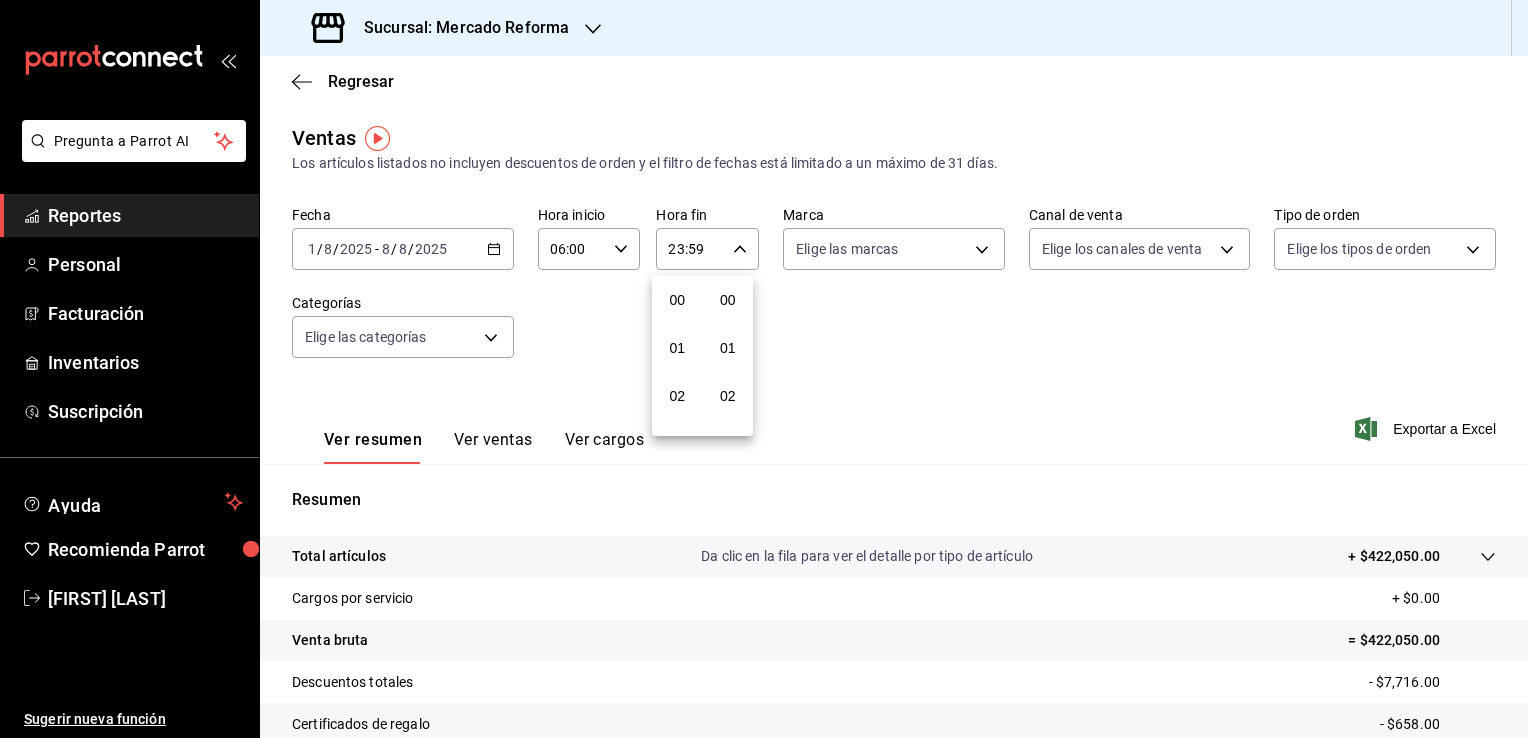 scroll, scrollTop: 1011, scrollLeft: 0, axis: vertical 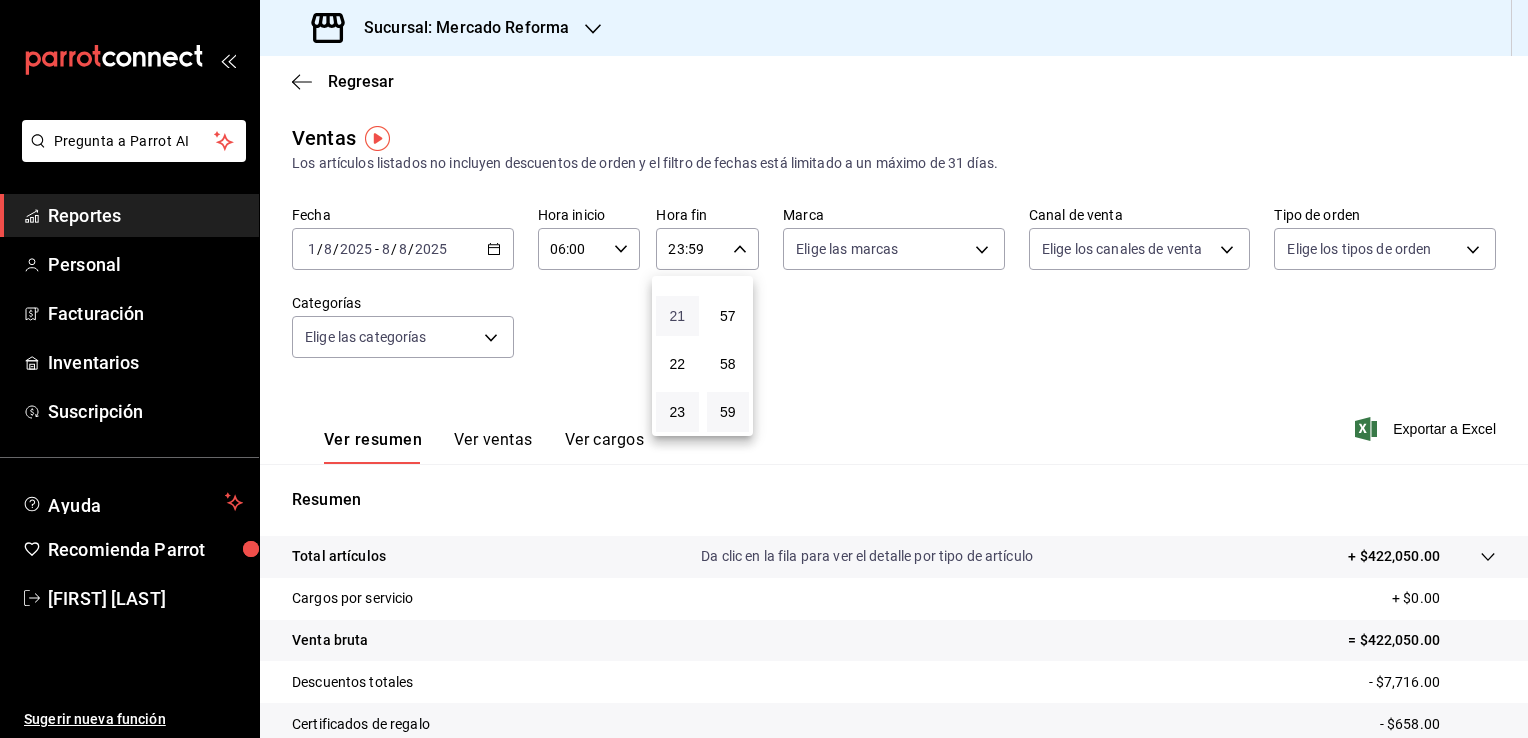 click on "21" at bounding box center (677, 316) 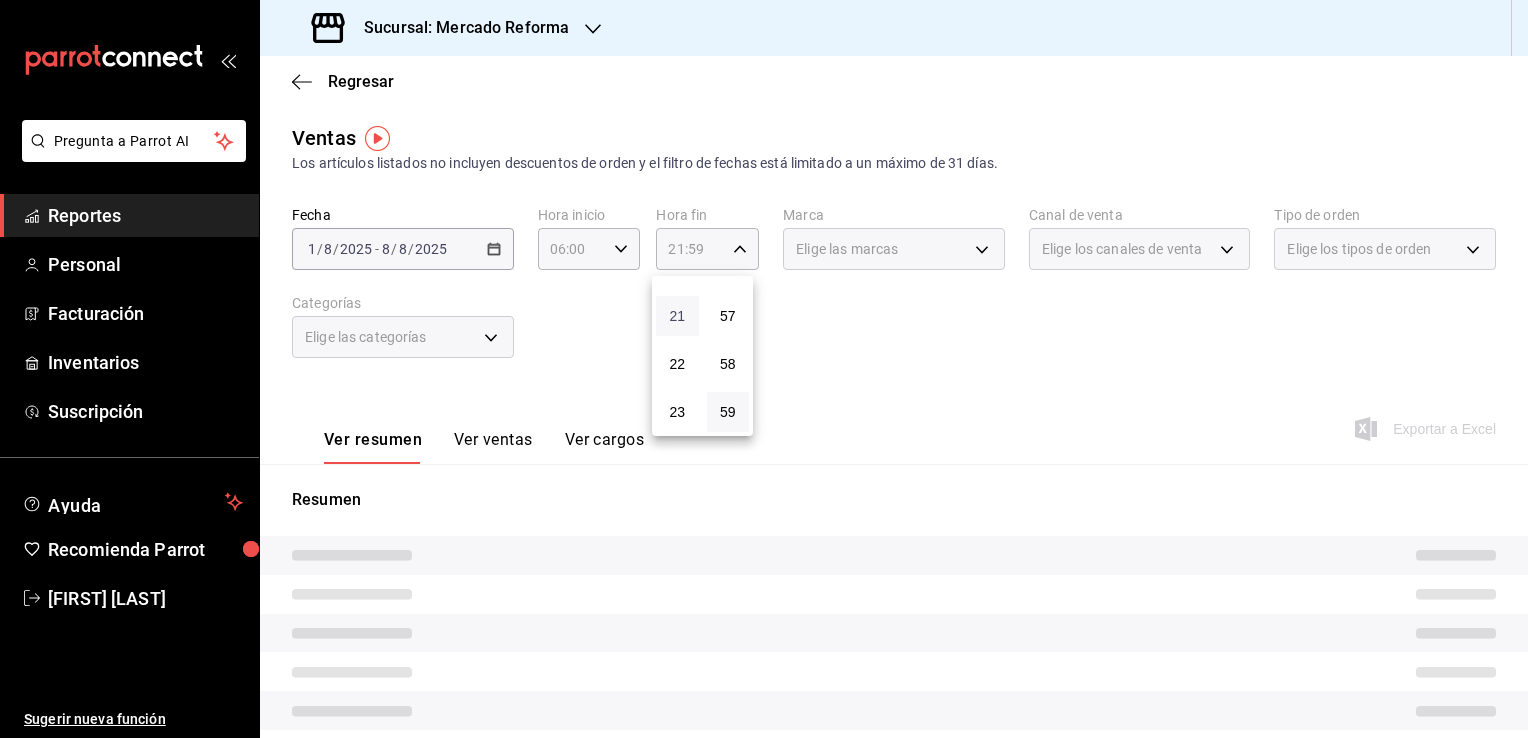 type 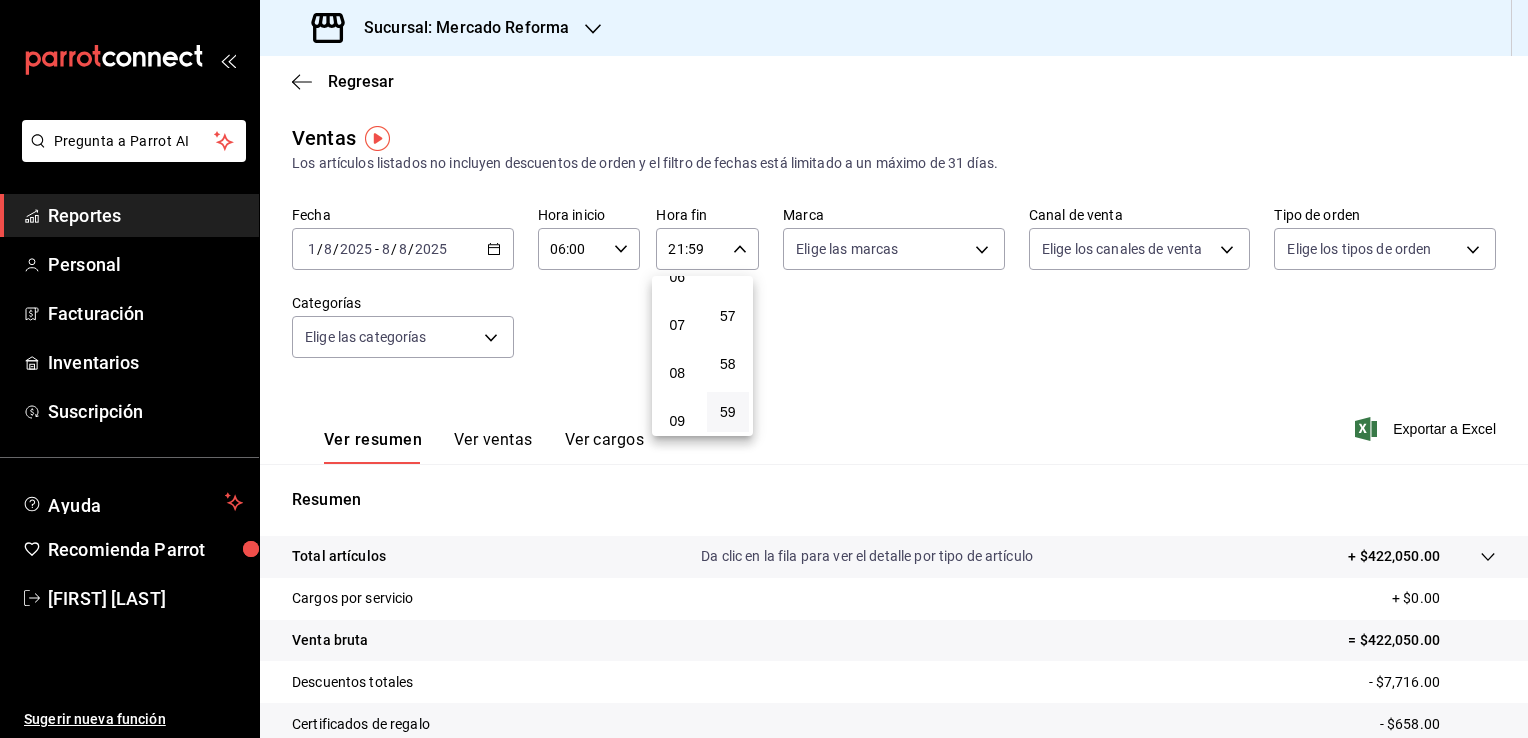 scroll, scrollTop: 171, scrollLeft: 0, axis: vertical 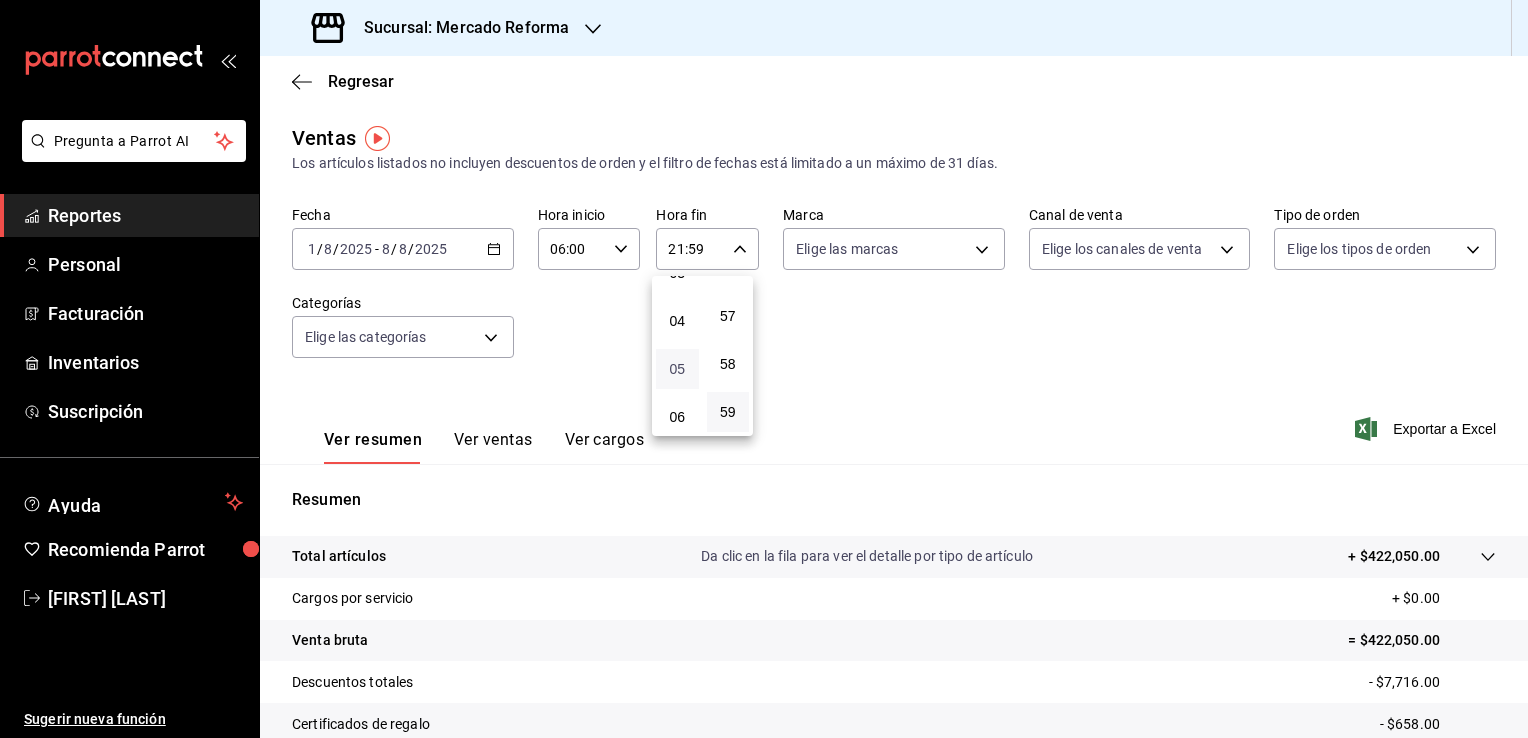 click on "05" at bounding box center [677, 369] 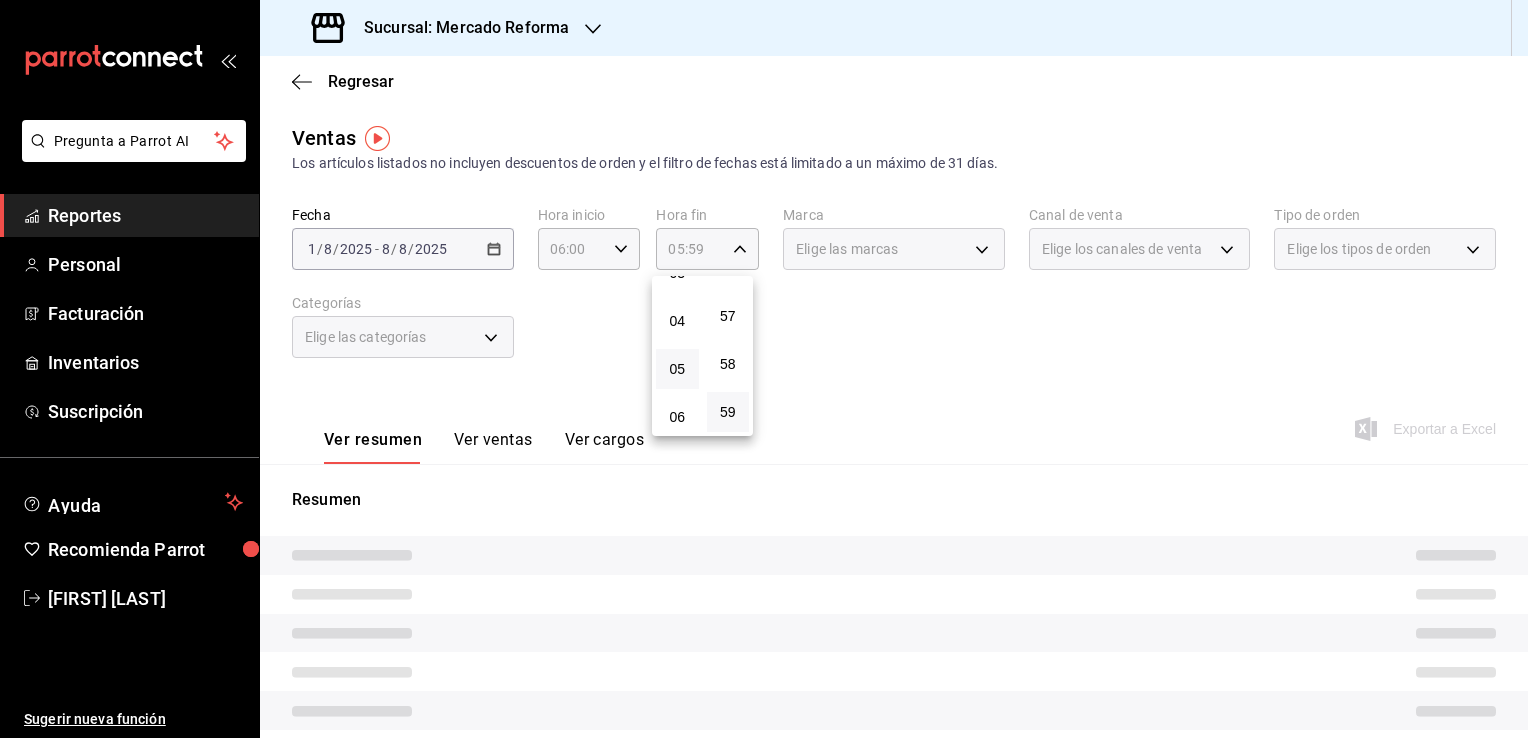click at bounding box center [764, 369] 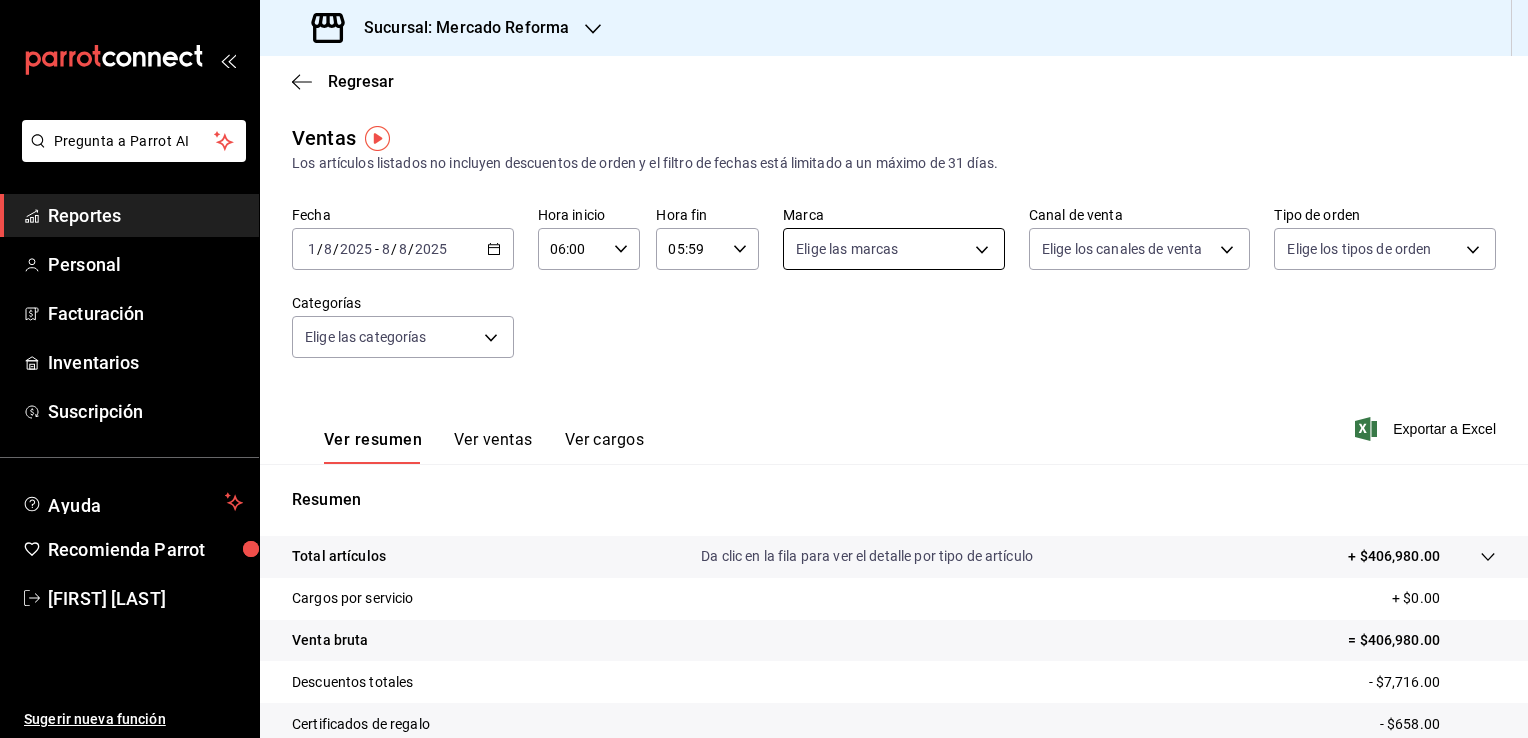 click on "Pregunta a Parrot AI Reportes   Personal   Facturación   Inventarios   Suscripción   Ayuda Recomienda Parrot   [FIRST] [LAST]   Sugerir nueva función   Sucursal: Mercado Reforma Regresar Ventas Los artículos listados no incluyen descuentos de orden y el filtro de fechas está limitado a un máximo de 31 días. Fecha 2025-08-01 1 / 8 / 2025 - 2025-08-08 8 / 8 / 2025 Hora inicio 06:00 Hora inicio Hora fin 05:59 Hora fin Marca Elige las marcas Canal de venta Elige los canales de venta Tipo de orden Elige los tipos de orden Categorías Elige las categorías Ver resumen Ver ventas Ver cargos Exportar a Excel Resumen Total artículos Da clic en la fila para ver el detalle por tipo de artículo + $406,980.00 Cargos por servicio + $0.00 Venta bruta = $406,980.00 Descuentos totales - $7,716.00 Certificados de regalo - $658.00 Venta total = $398,606.00 Impuestos - $54,980.14 Venta neta = $343,625.86 GANA 1 MES GRATIS EN TU SUSCRIPCIÓN AQUÍ Ver video tutorial Ir a video Pregunta a Parrot AI Reportes   Personal" at bounding box center [764, 369] 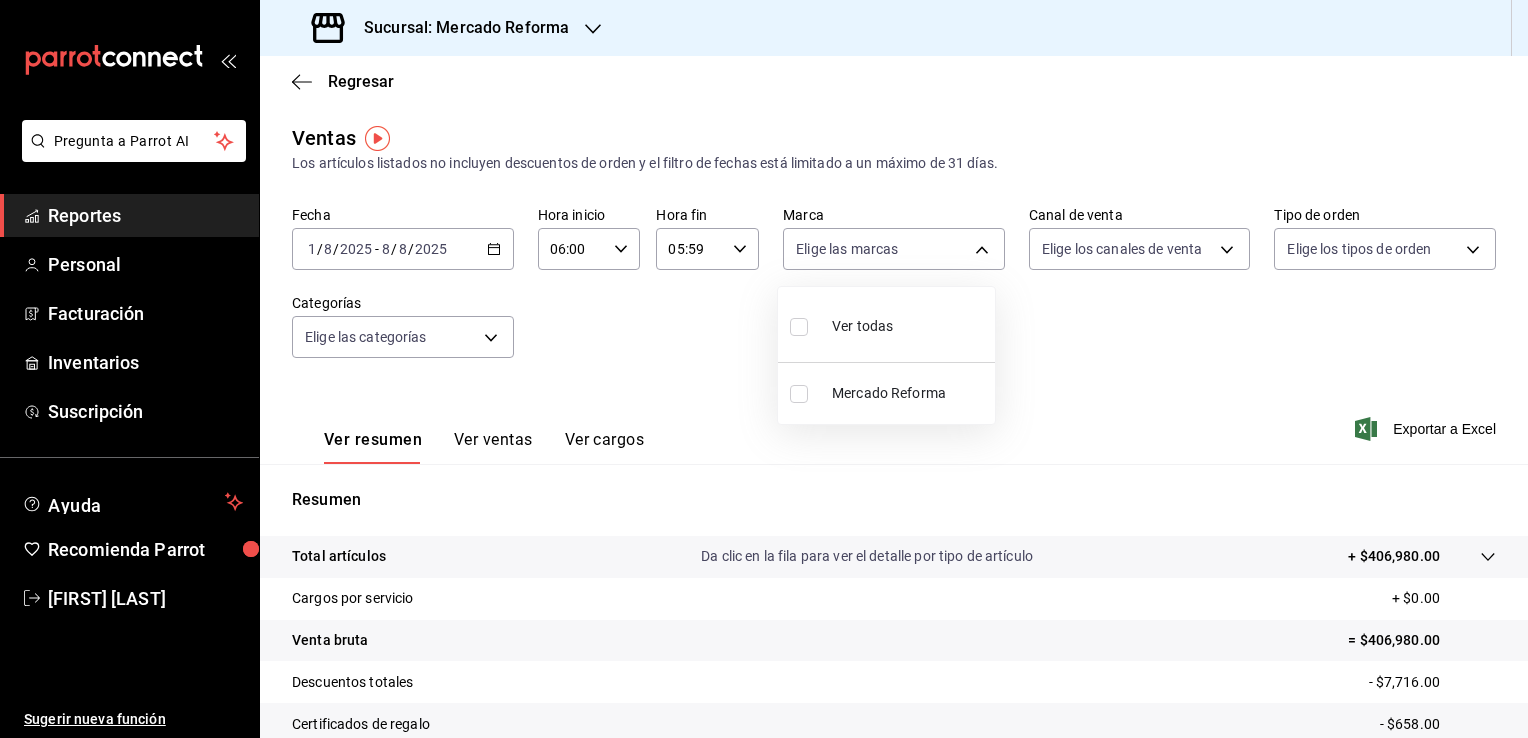 click on "Ver todas" at bounding box center (886, 324) 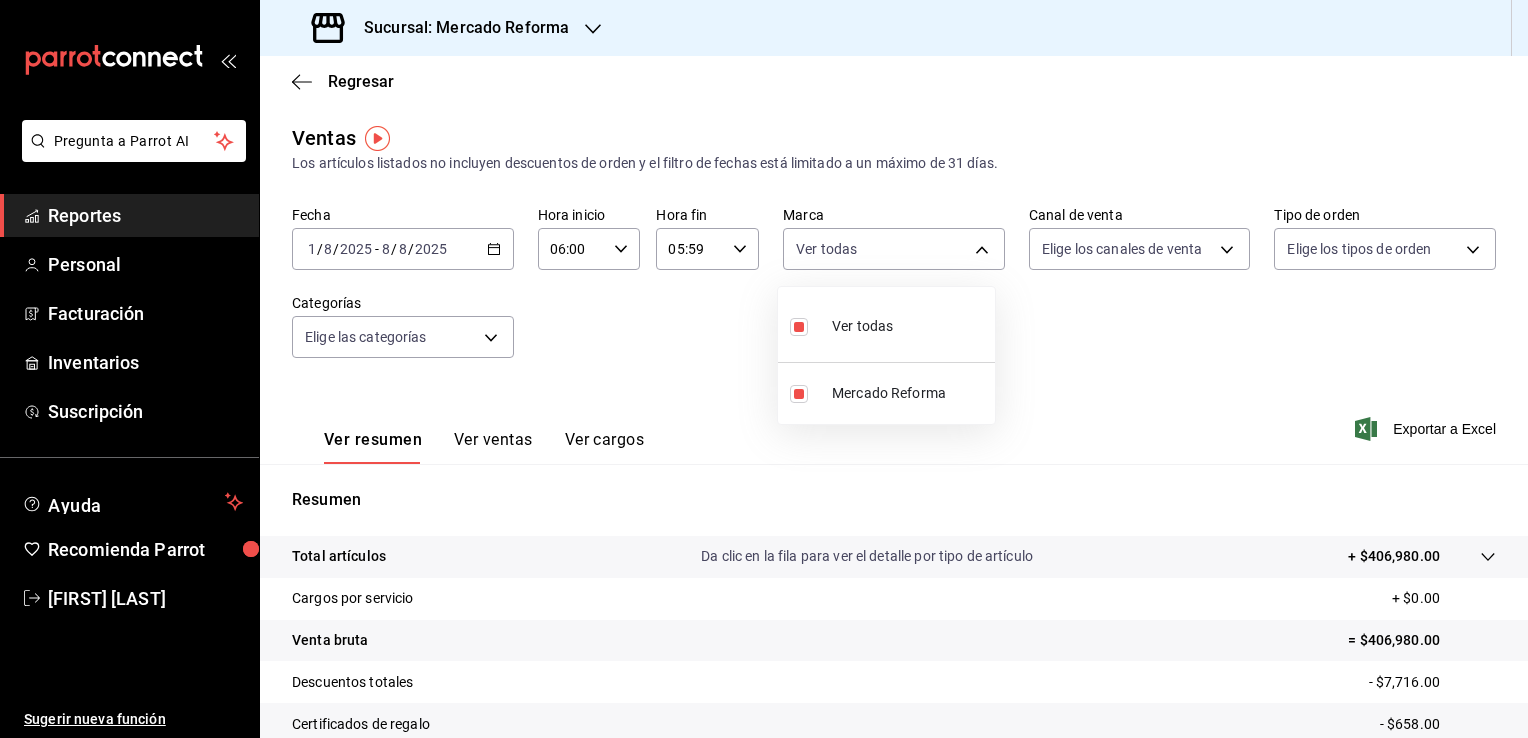 click at bounding box center (764, 369) 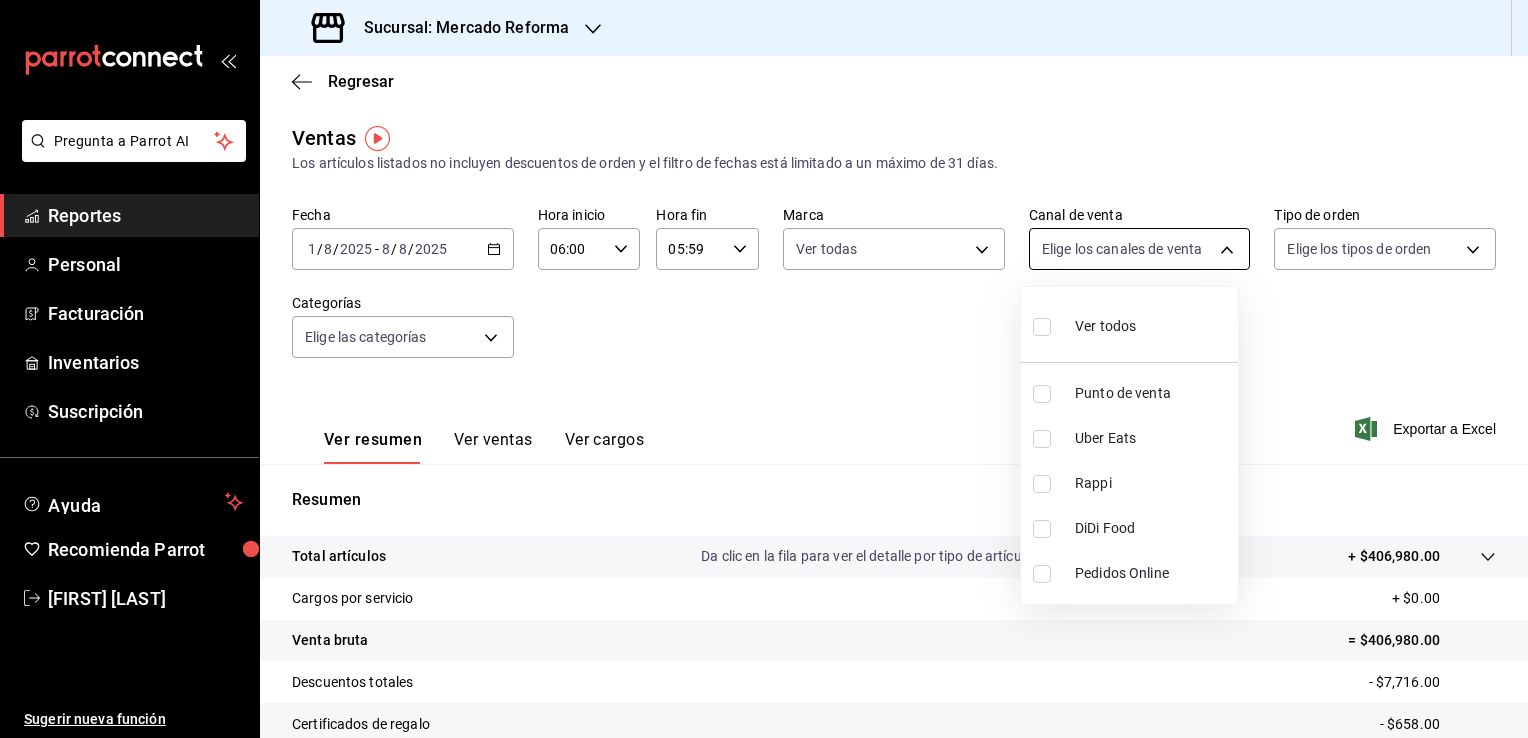 click on "Pregunta a Parrot AI Reportes   Personal   Facturación   Inventarios   Suscripción   Ayuda Recomienda Parrot   [FIRST] [LAST]   Sugerir nueva función   Sucursal: Mercado Reforma Regresar Ventas Los artículos listados no incluyen descuentos de orden y el filtro de fechas está limitado a un máximo de 31 días. Fecha 2025-08-01 1 / 8 / 2025 - 2025-08-08 8 / 8 / 2025 Hora inicio 06:00 Hora inicio Hora fin 05:59 Hora fin Marca Ver todas ae828a00-f9e9-46fb-a95c-bc024de736cf Canal de venta Elige los canales de venta Tipo de orden Elige los tipos de orden Categorías Elige las categorías Ver resumen Ver ventas Ver cargos Exportar a Excel Resumen Total artículos Da clic en la fila para ver el detalle por tipo de artículo + $406,980.00 Cargos por servicio + $0.00 Venta bruta = $406,980.00 Descuentos totales - $7,716.00 Certificados de regalo - $658.00 Venta total = $398,606.00 Impuestos - $54,980.14 Venta neta = $343,625.86 GANA 1 MES GRATIS EN TU SUSCRIPCIÓN AQUÍ Ver video tutorial Ir a video Reportes" at bounding box center [764, 369] 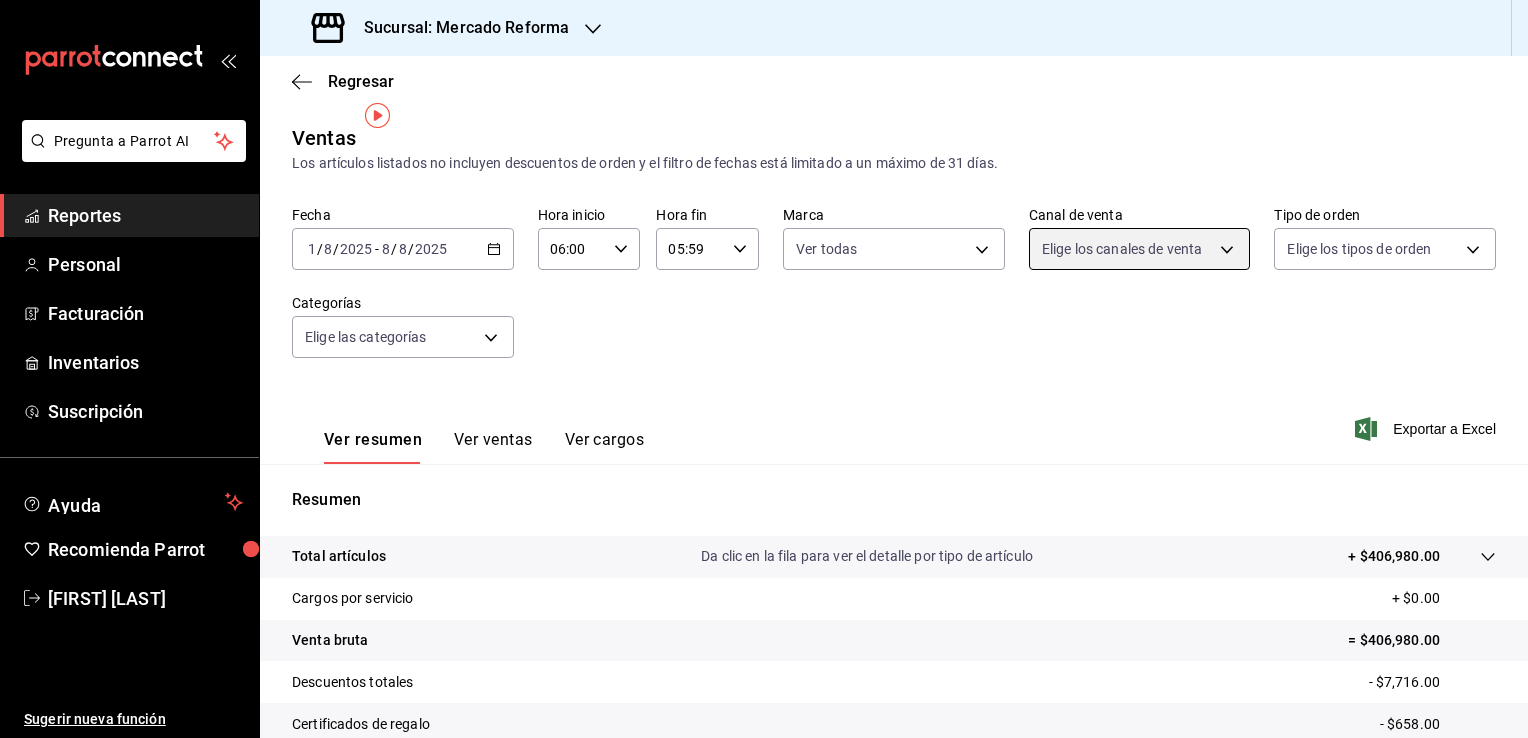 scroll, scrollTop: 220, scrollLeft: 0, axis: vertical 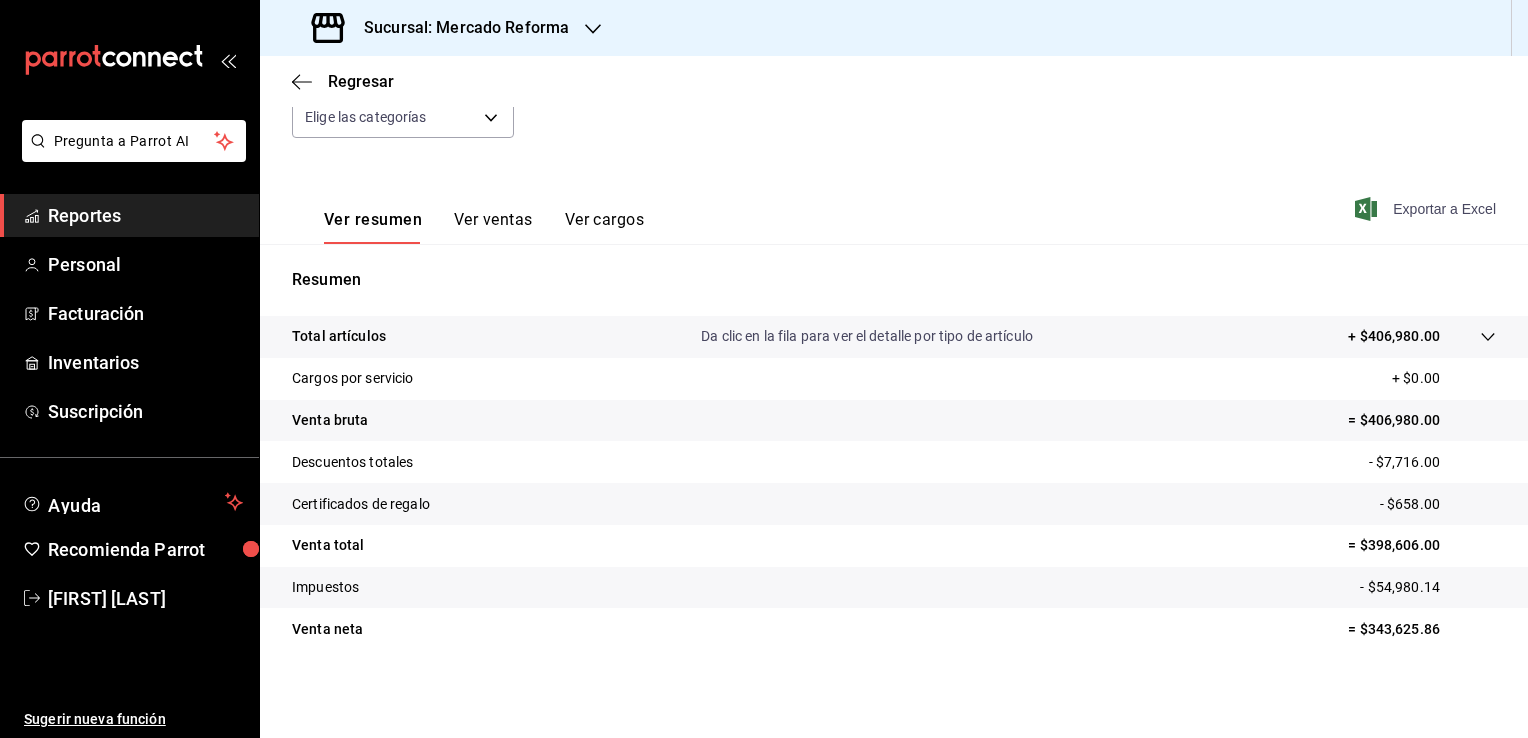 click on "Exportar a Excel" at bounding box center [1427, 209] 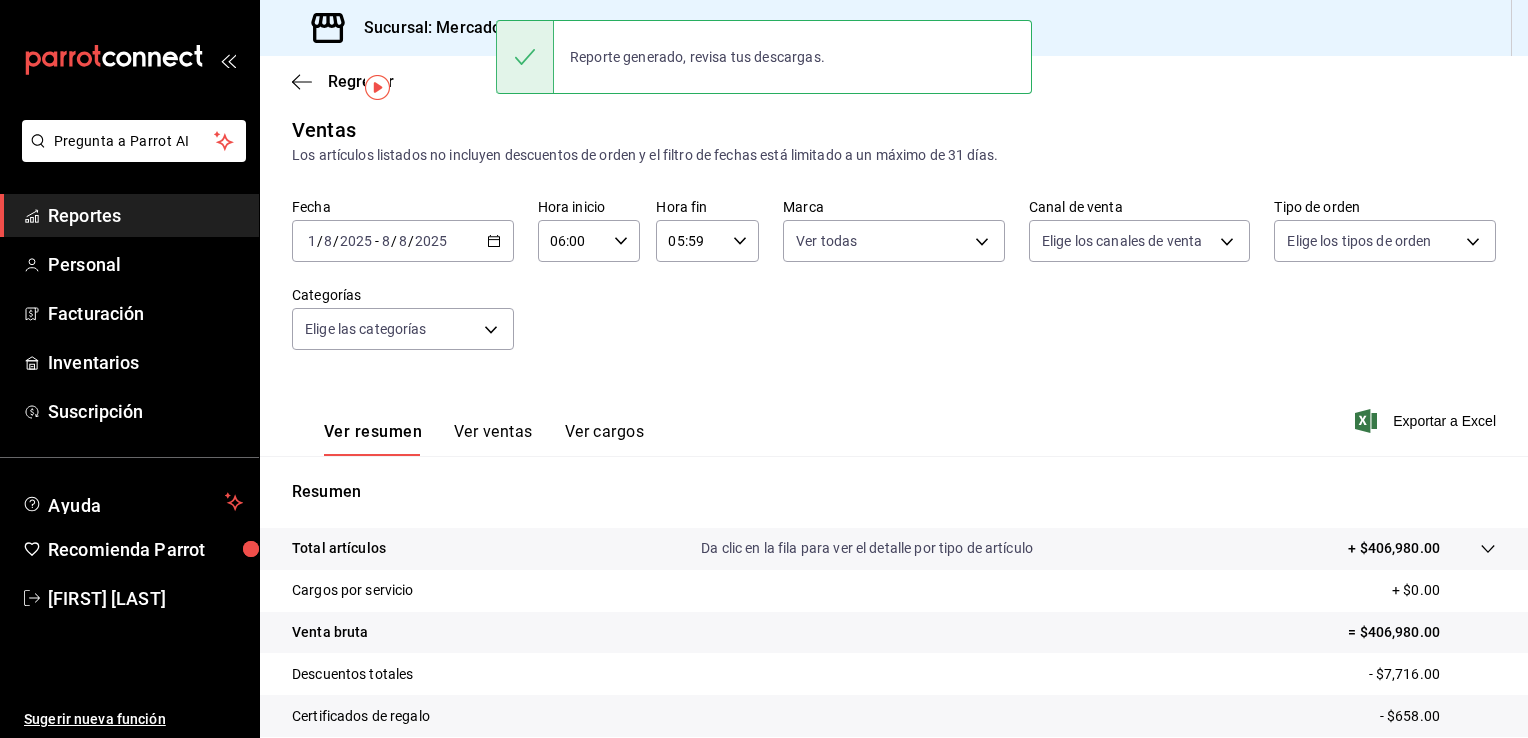 scroll, scrollTop: 0, scrollLeft: 0, axis: both 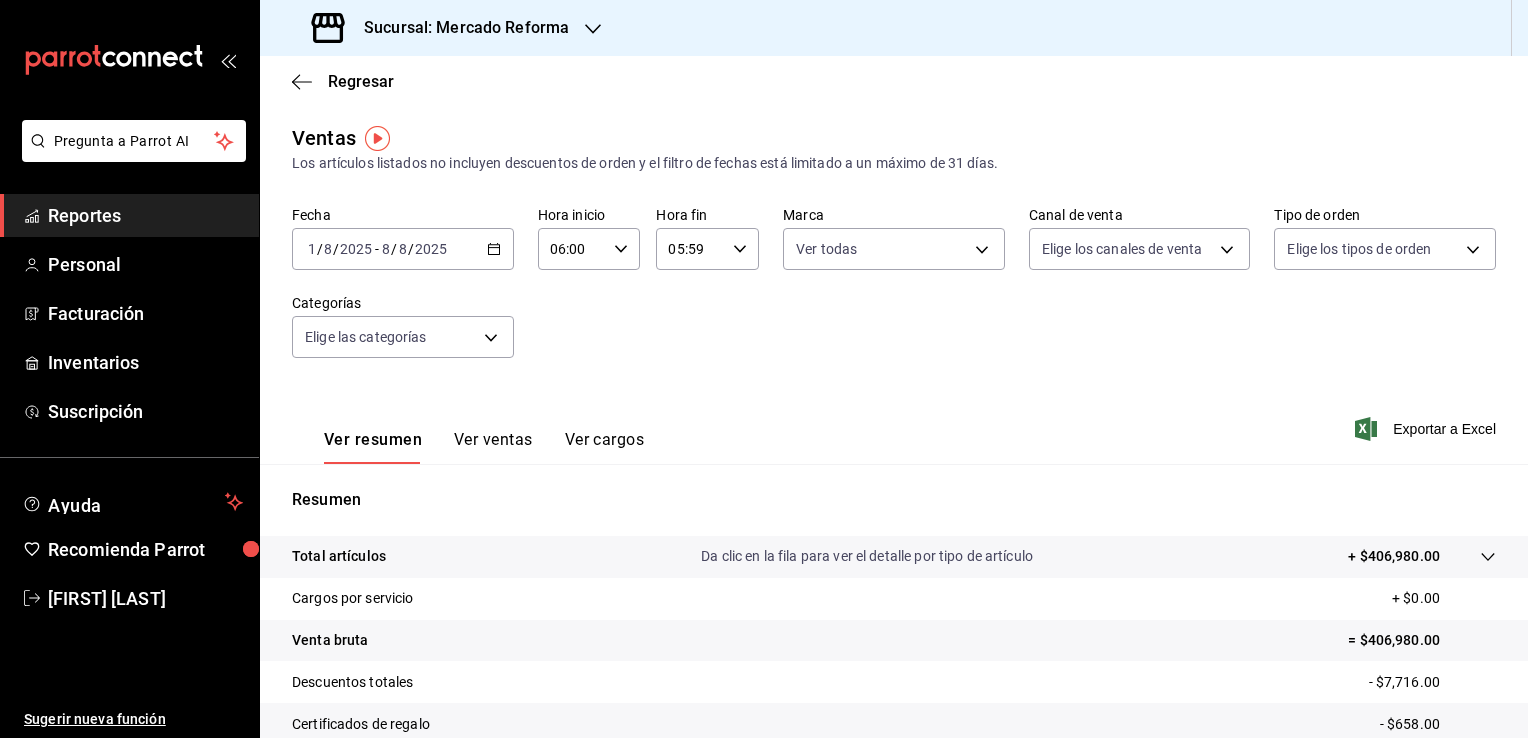 click on "Reportes" at bounding box center [145, 215] 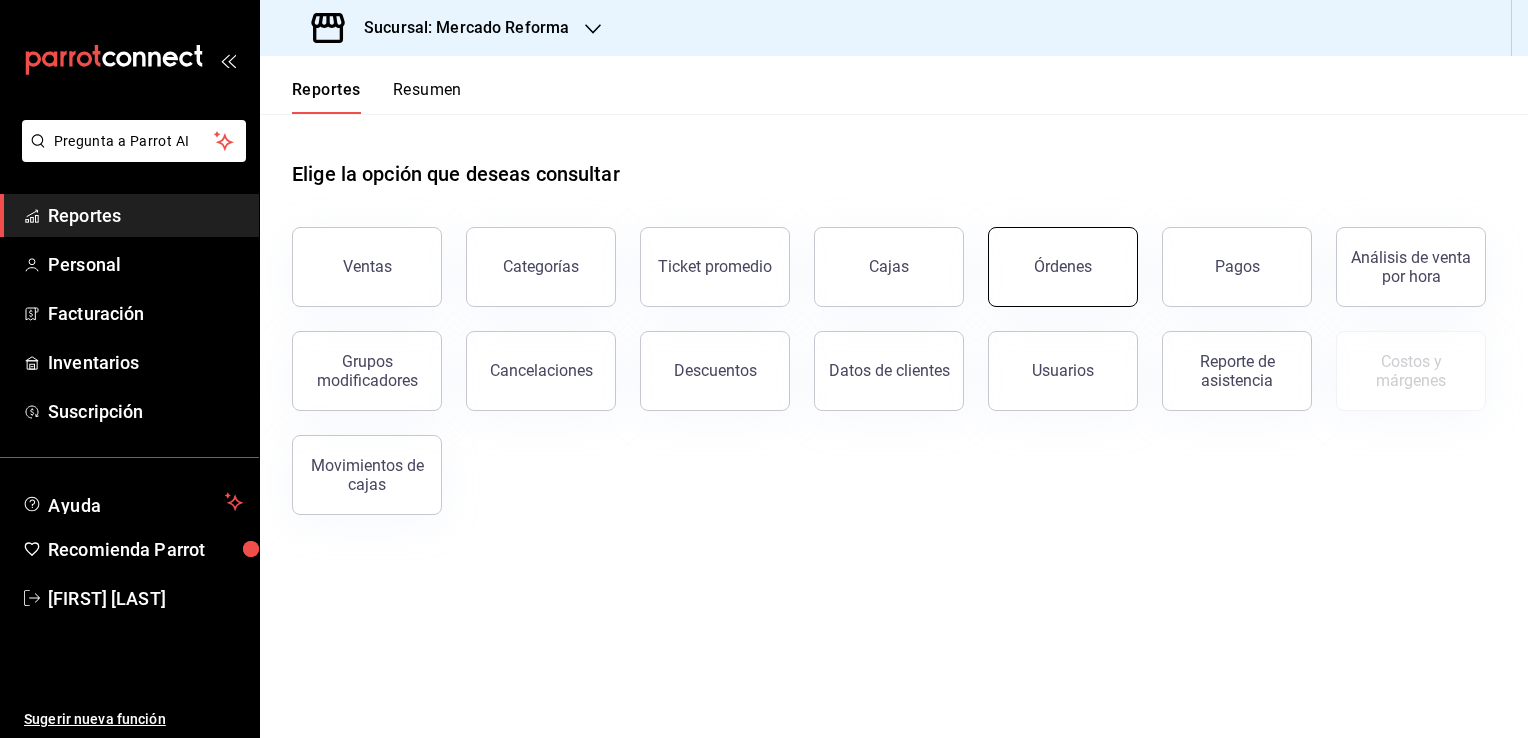 click on "Órdenes" at bounding box center (1063, 266) 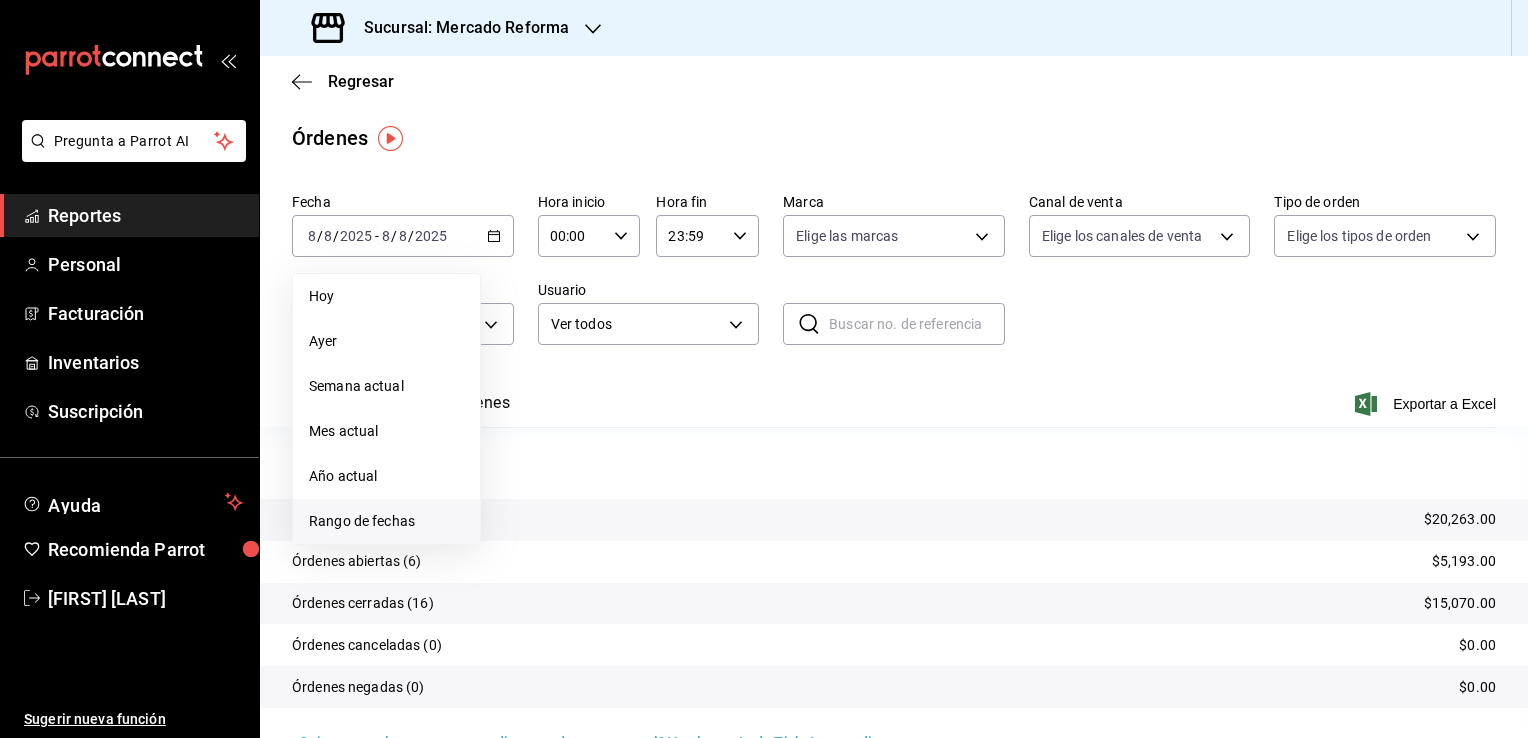 click on "Rango de fechas" at bounding box center (386, 521) 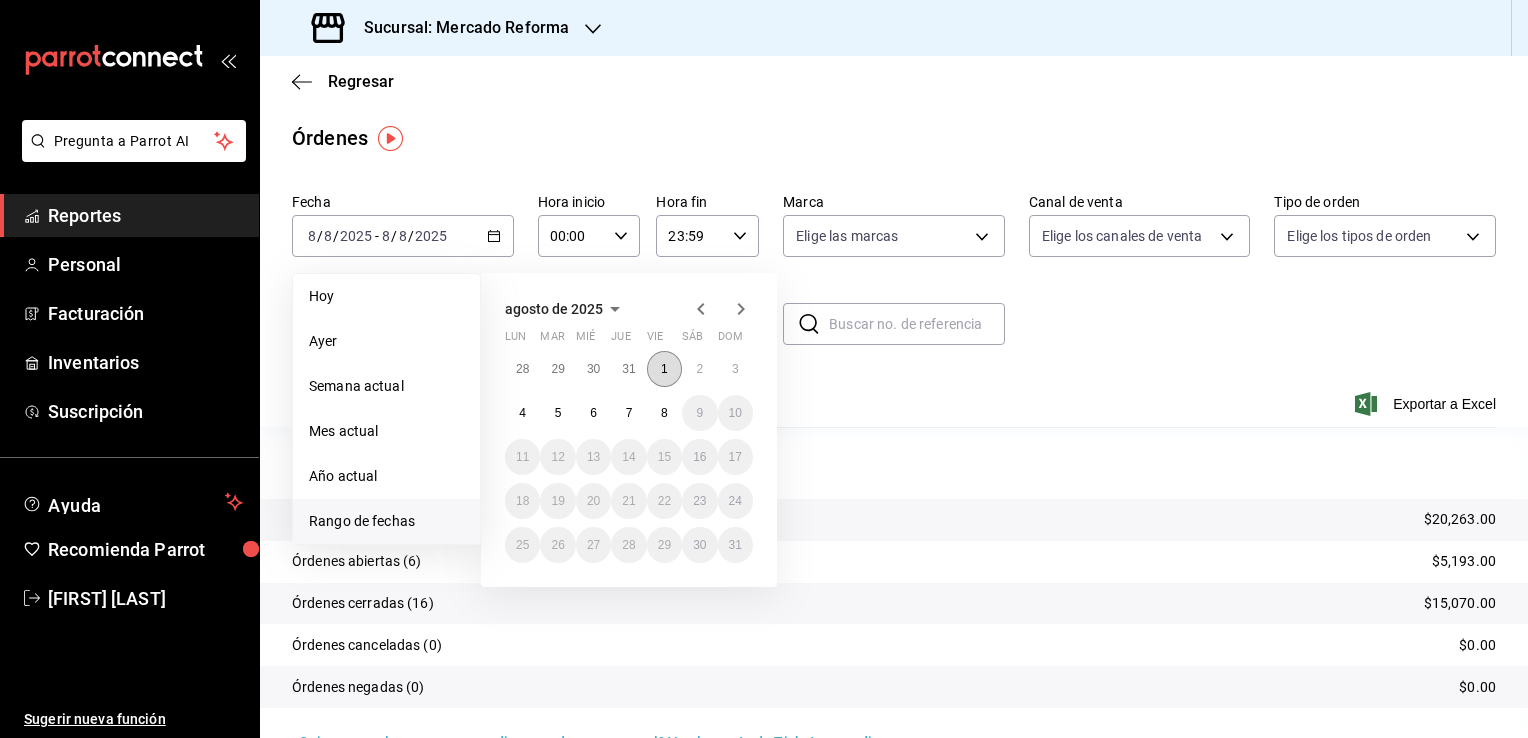 click on "1" at bounding box center (664, 369) 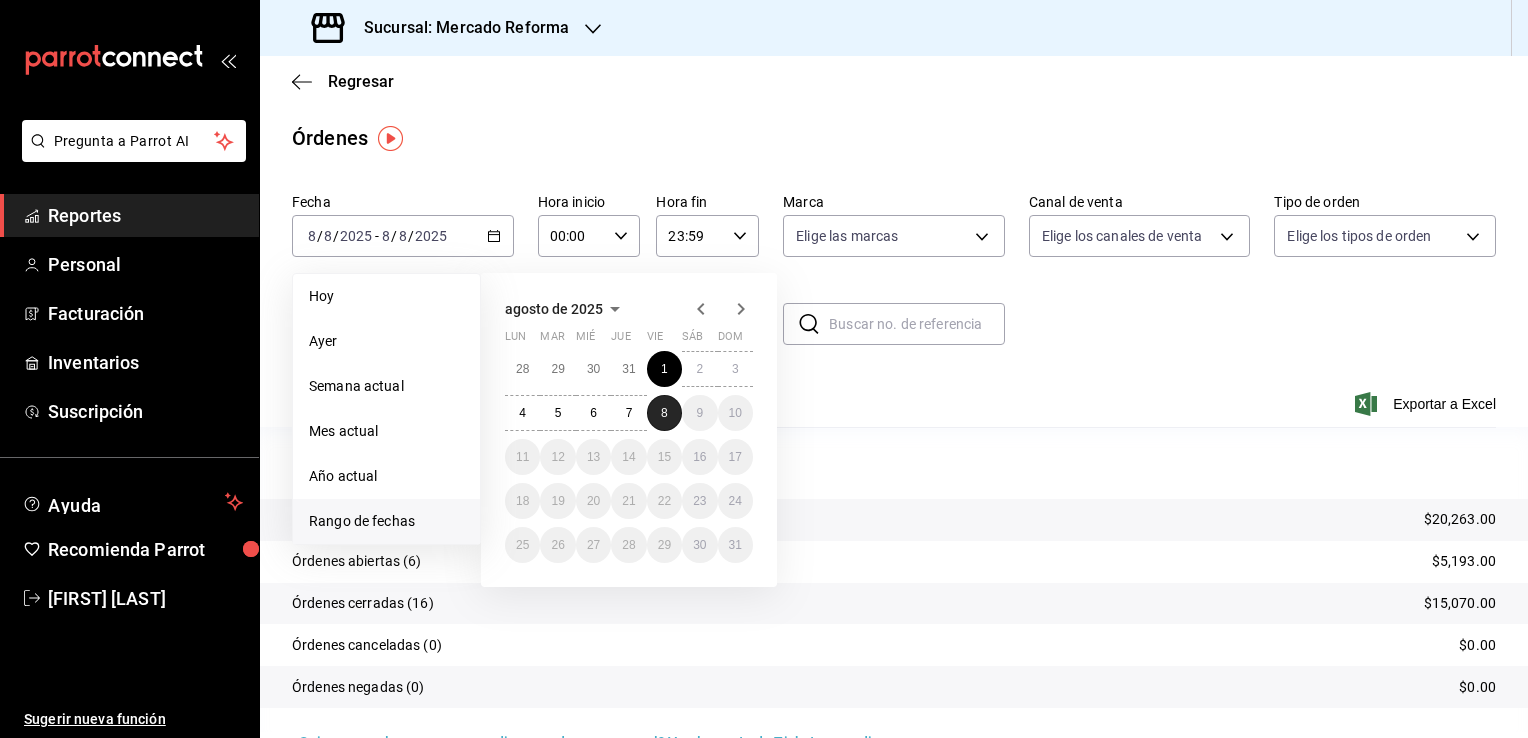 click on "8" at bounding box center (664, 413) 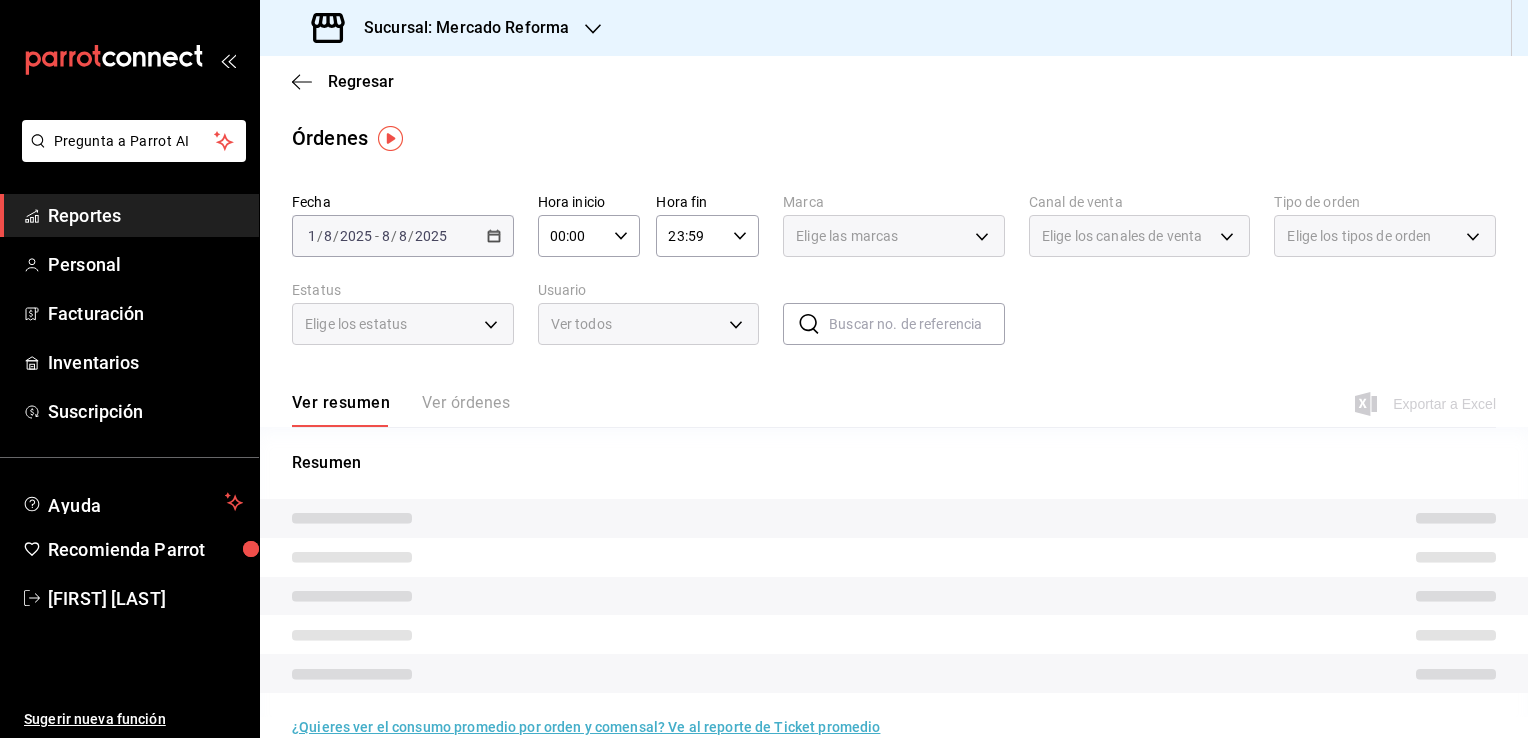 click 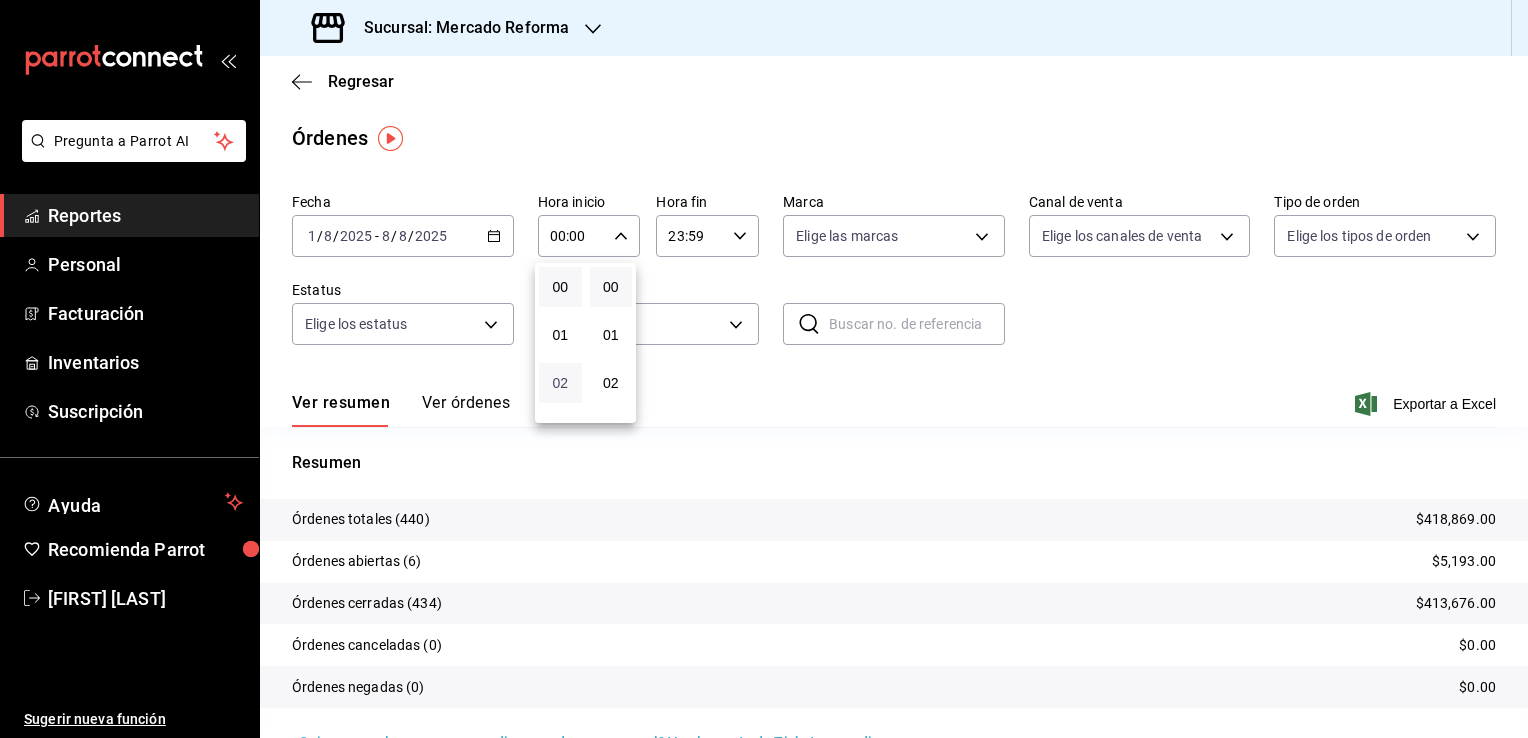 click on "02" at bounding box center (560, 383) 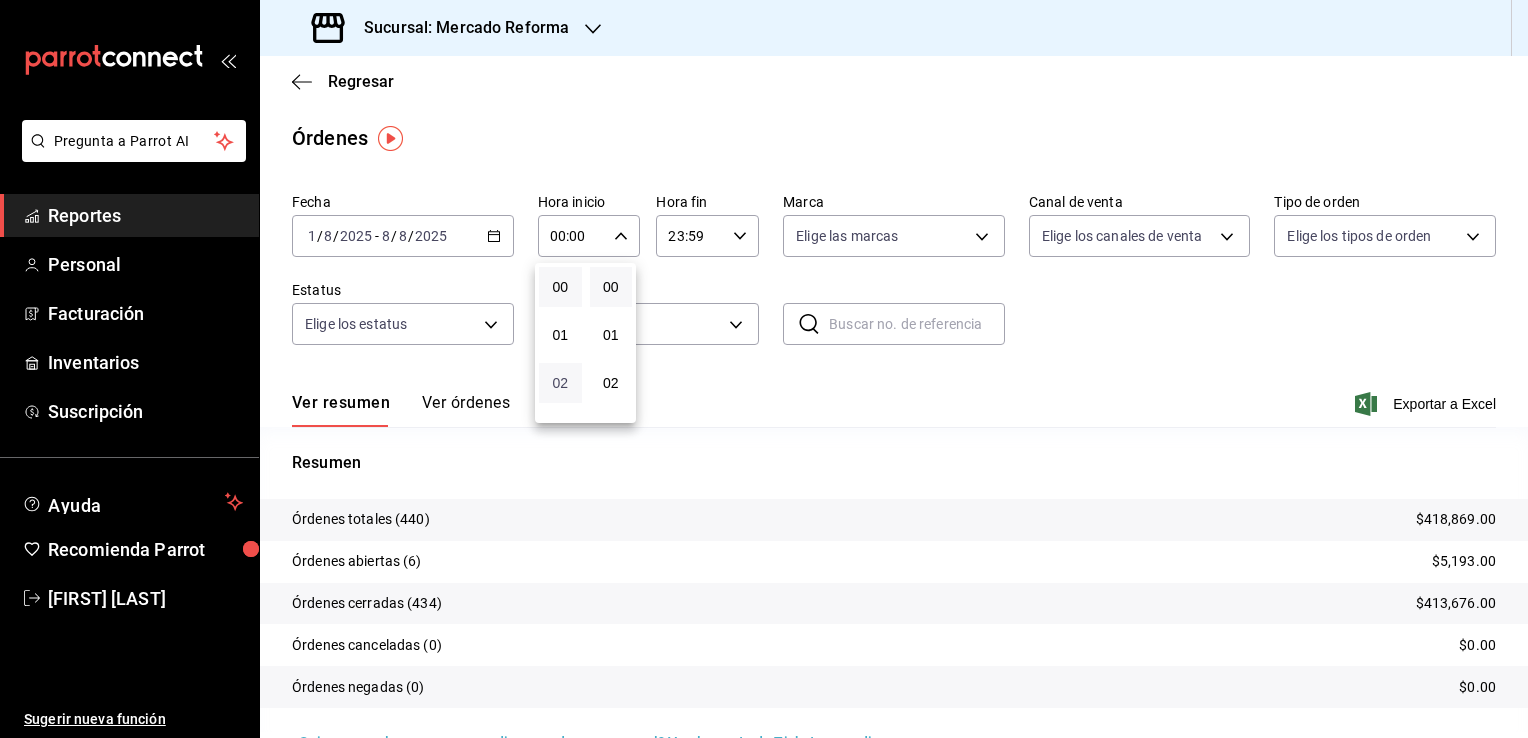 type on "02:00" 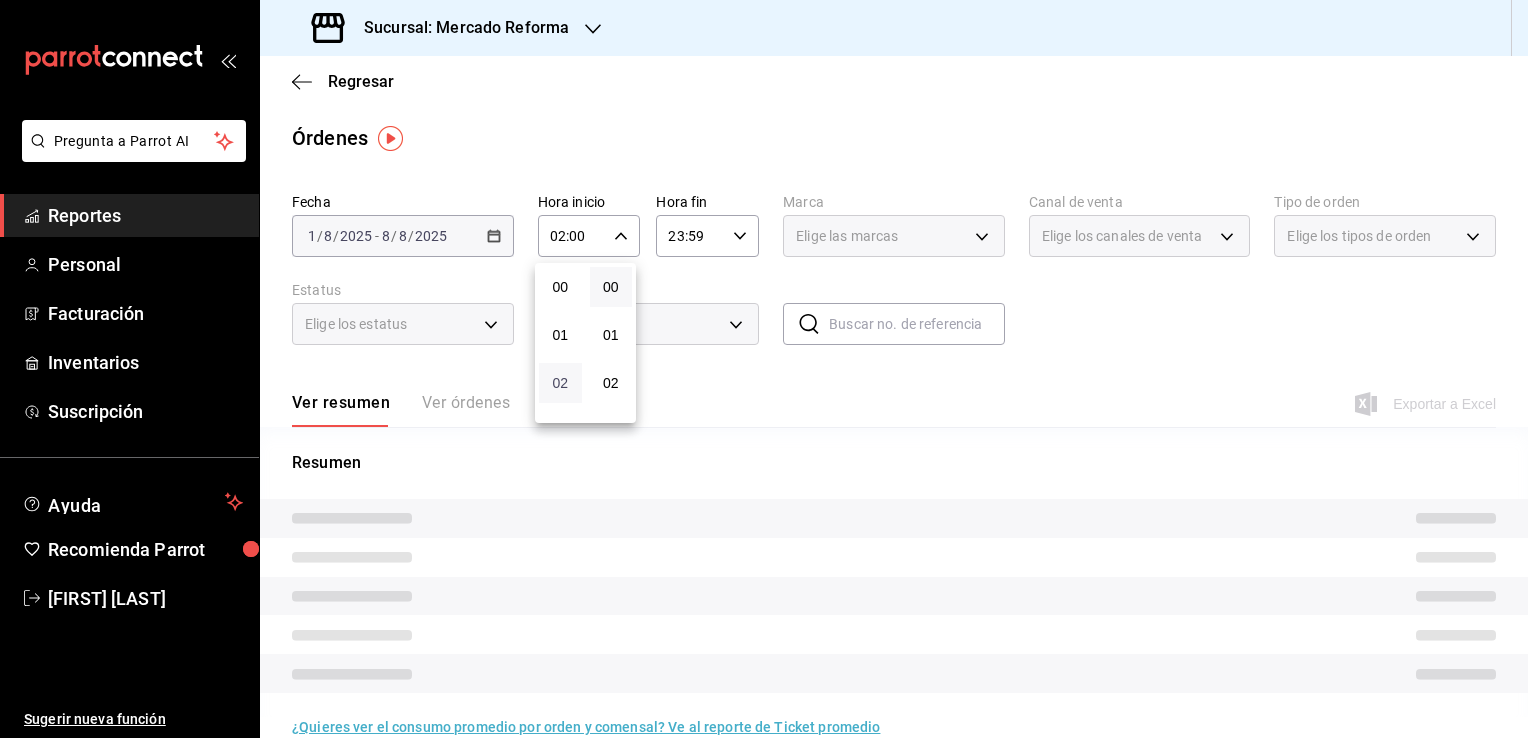 type 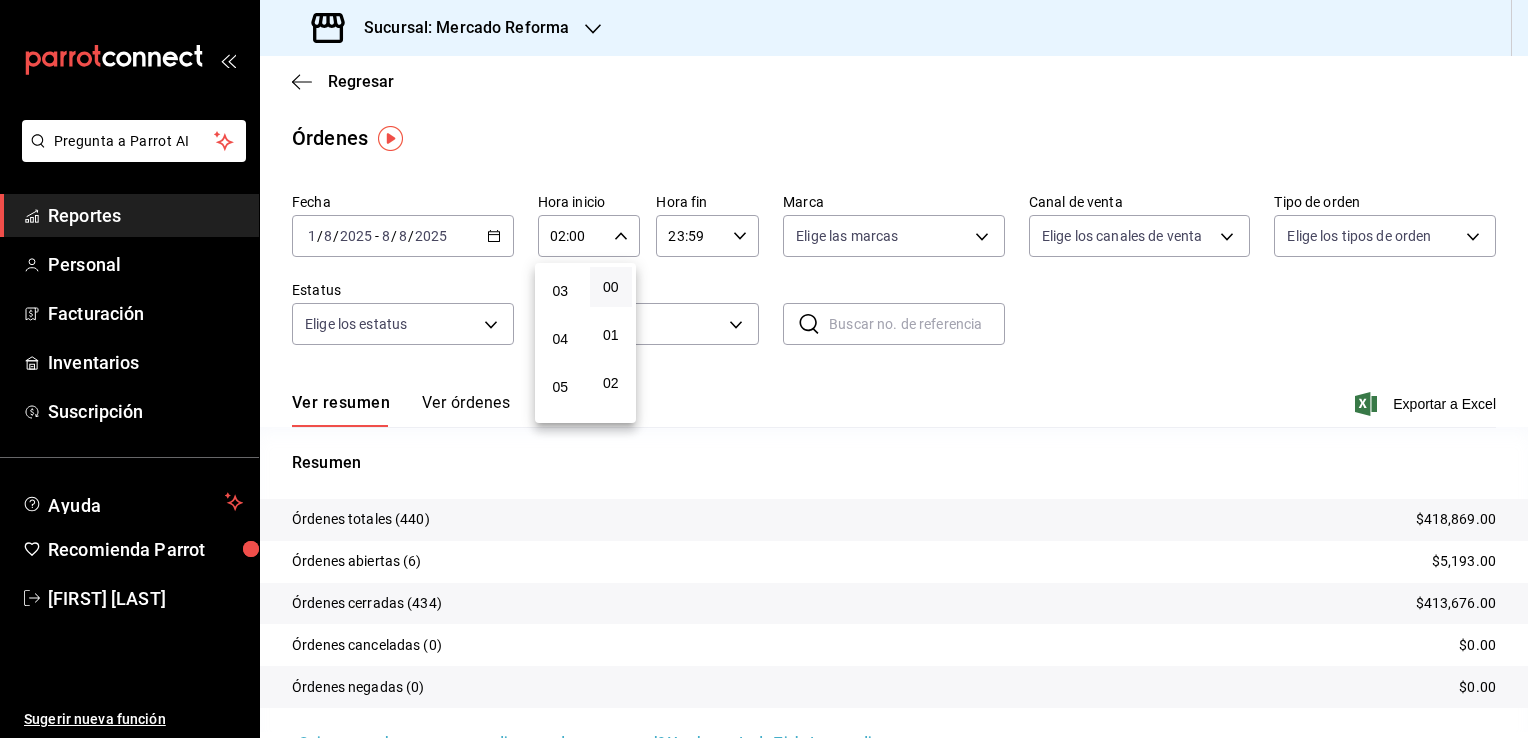scroll, scrollTop: 280, scrollLeft: 0, axis: vertical 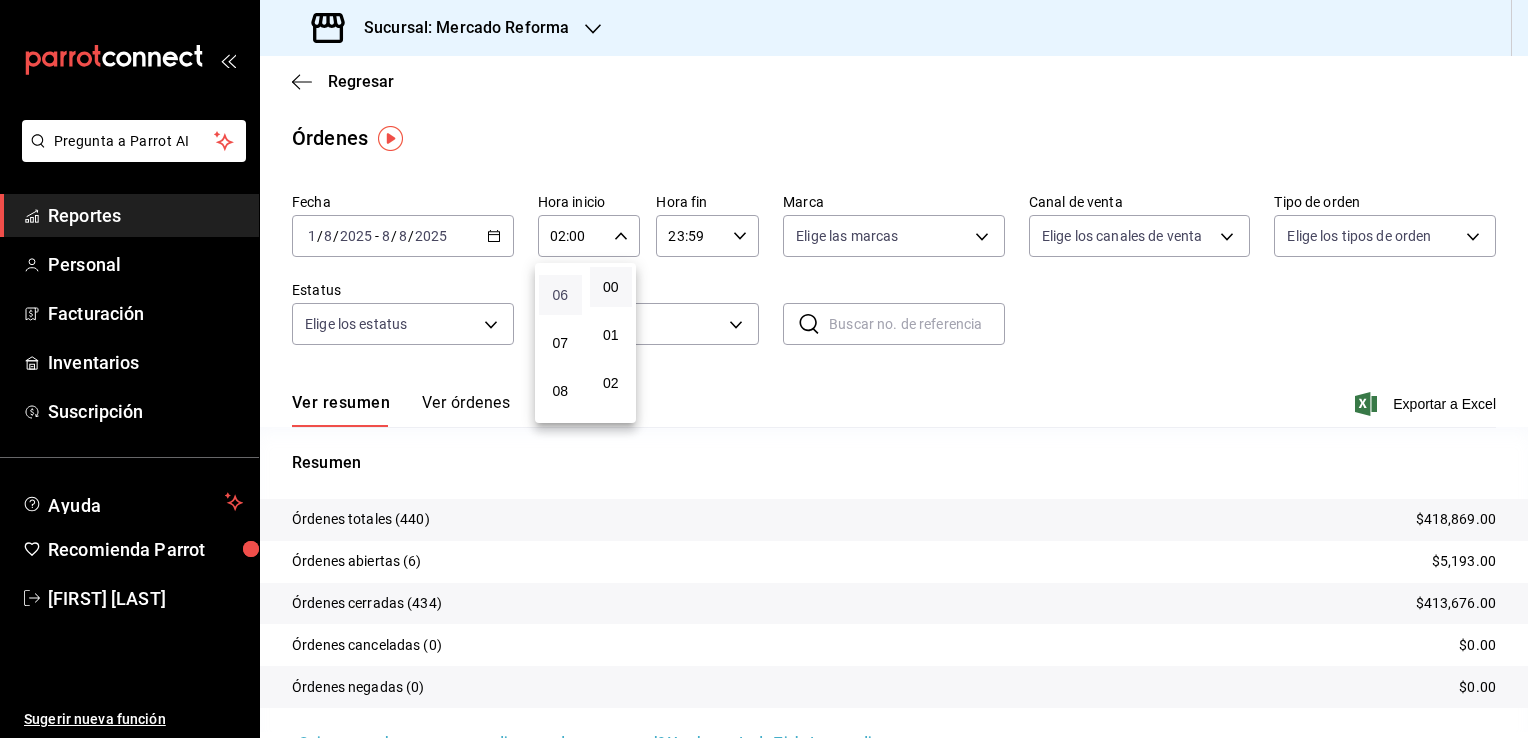 click on "06" at bounding box center (560, 295) 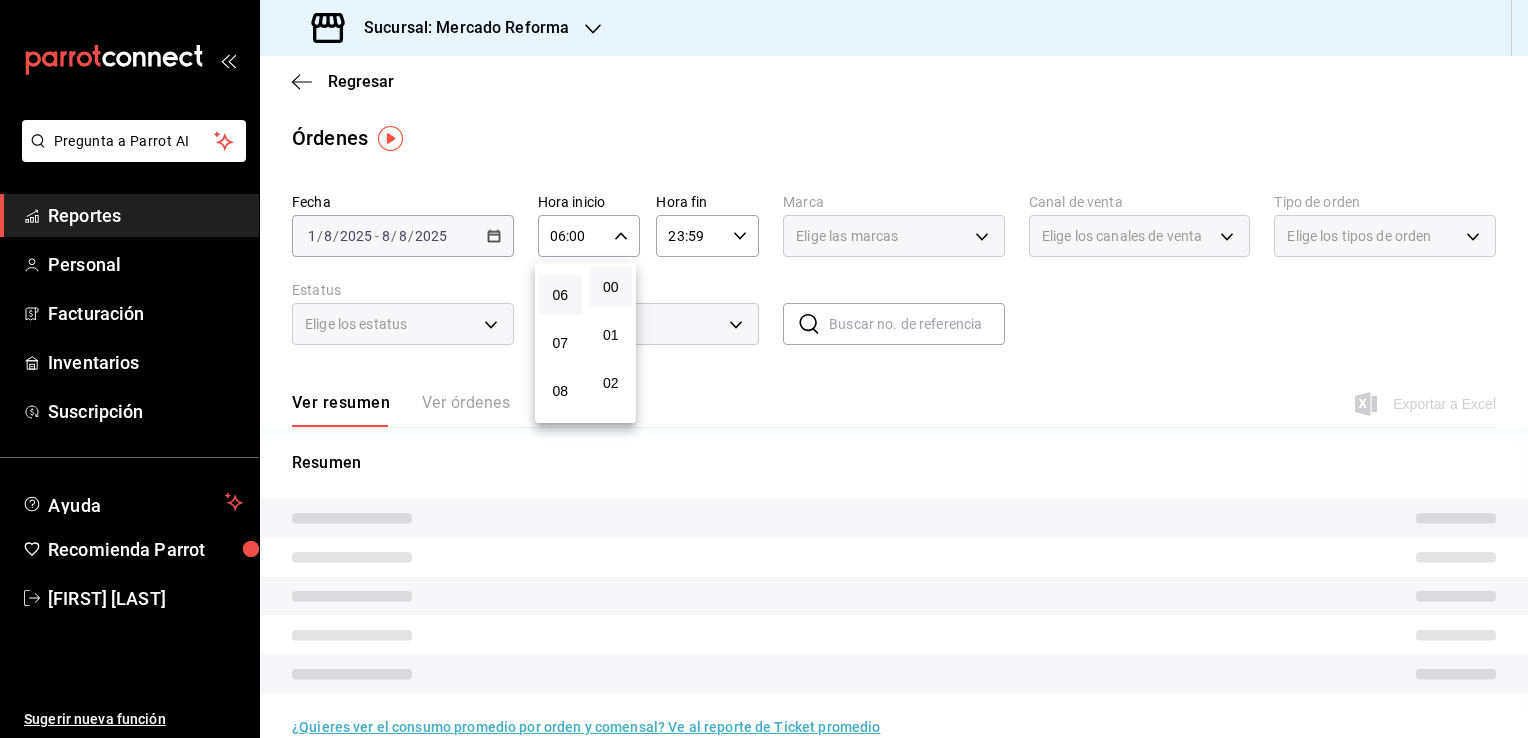 click at bounding box center [764, 369] 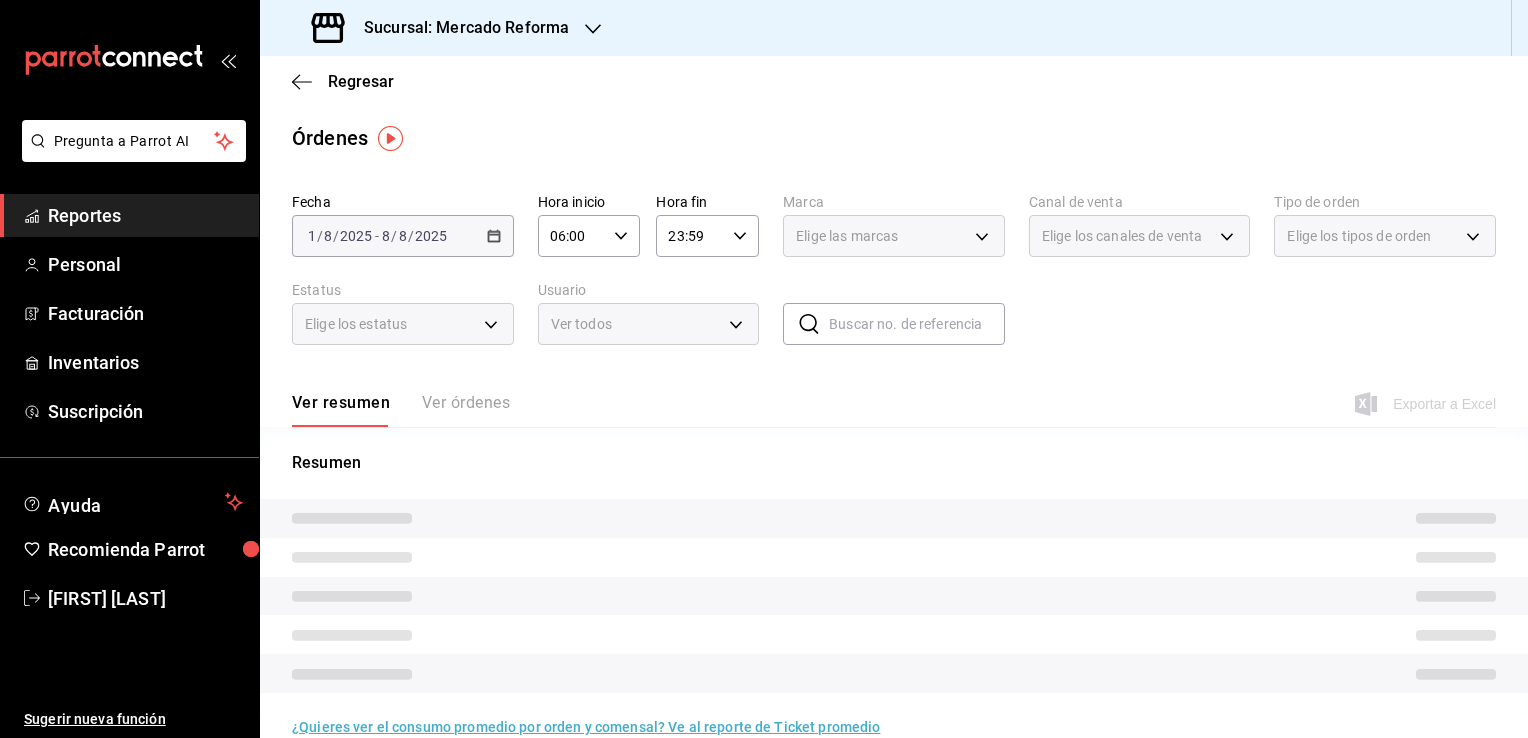 click 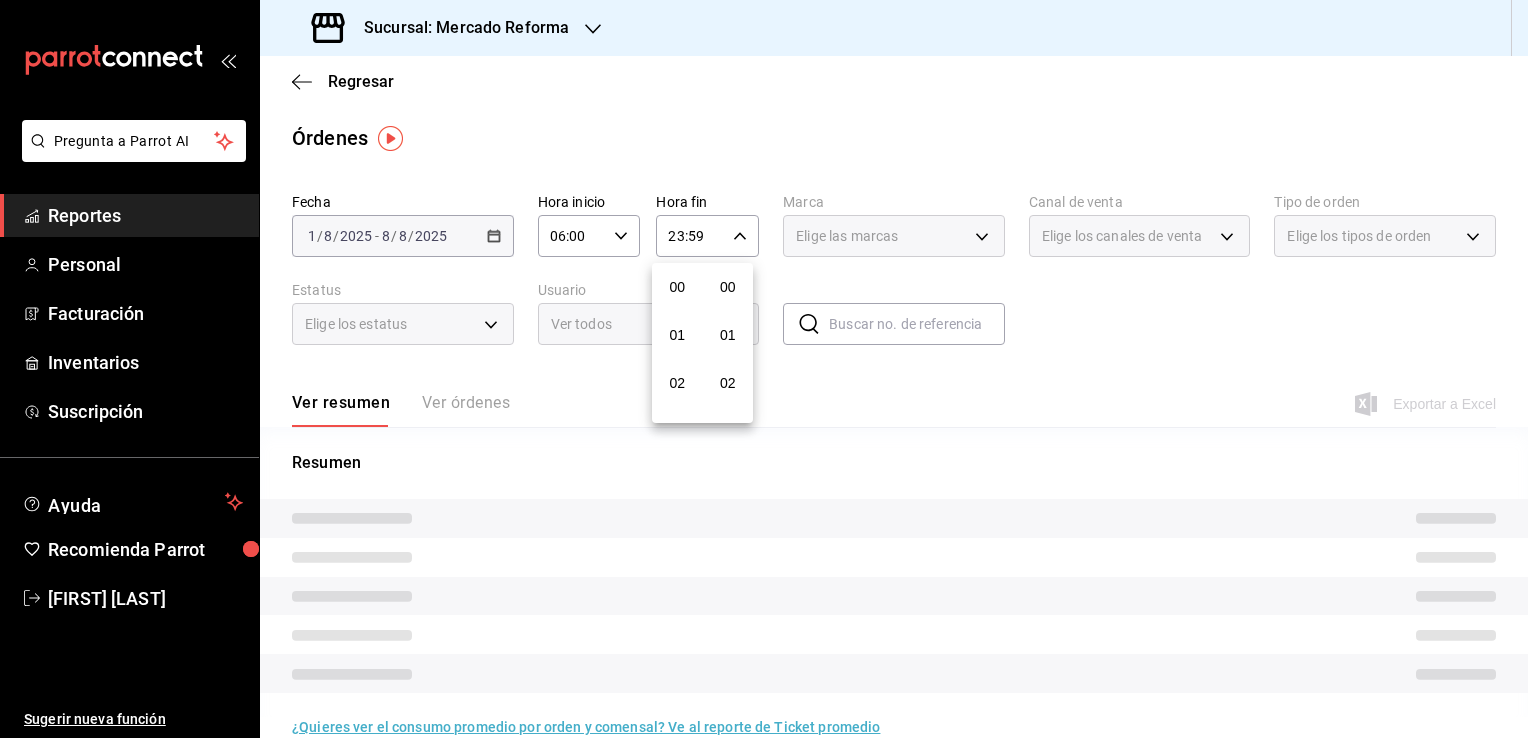 scroll, scrollTop: 1011, scrollLeft: 0, axis: vertical 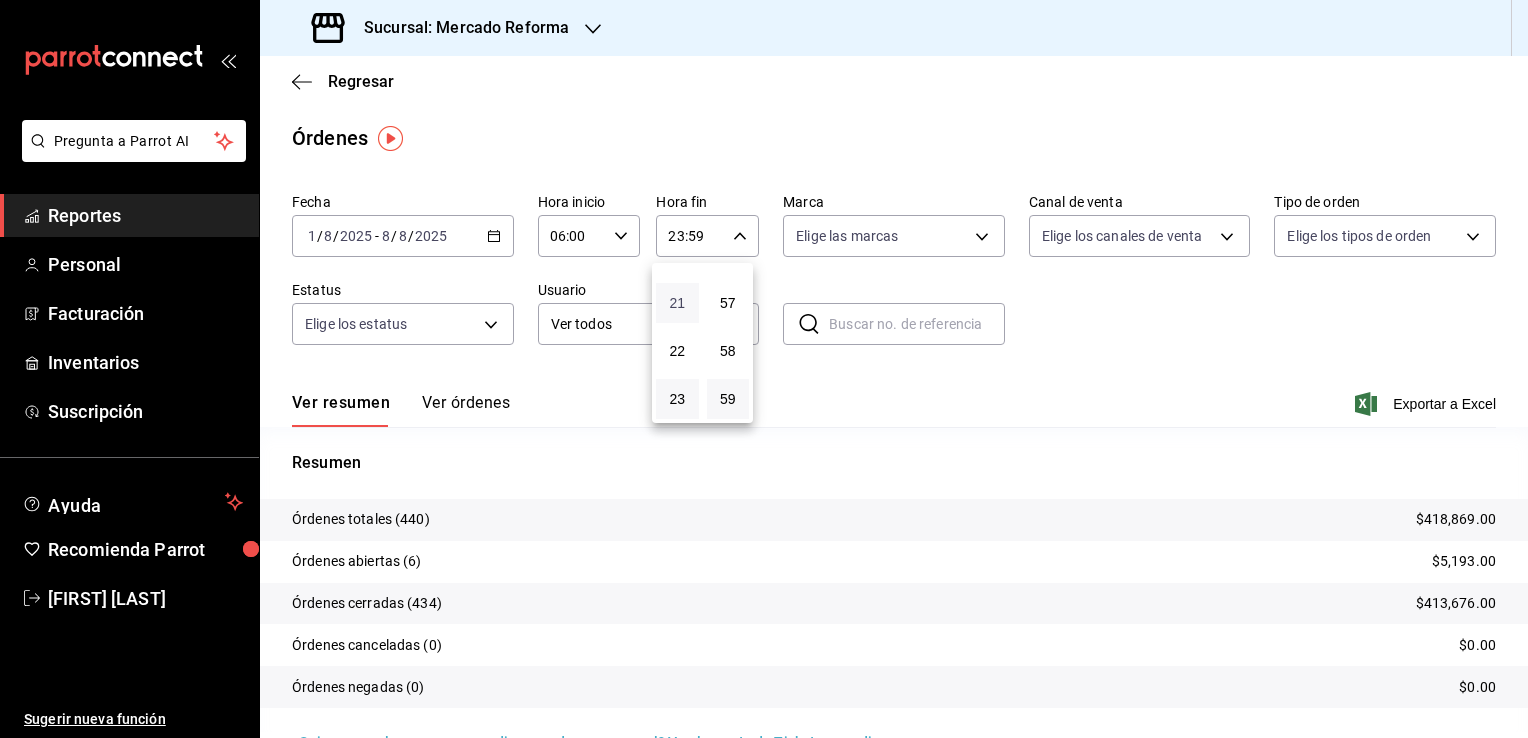 click on "21" at bounding box center (677, 303) 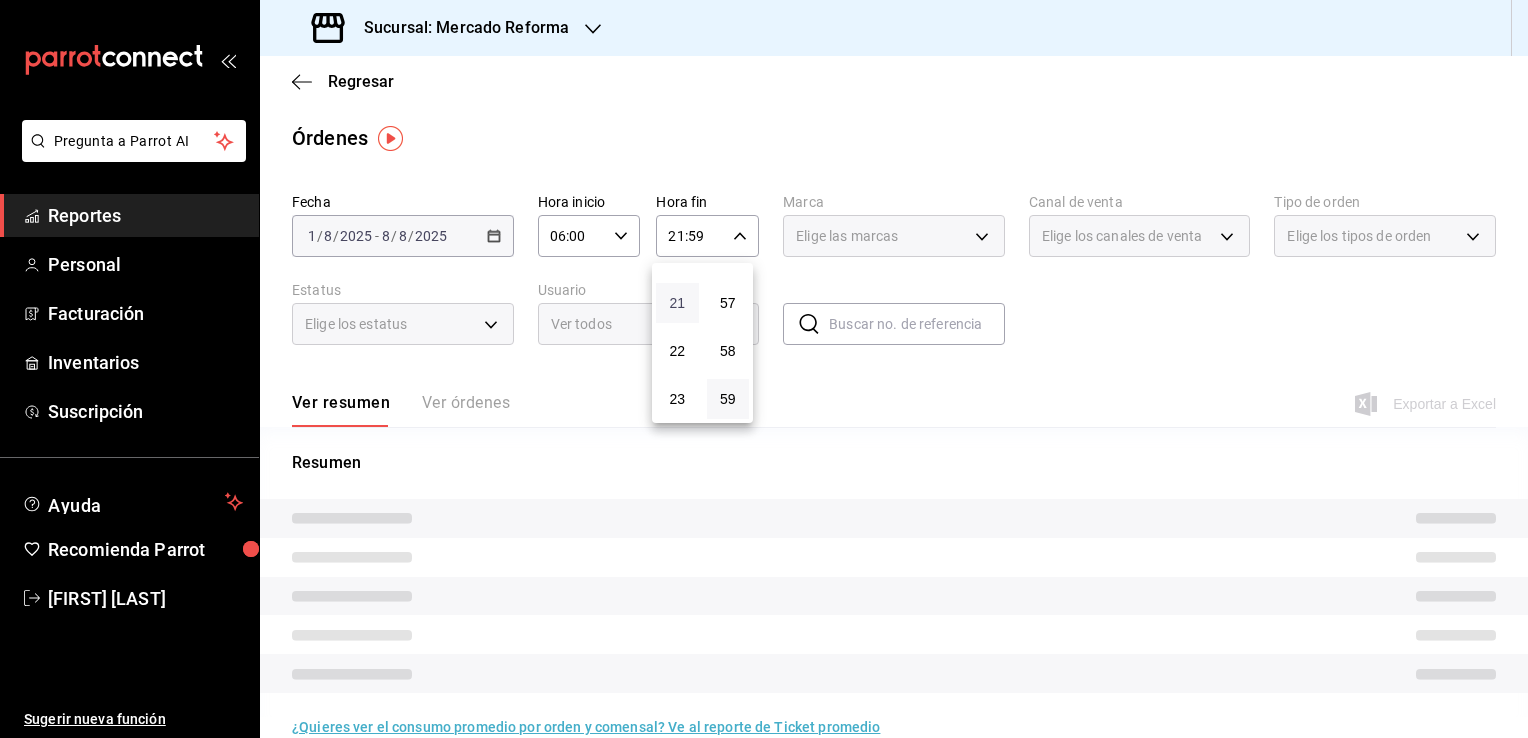 type 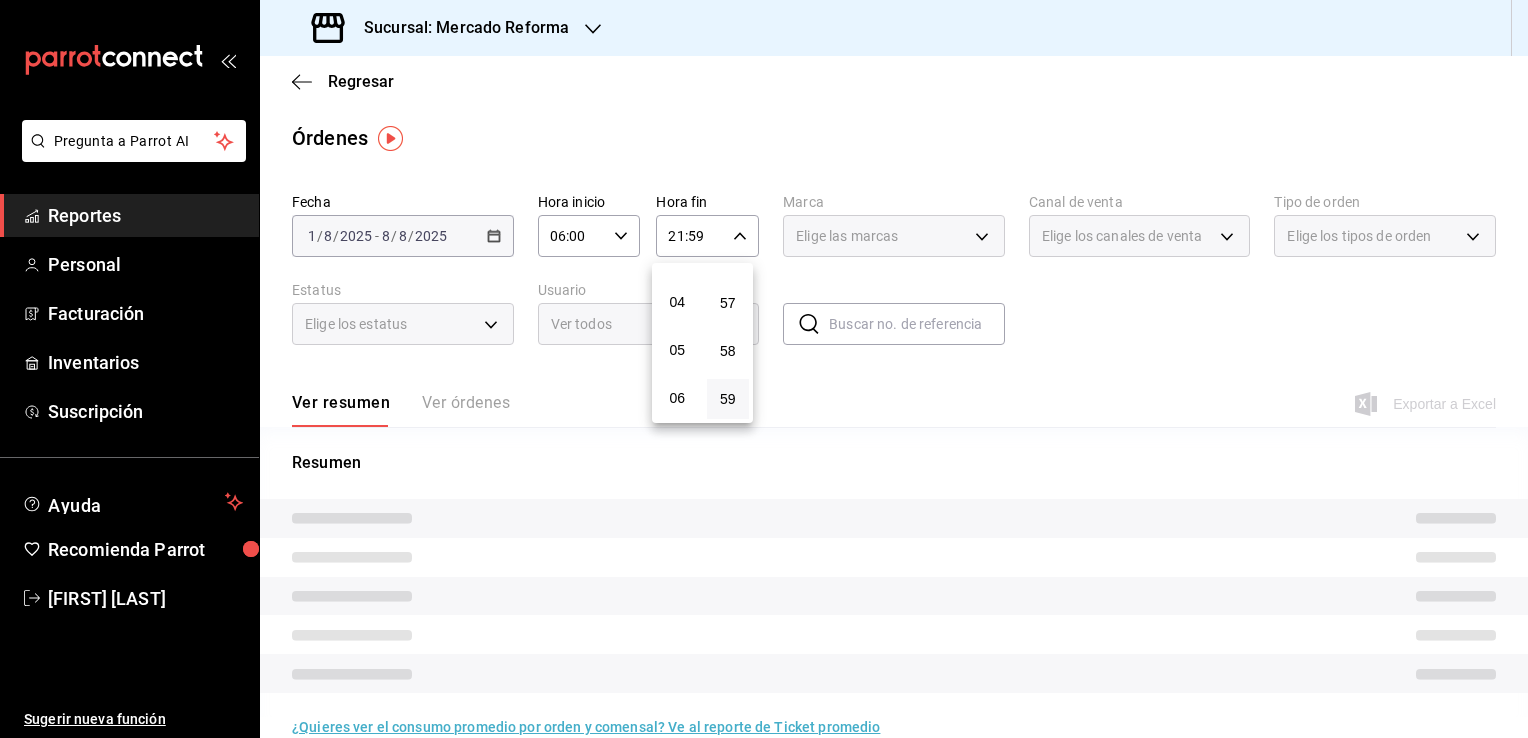 scroll, scrollTop: 171, scrollLeft: 0, axis: vertical 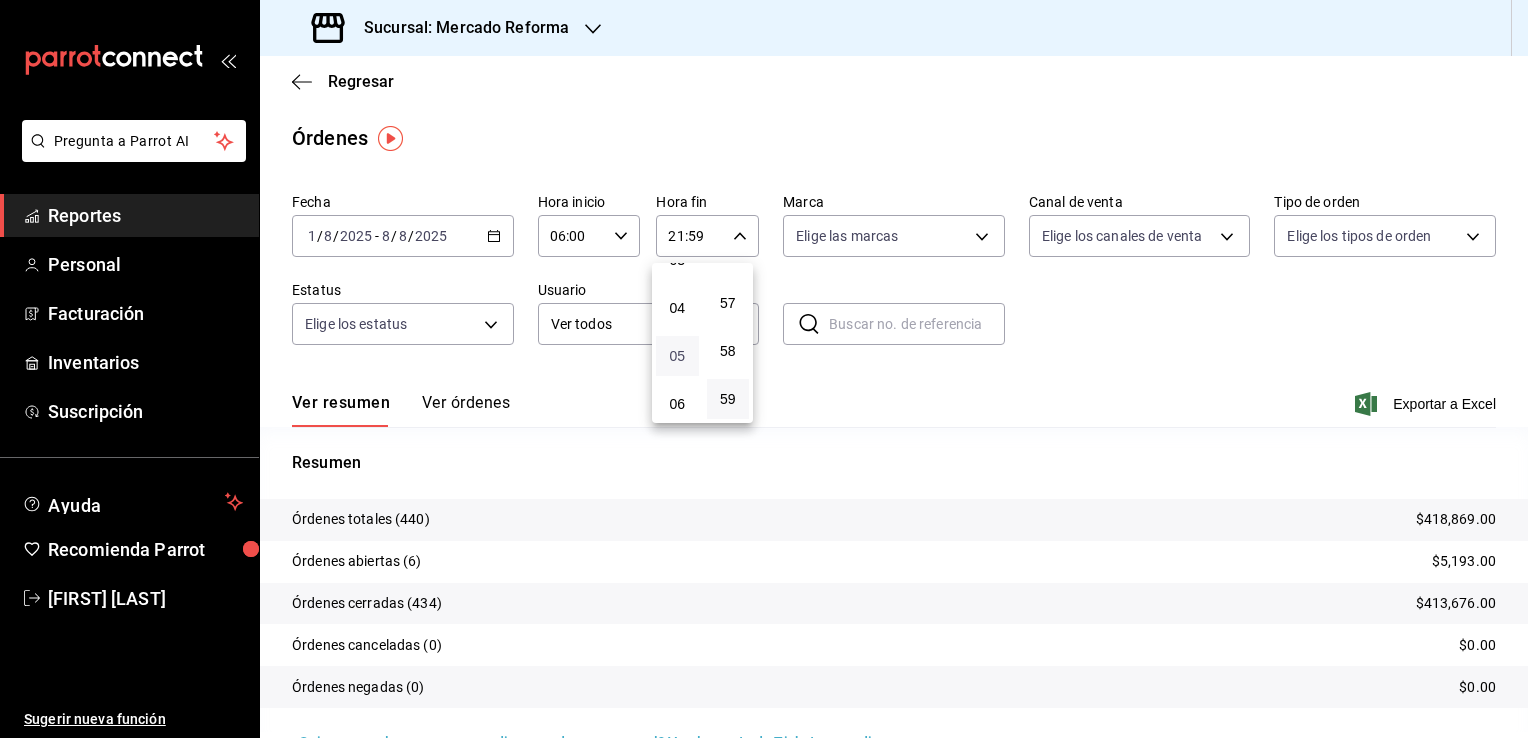 click on "05" at bounding box center [677, 356] 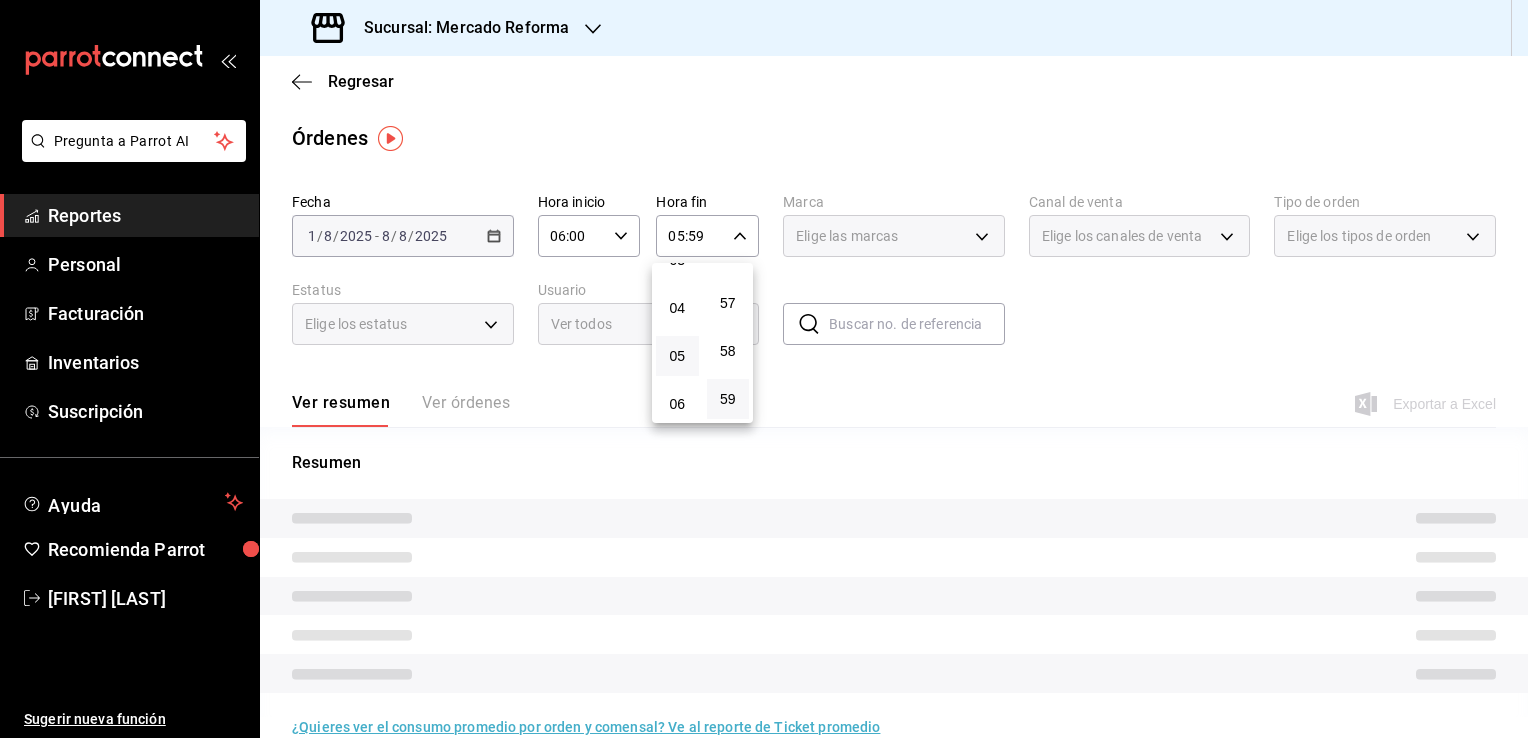 click at bounding box center (764, 369) 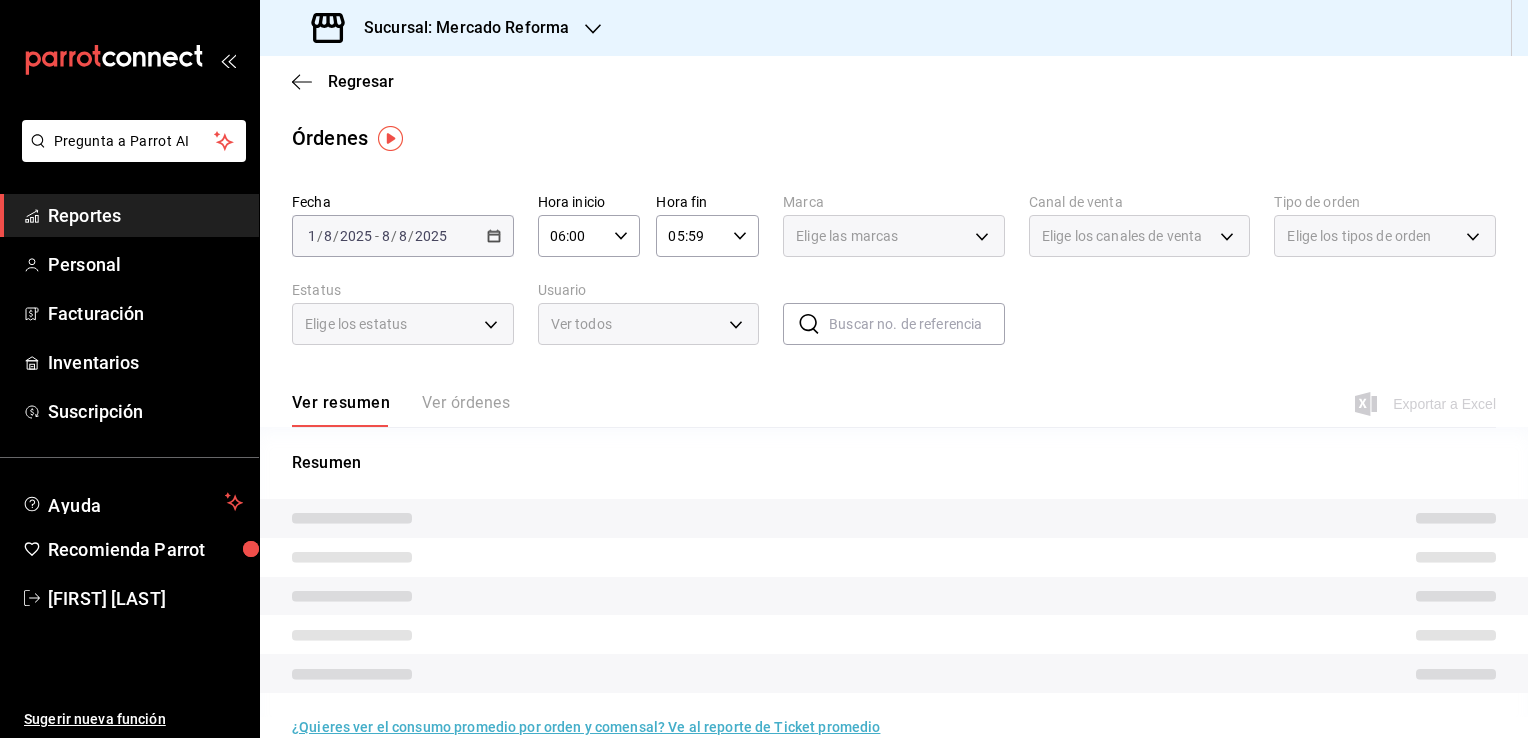 click on "Elige las marcas" at bounding box center (894, 236) 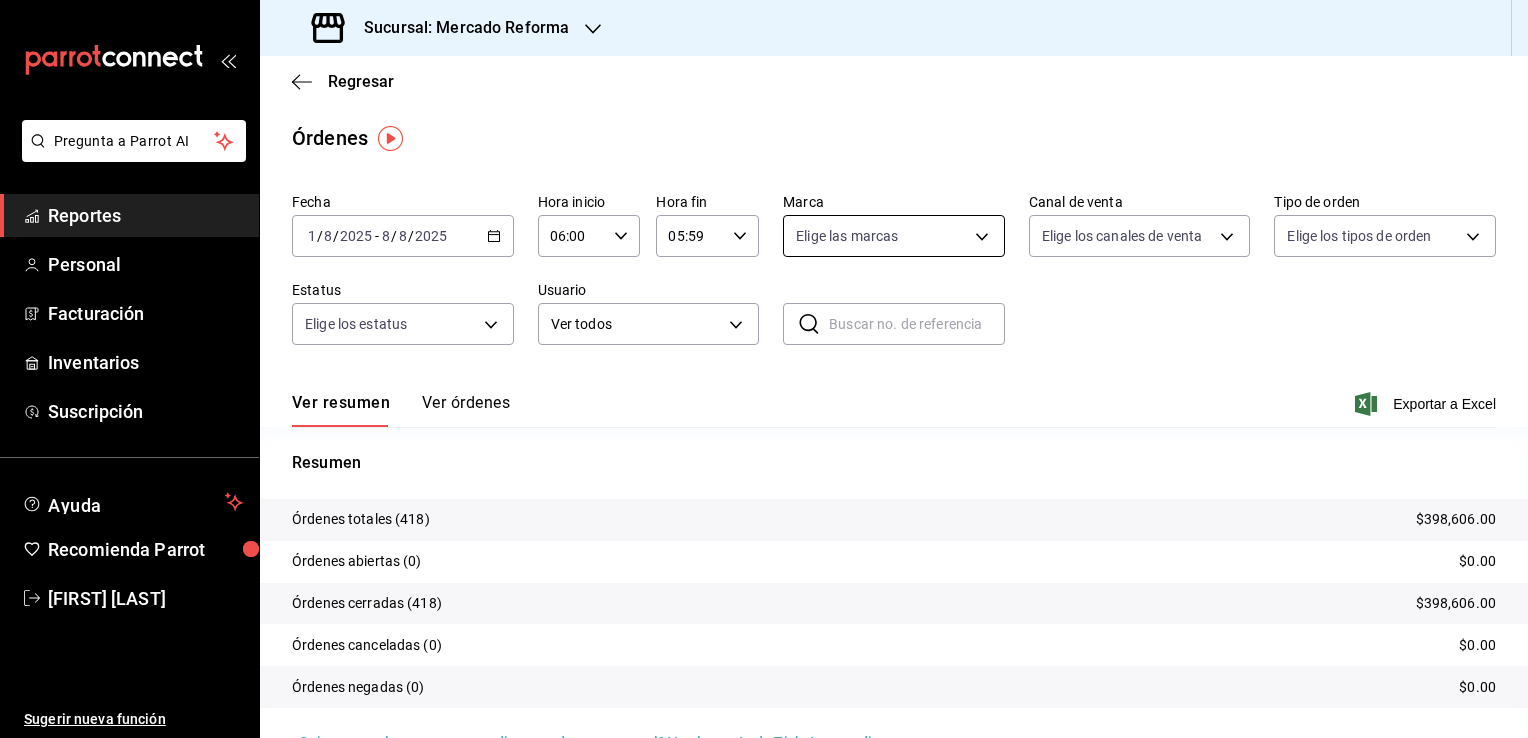 click on "Pregunta a Parrot AI Reportes   Personal   Facturación   Inventarios   Suscripción   Ayuda Recomienda Parrot   [FIRST] [LAST]   Sugerir nueva función   Sucursal: Mercado Reforma Regresar Órdenes Fecha 2025-08-01 1 / 8 / 2025 - 2025-08-08 8 / 8 / 2025 Hora inicio 06:00 Hora inicio Hora fin 05:59 Hora fin Marca Elige las marcas Canal de venta Elige los canales de venta Tipo de orden Elige los tipos de orden Estatus Elige los estatus Usuario Ver todos ALL ​ ​ Ver resumen Ver órdenes Exportar a Excel Resumen Órdenes totales (418) $398,606.00 Órdenes abiertas (0) $0.00 Órdenes cerradas (418) $398,606.00 Órdenes canceladas (0) $0.00 Órdenes negadas (0) $0.00 ¿Quieres ver el consumo promedio por orden y comensal? Ve al reporte de Ticket promedio GANA 1 MES GRATIS EN TU SUSCRIPCIÓN AQUÍ Ver video tutorial Ir a video Pregunta a Parrot AI Reportes   Personal   Facturación   Inventarios   Suscripción   Ayuda Recomienda Parrot   [FIRST] [LAST]   Sugerir nueva función   Visitar centro de ayuda" at bounding box center (764, 369) 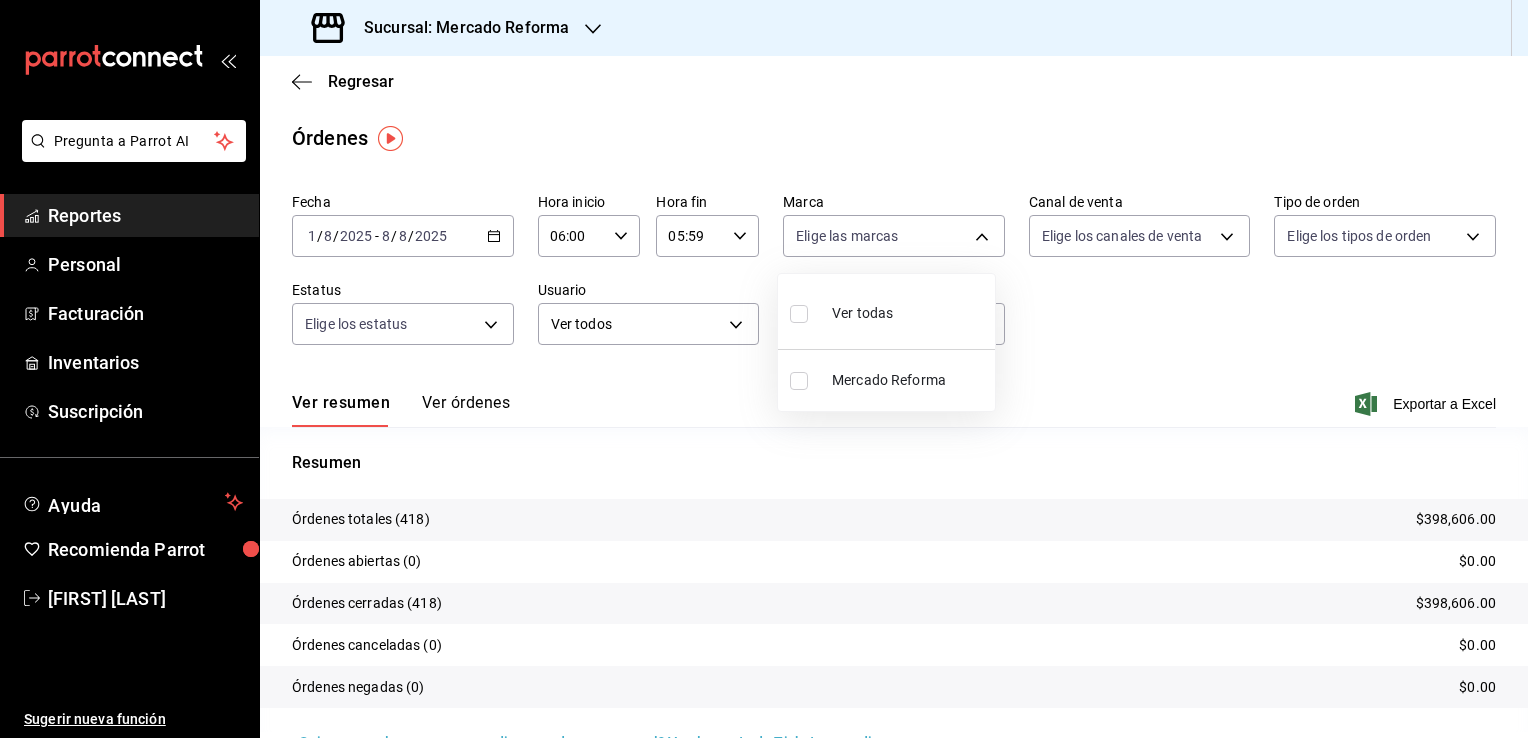 click on "Ver todas" at bounding box center [862, 313] 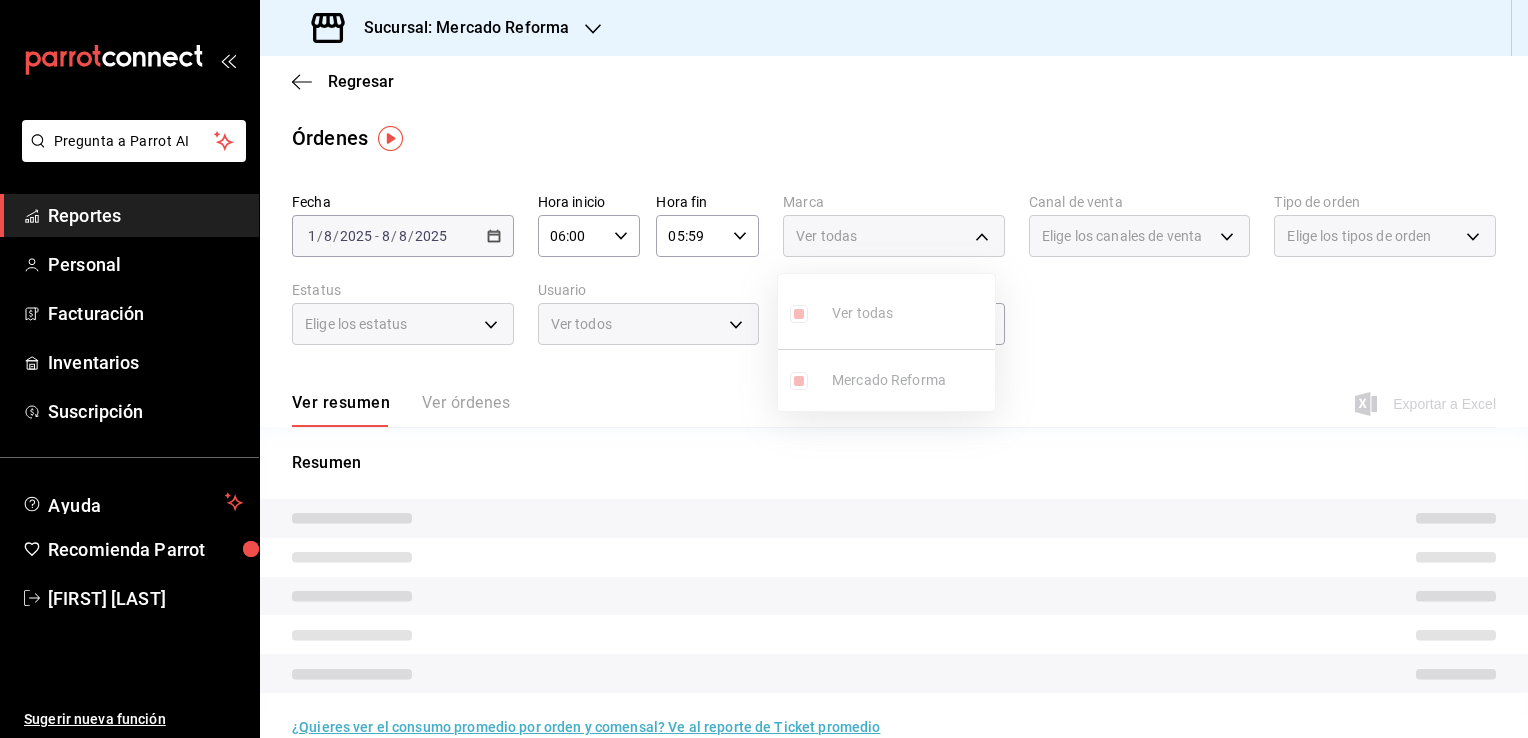click at bounding box center [764, 369] 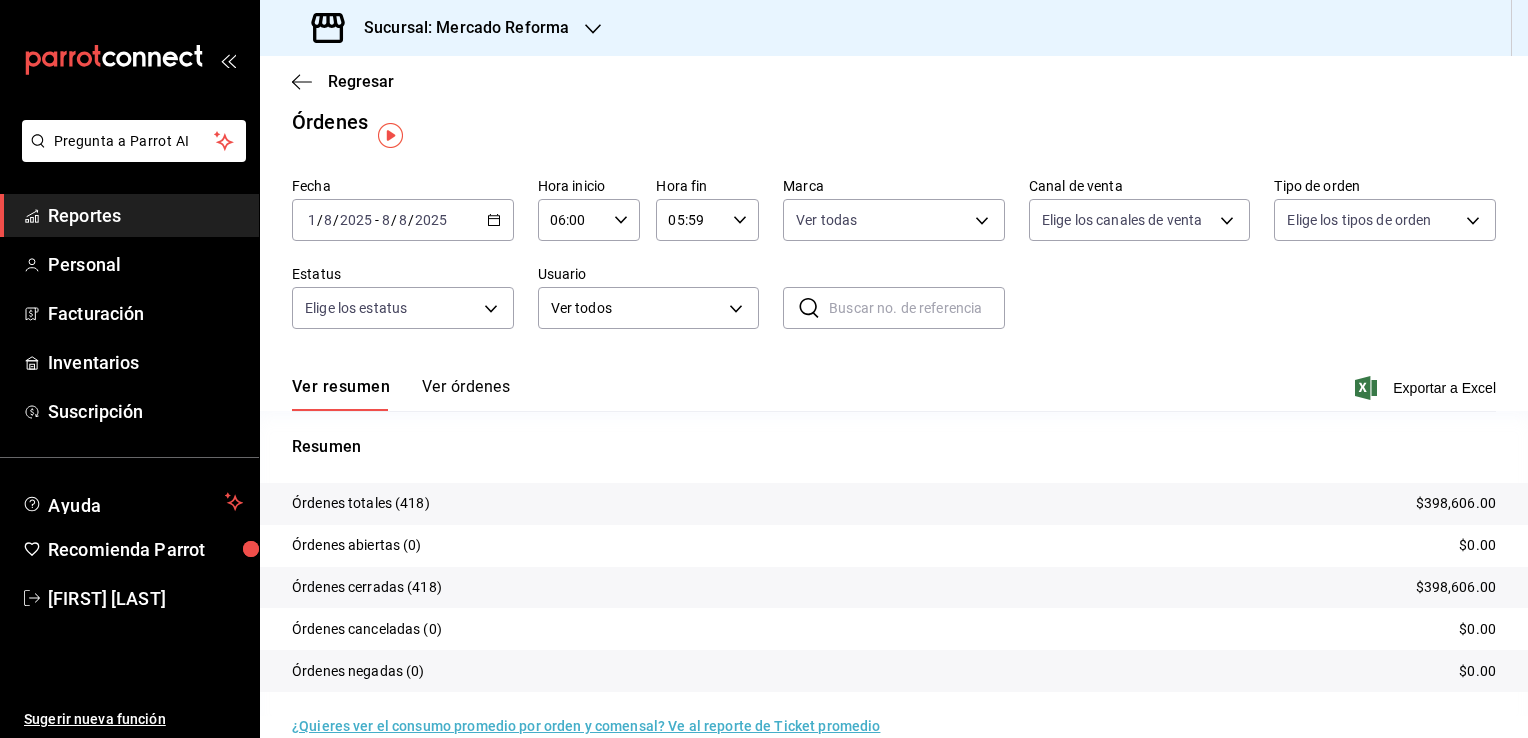 scroll, scrollTop: 2, scrollLeft: 0, axis: vertical 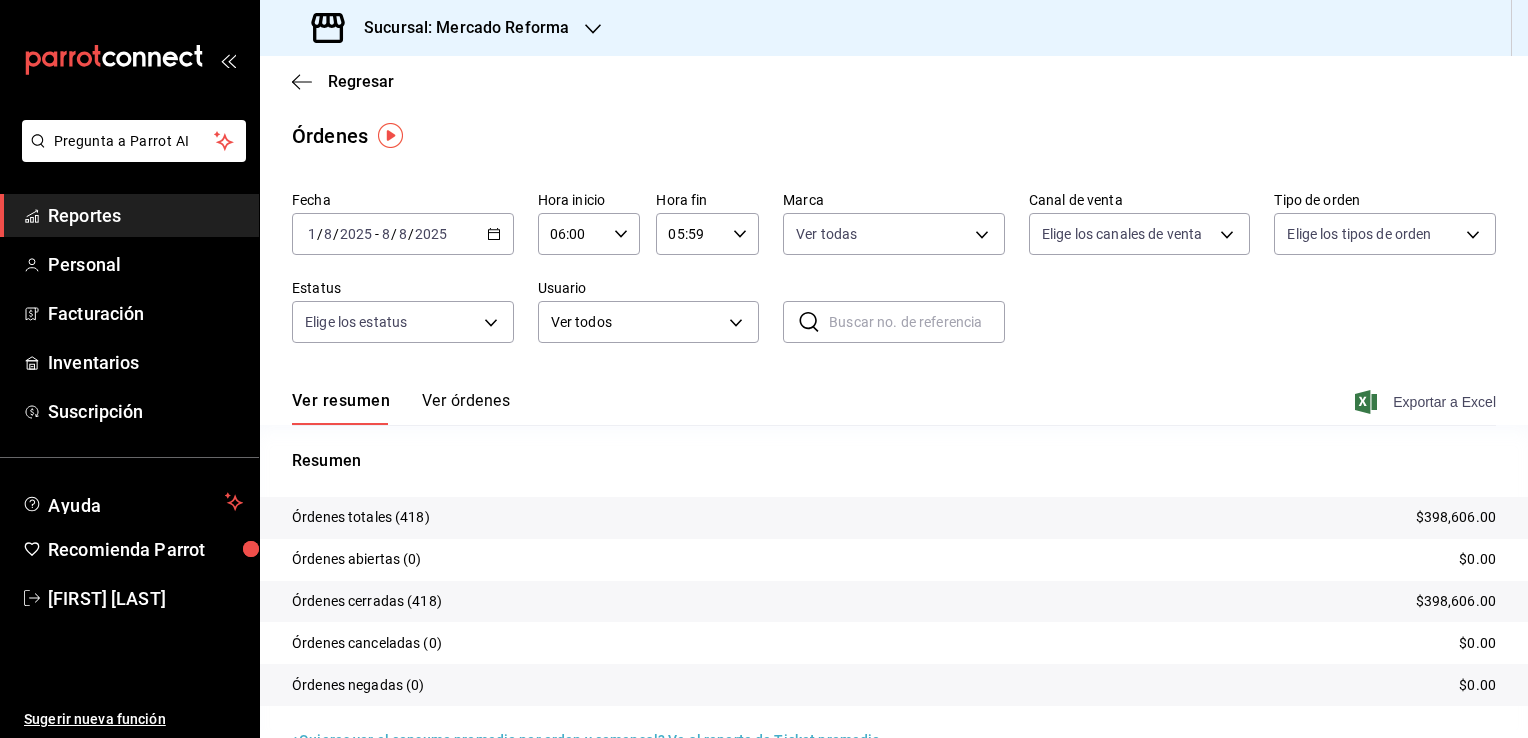 click on "Exportar a Excel" at bounding box center (1427, 402) 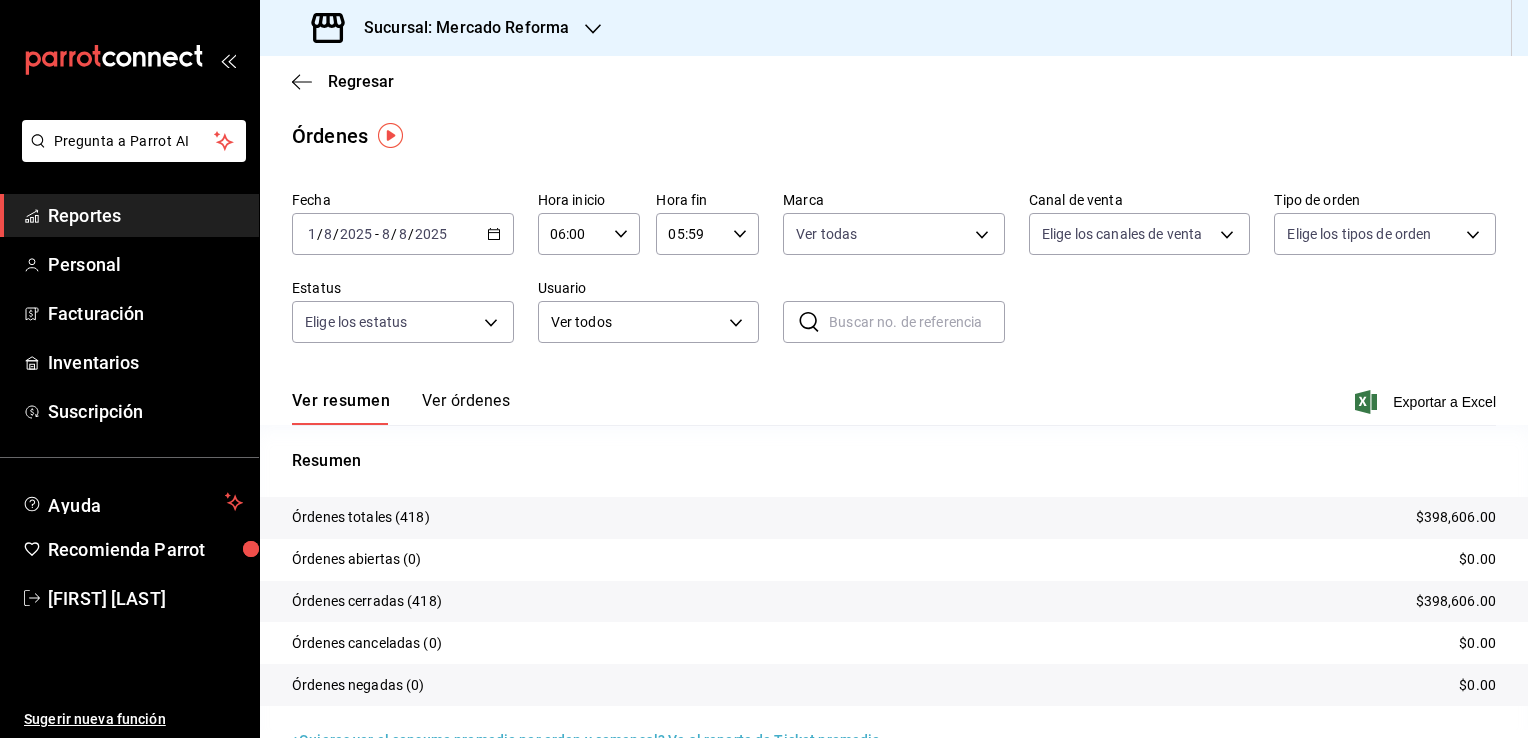 click on "Regresar Órdenes Fecha 2025-08-01 1 / 8 / 2025 - 2025-08-08 8 / 8 / 2025 Hora inicio 06:00 Hora inicio Hora fin 05:59 Hora fin Marca Ver todas ae828a00-f9e9-46fb-a95c-bc024de736cf Canal de venta Elige los canales de venta Tipo de orden Elige los tipos de orden Estatus Elige los estatus Usuario Ver todos ALL ​ ​ Ver resumen Ver órdenes Exportar a Excel Resumen Órdenes totales (418) $398,606.00 Órdenes abiertas (0) $0.00 Órdenes cerradas (418) $398,606.00 Órdenes canceladas (0) $0.00 Órdenes negadas (0) $0.00 ¿Quieres ver el consumo promedio por orden y comensal? Ve al reporte de Ticket promedio" at bounding box center [894, 418] 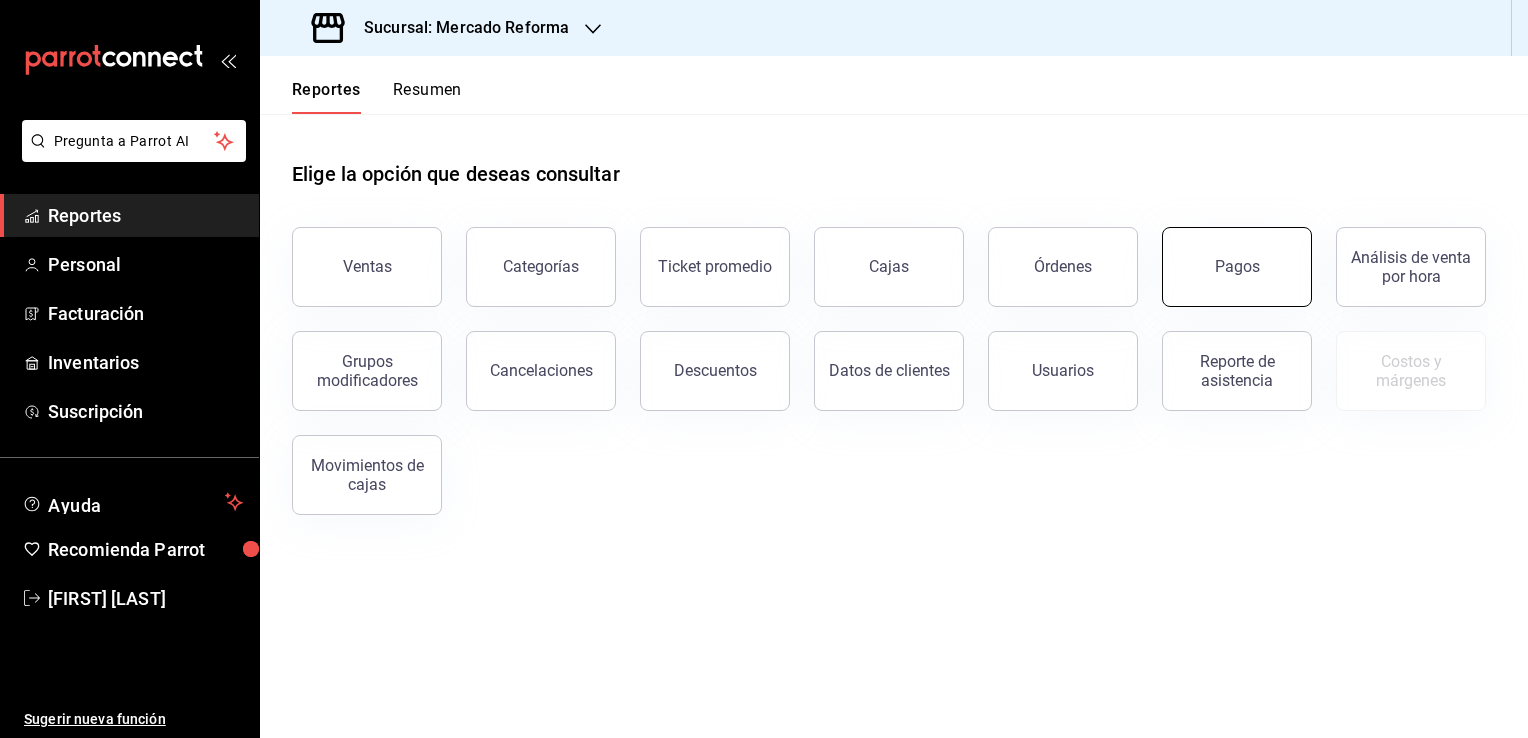 click on "Pagos" at bounding box center [1237, 266] 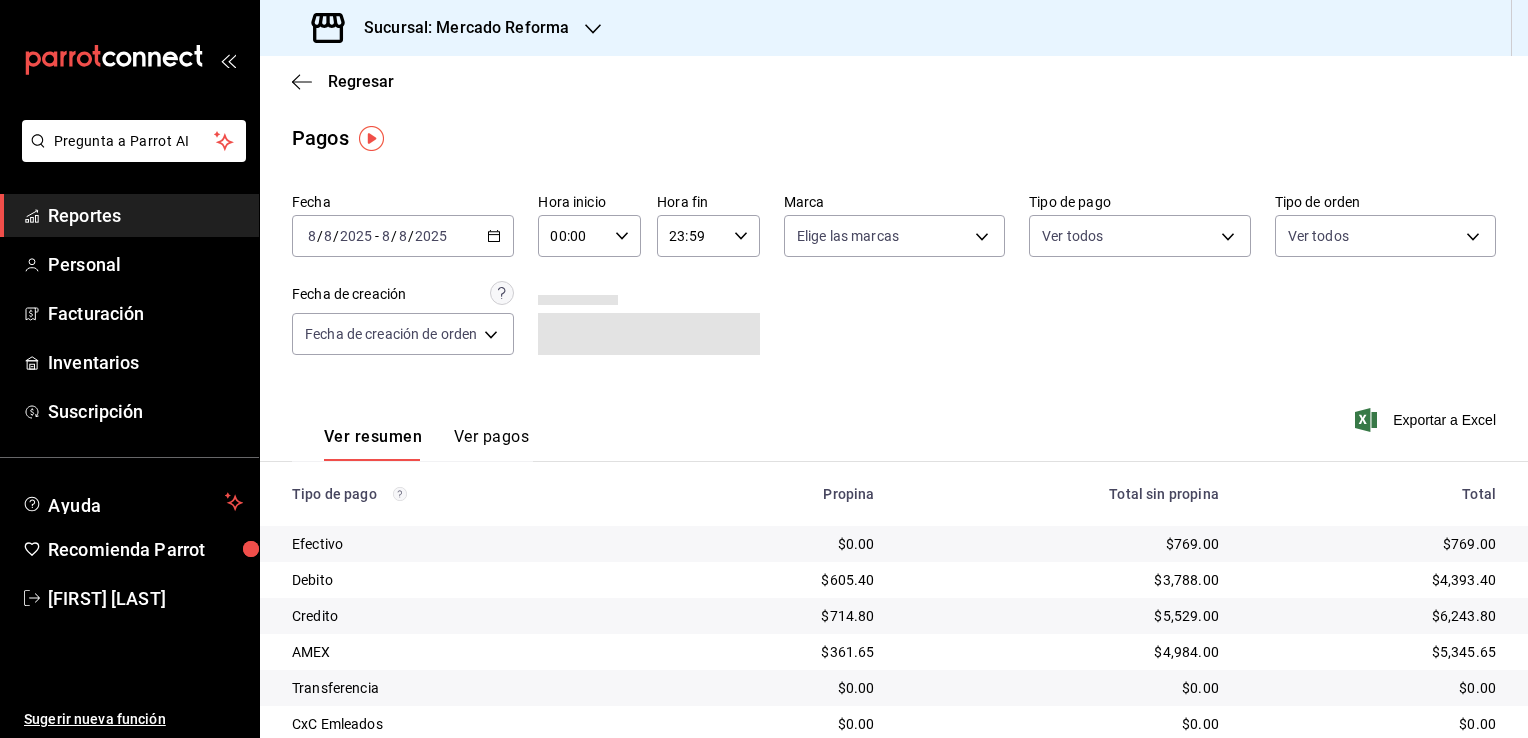 click 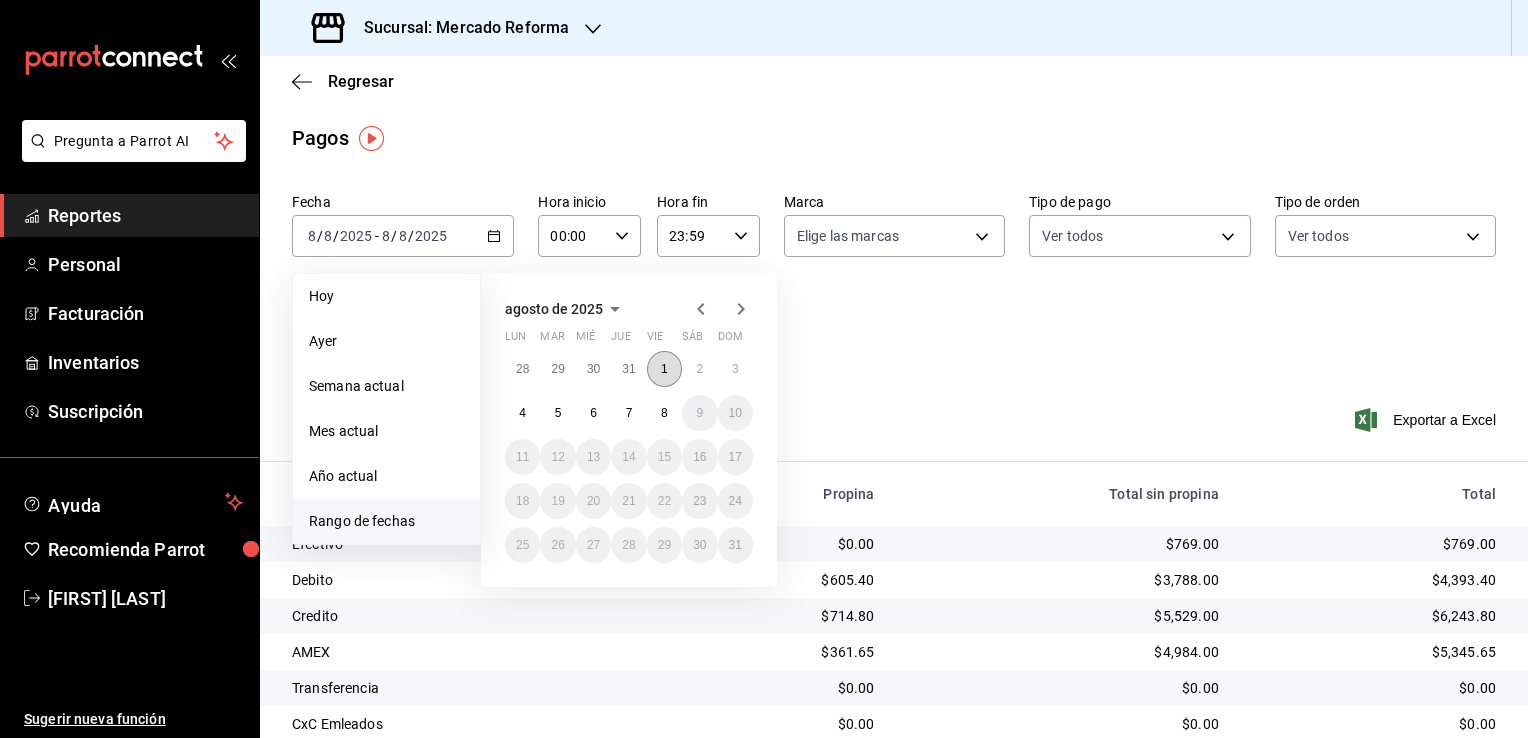 click on "1" at bounding box center [664, 369] 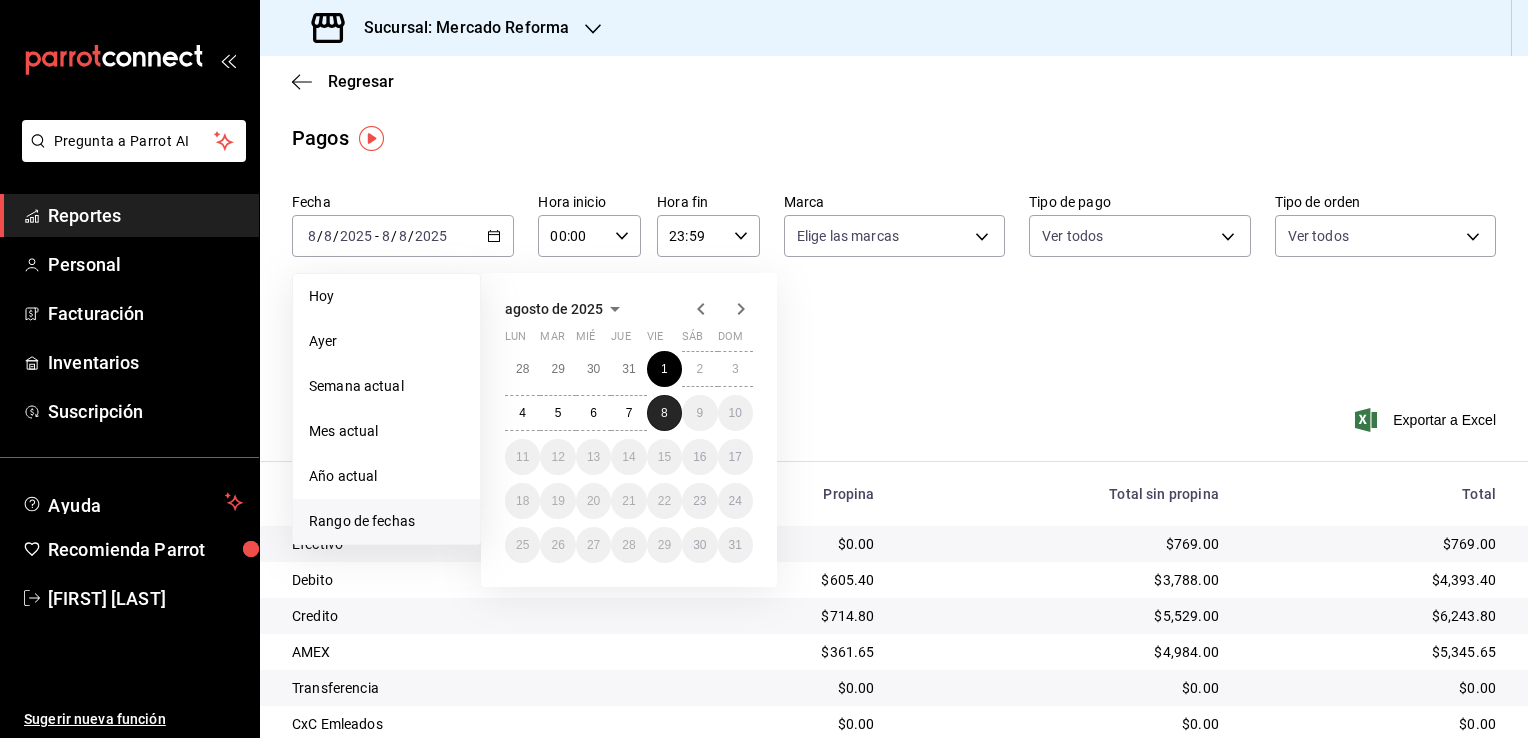 click on "8" at bounding box center [664, 413] 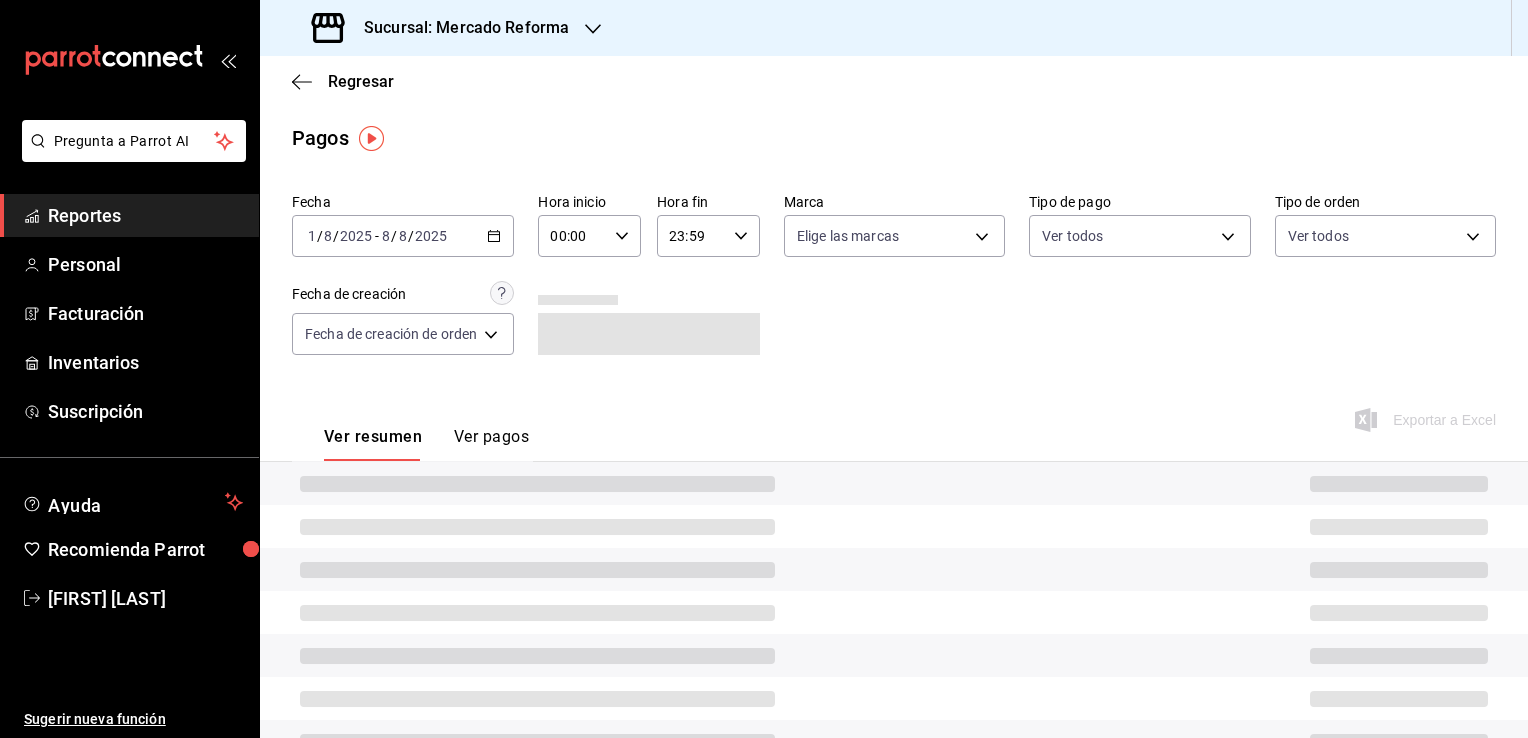 click 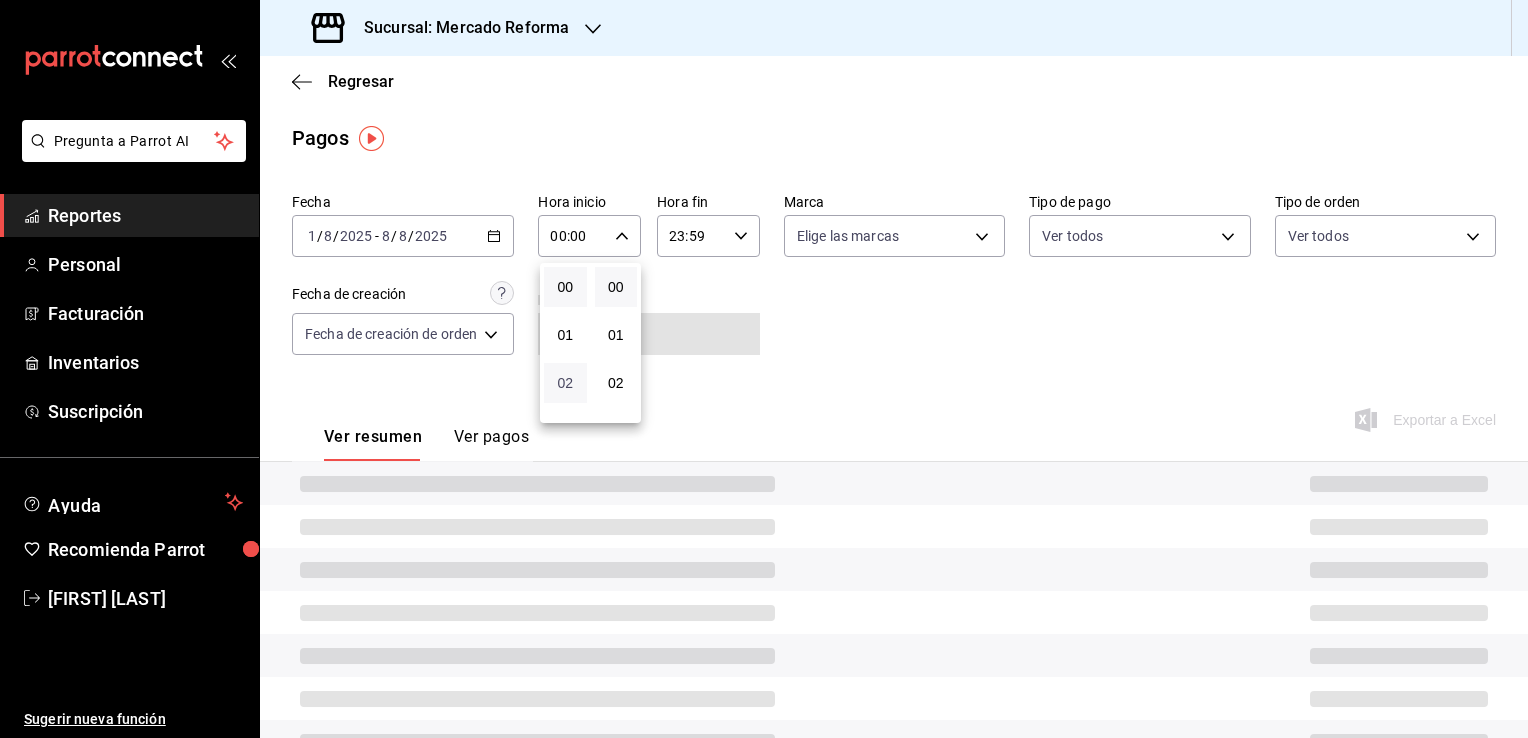 click on "02" at bounding box center [565, 383] 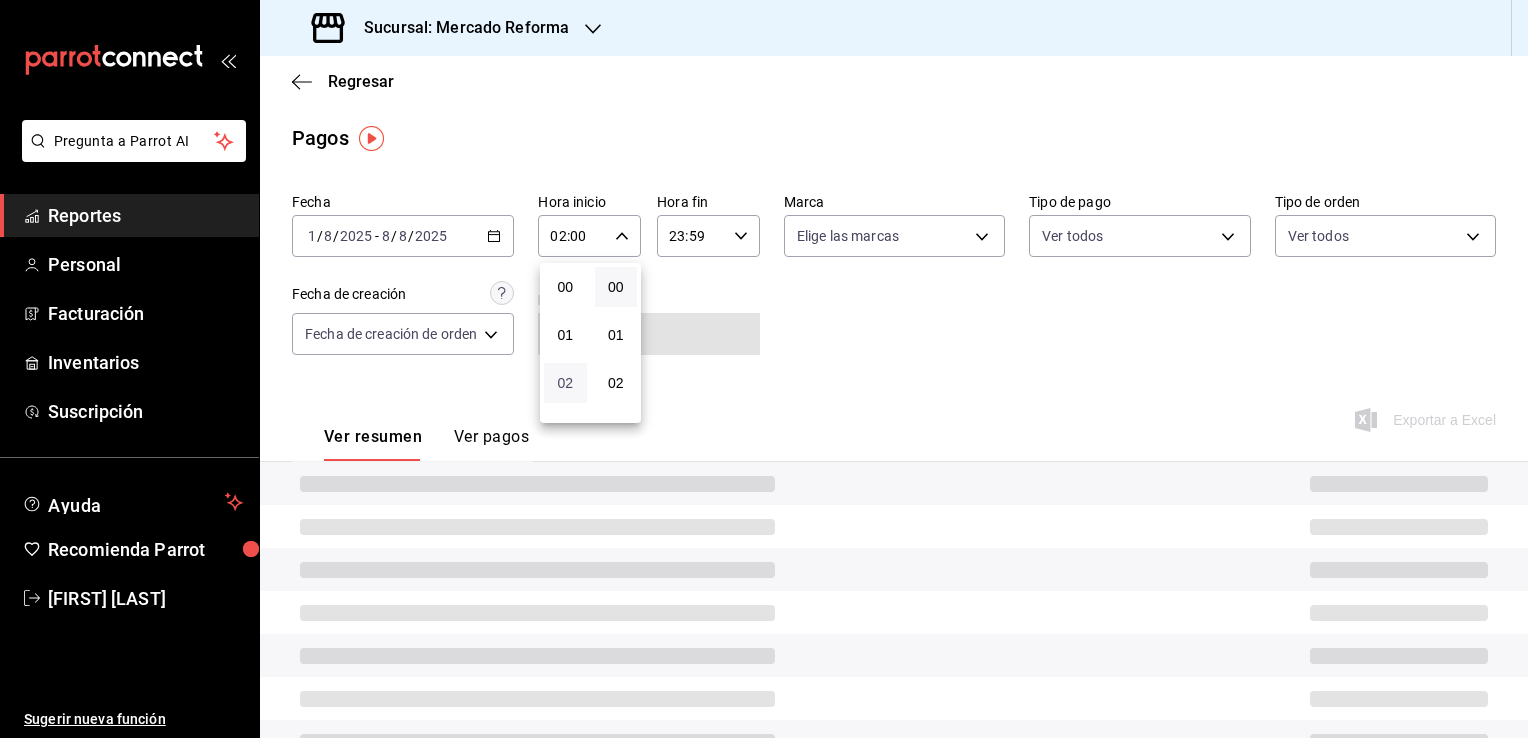 type 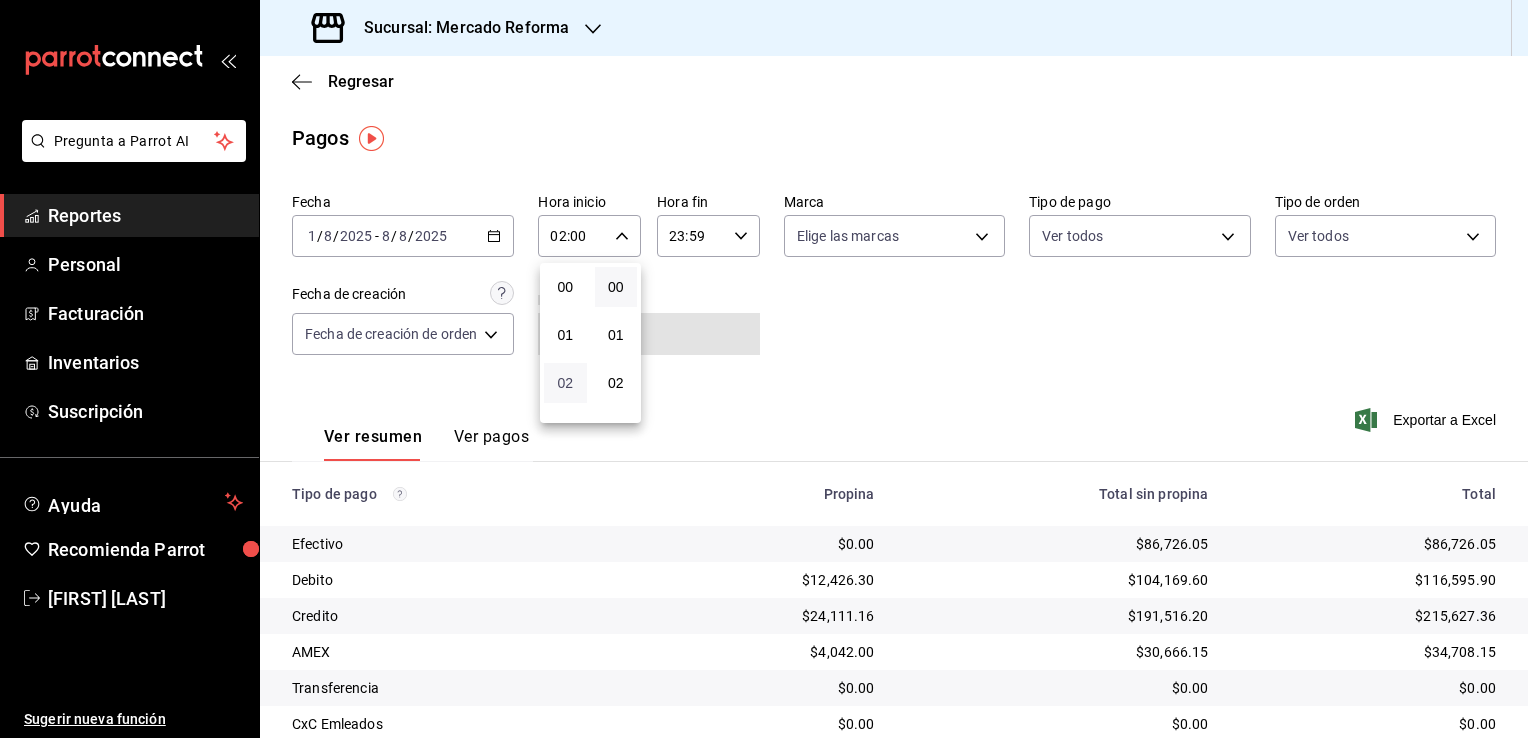 scroll, scrollTop: 140, scrollLeft: 0, axis: vertical 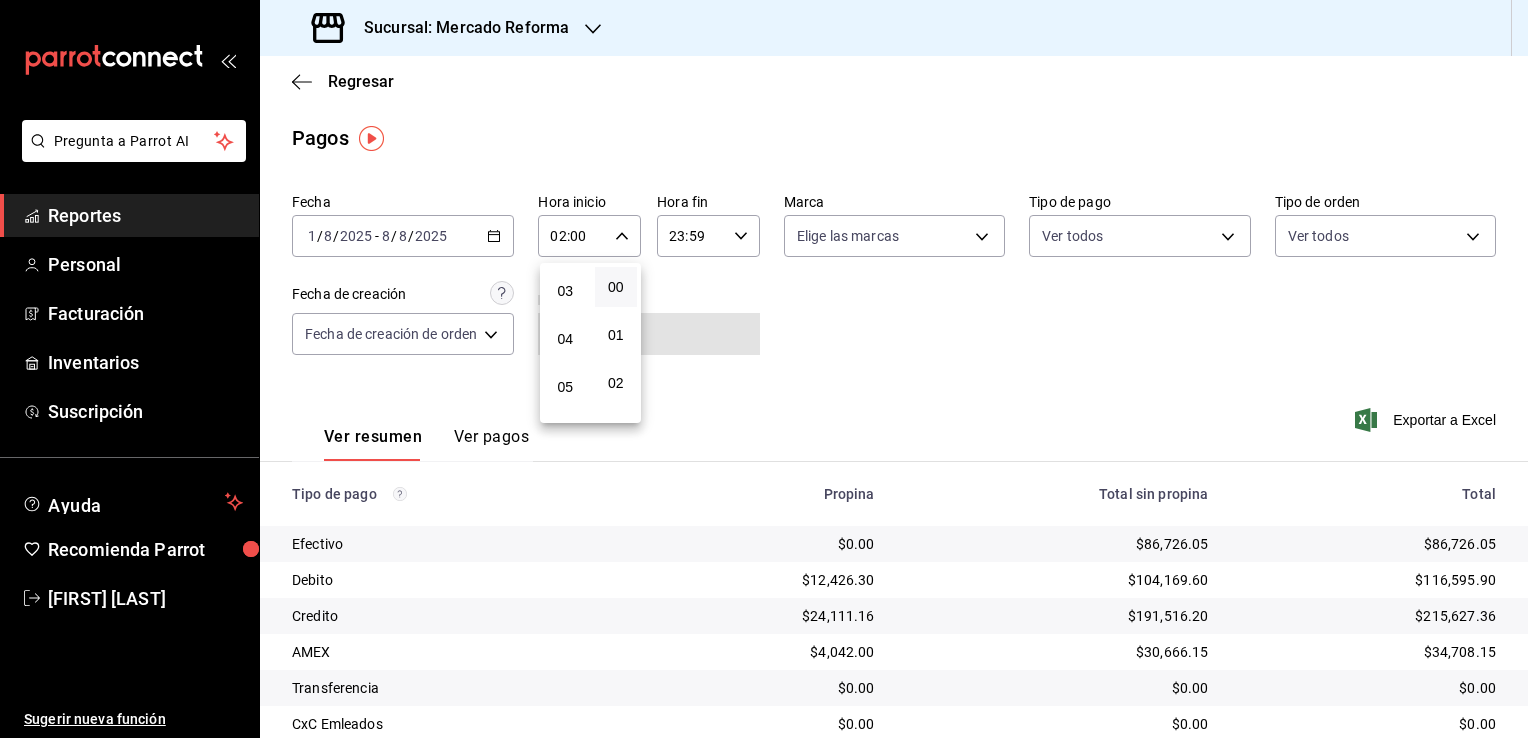 click on "05" at bounding box center (565, 387) 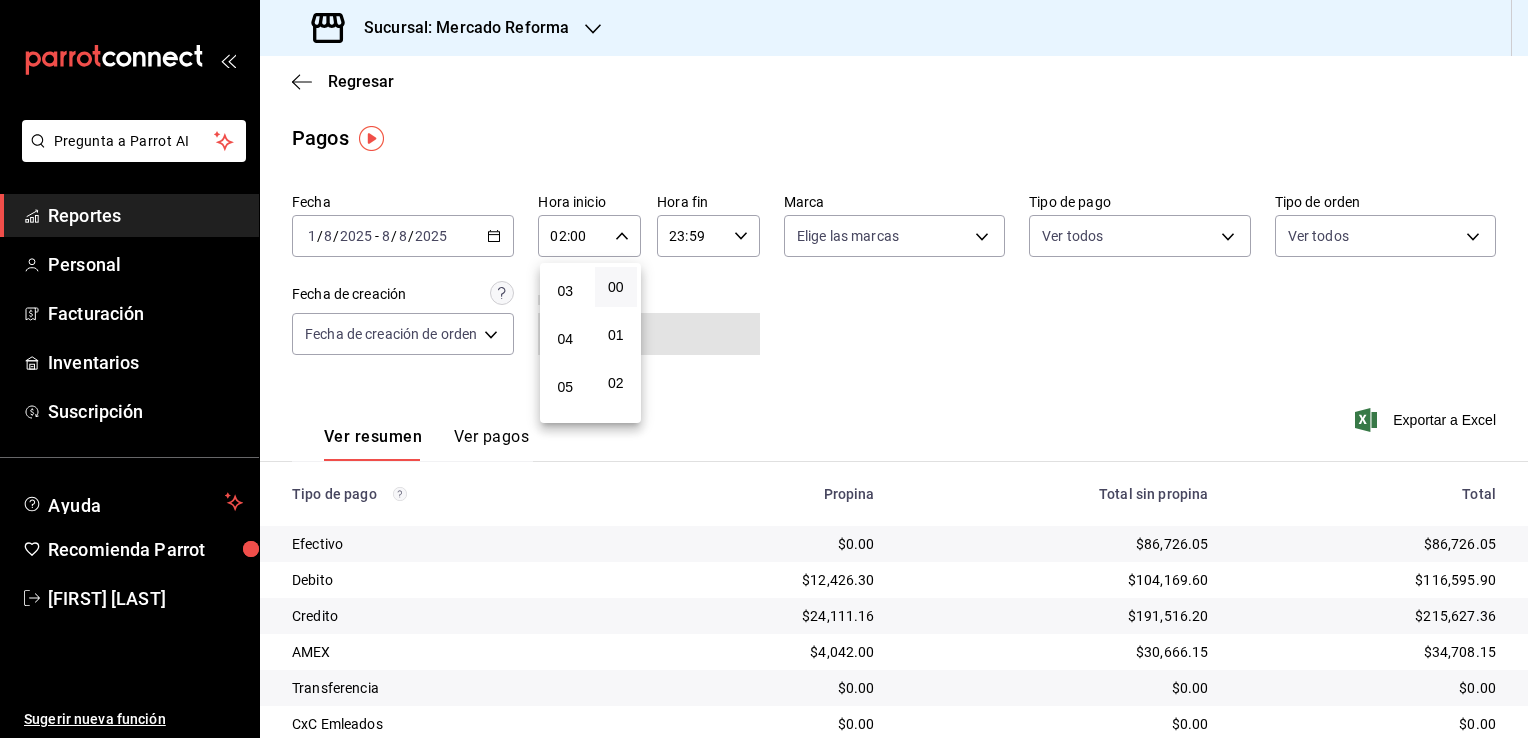 type on "05:00" 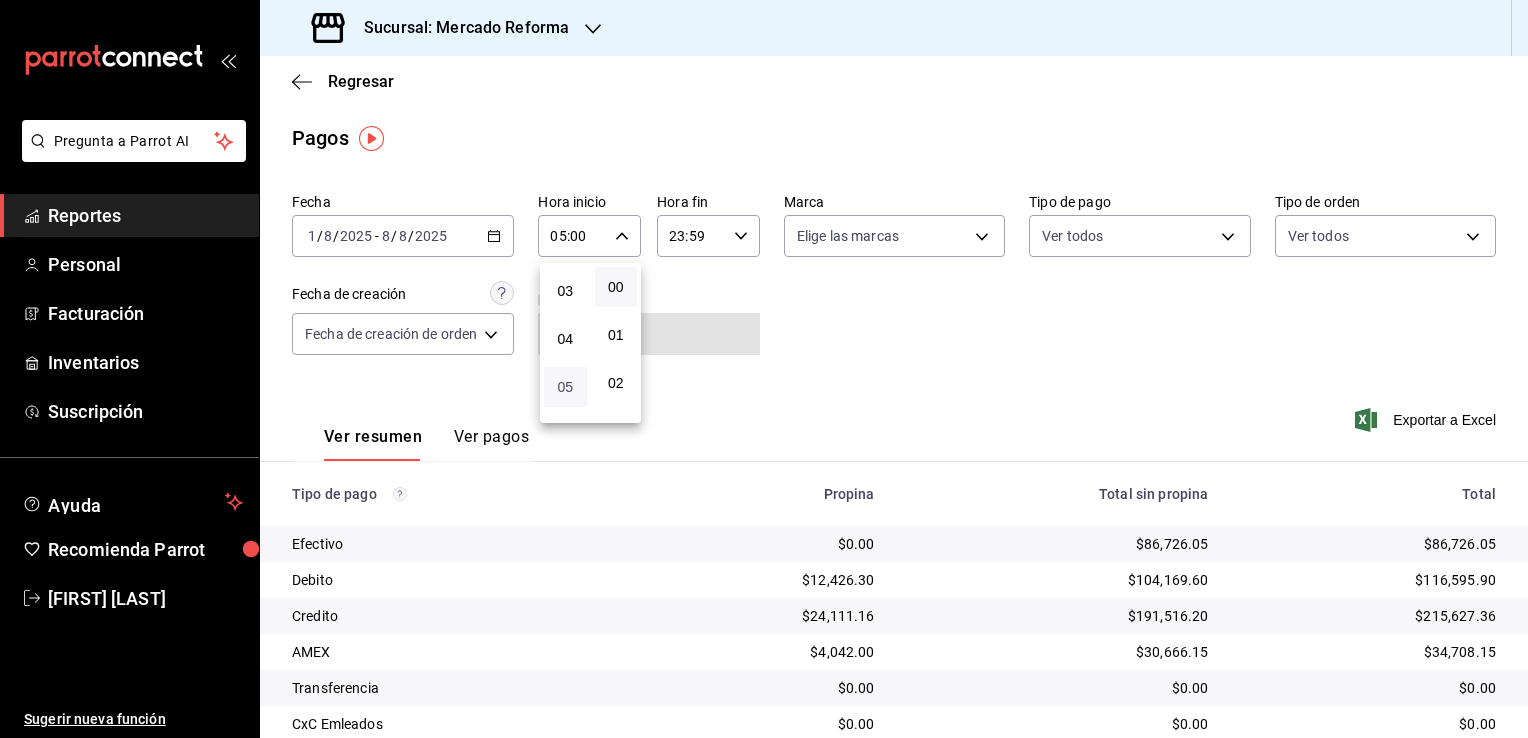 type 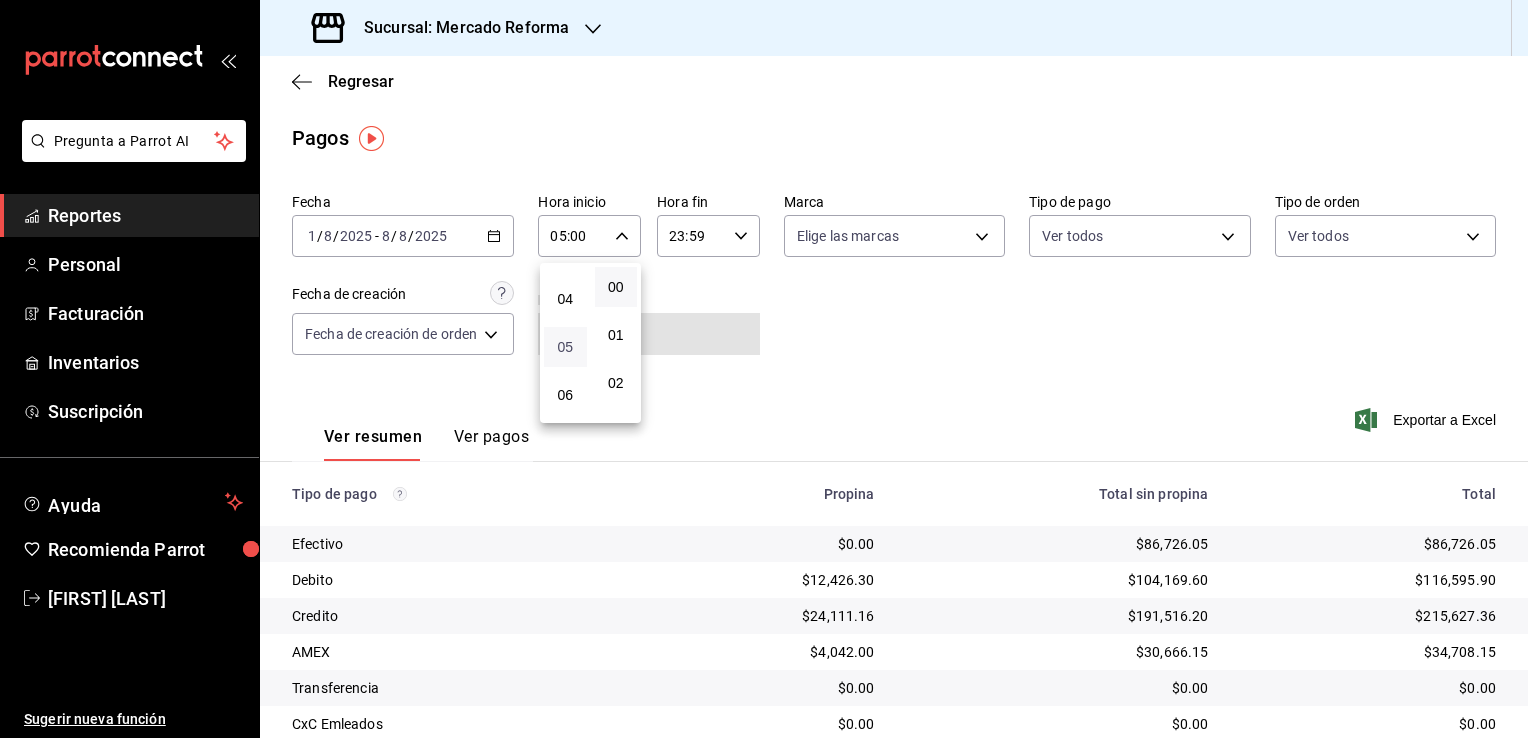 scroll, scrollTop: 220, scrollLeft: 0, axis: vertical 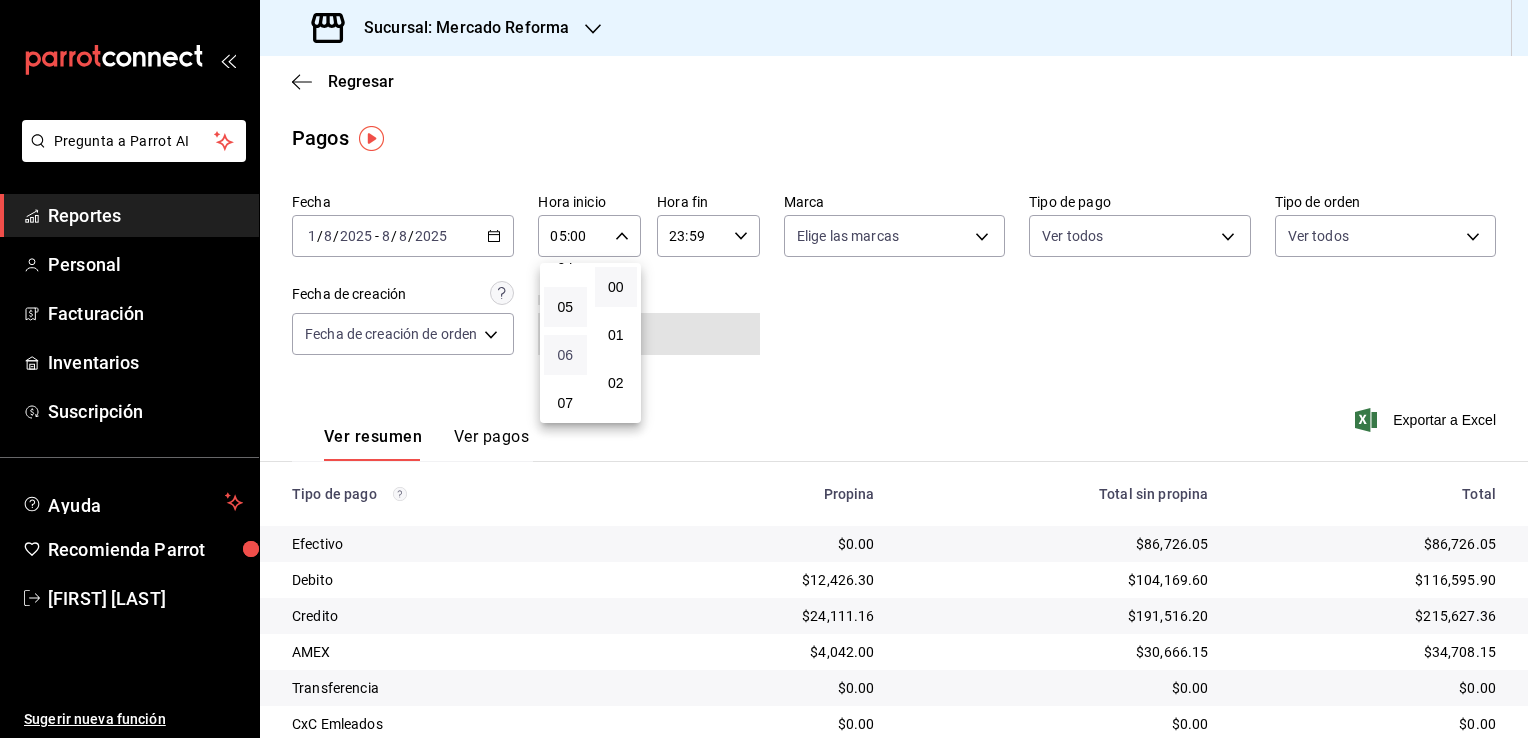 click on "06" at bounding box center (565, 355) 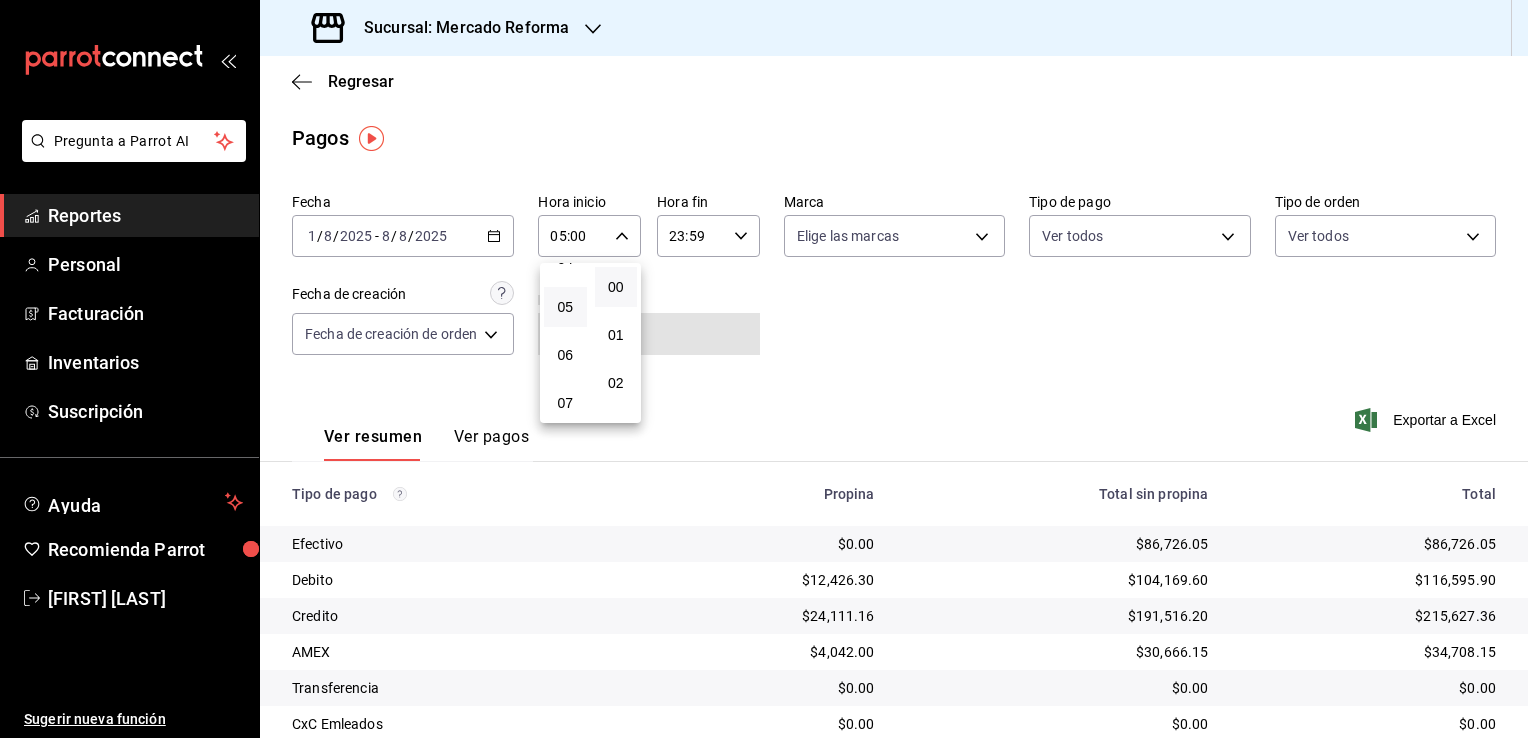 type on "06:00" 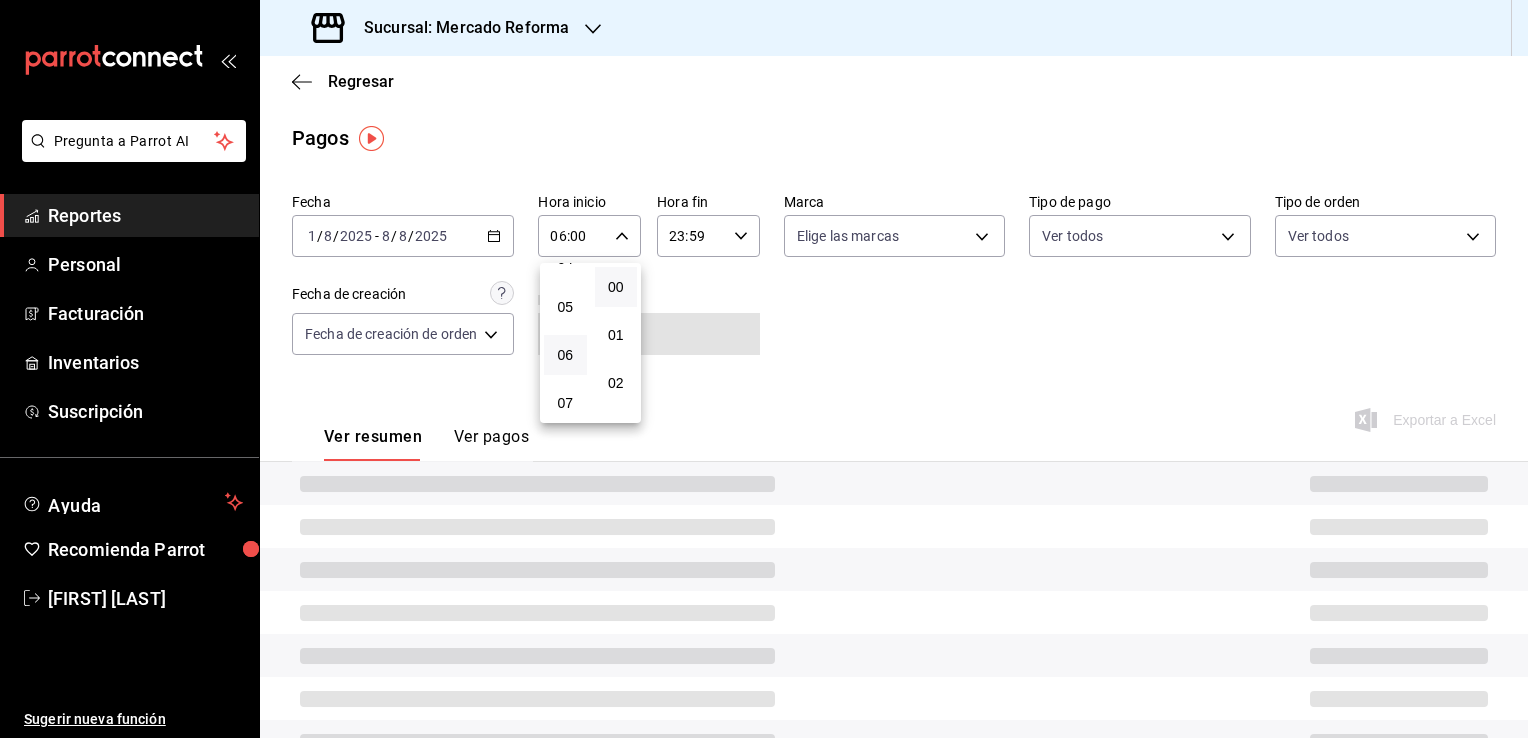 click at bounding box center (764, 369) 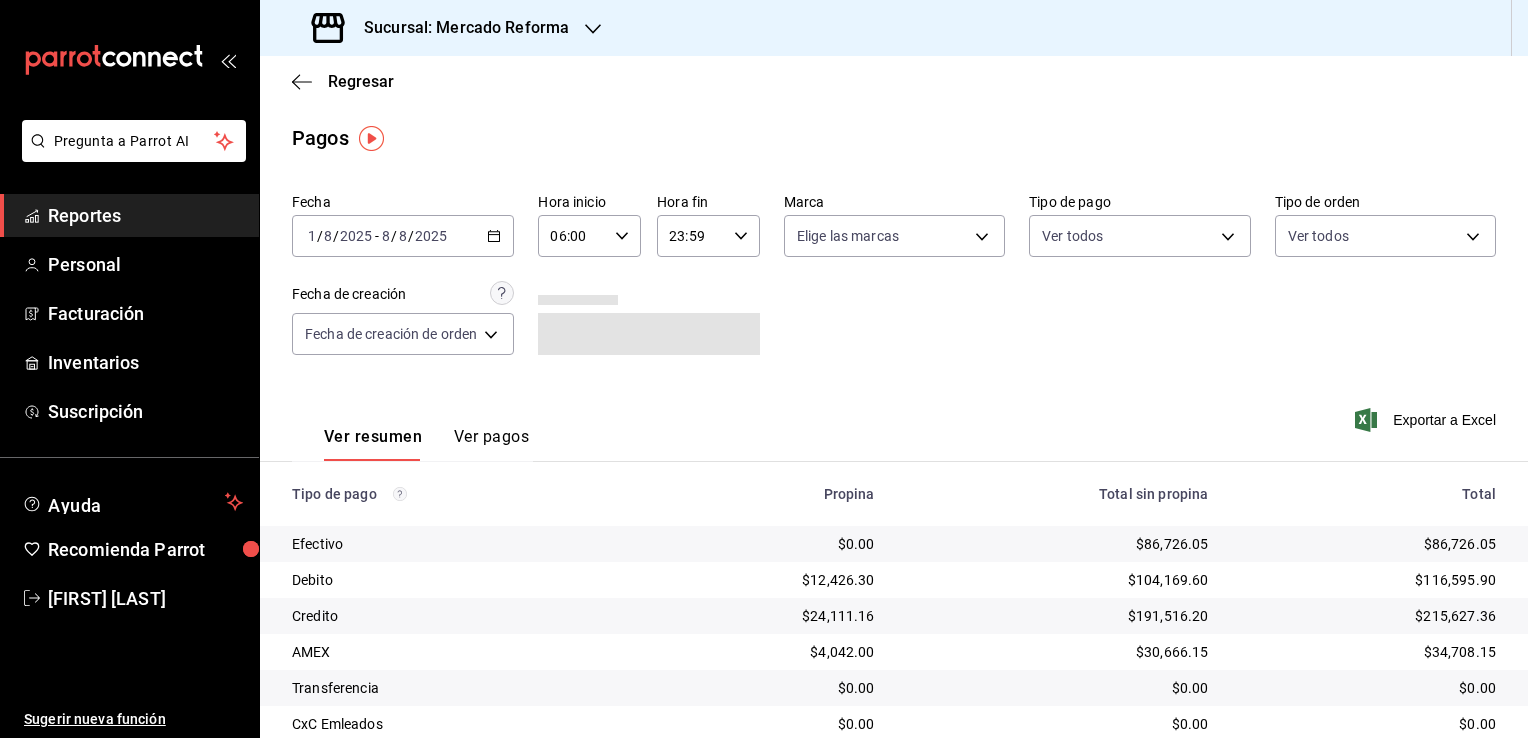 click 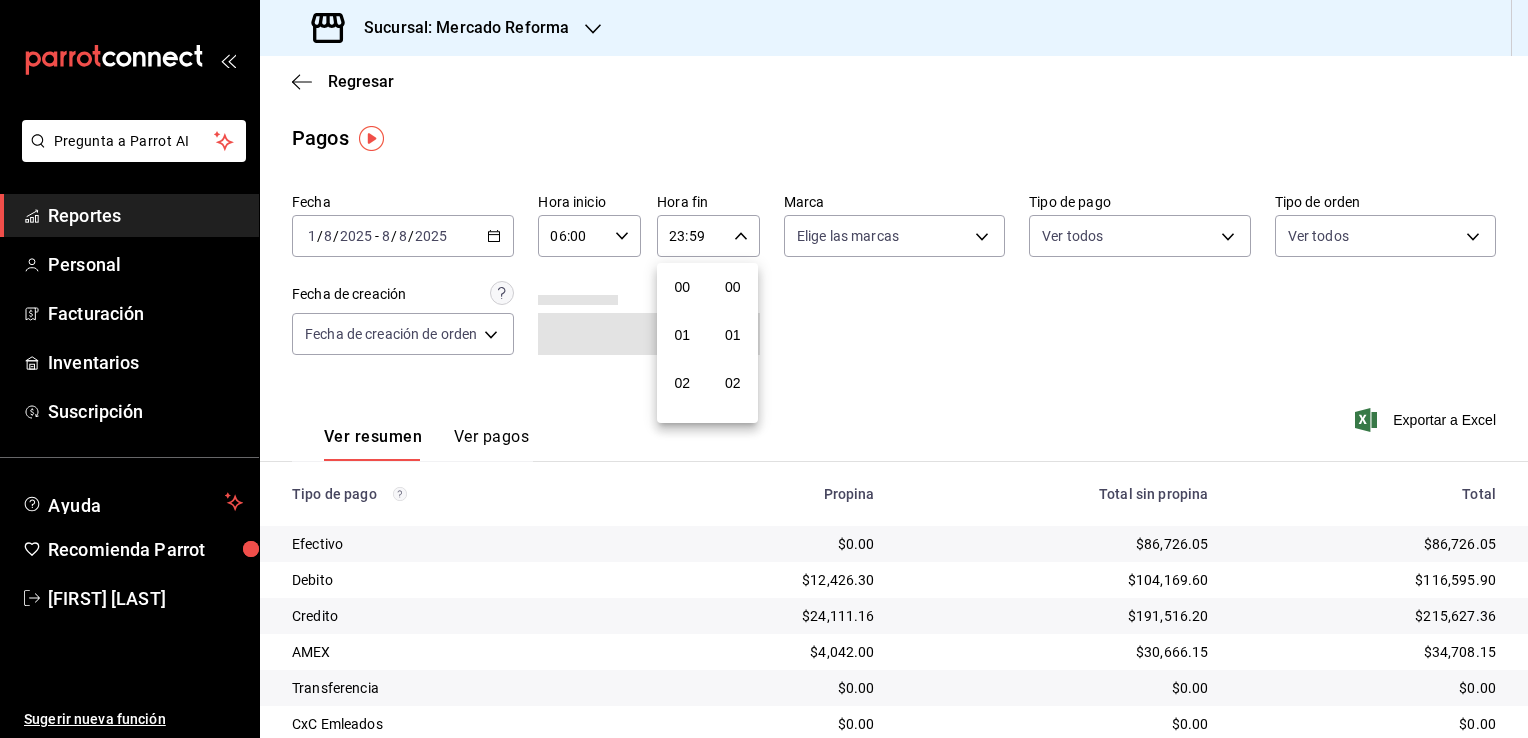 scroll, scrollTop: 1011, scrollLeft: 0, axis: vertical 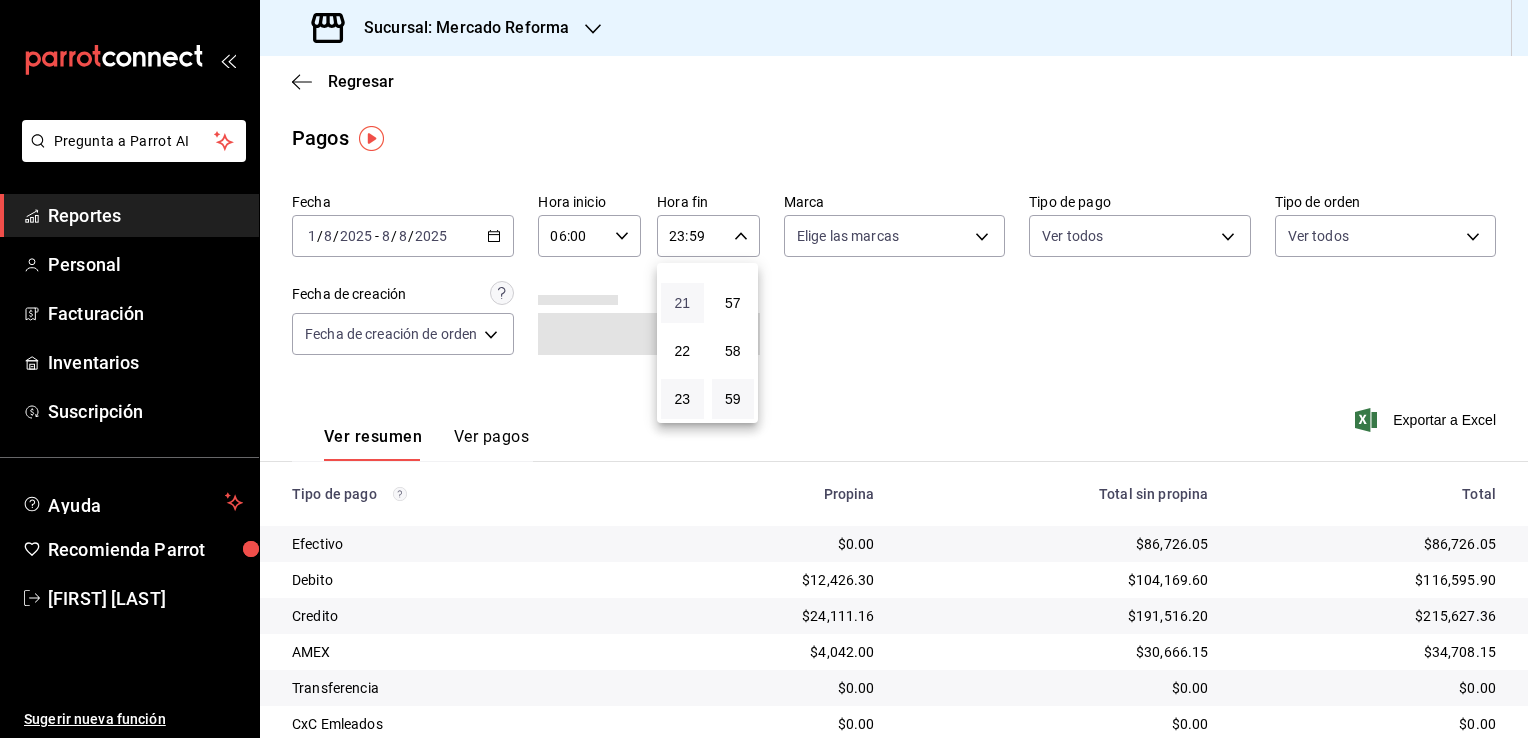 click on "21" at bounding box center (682, 303) 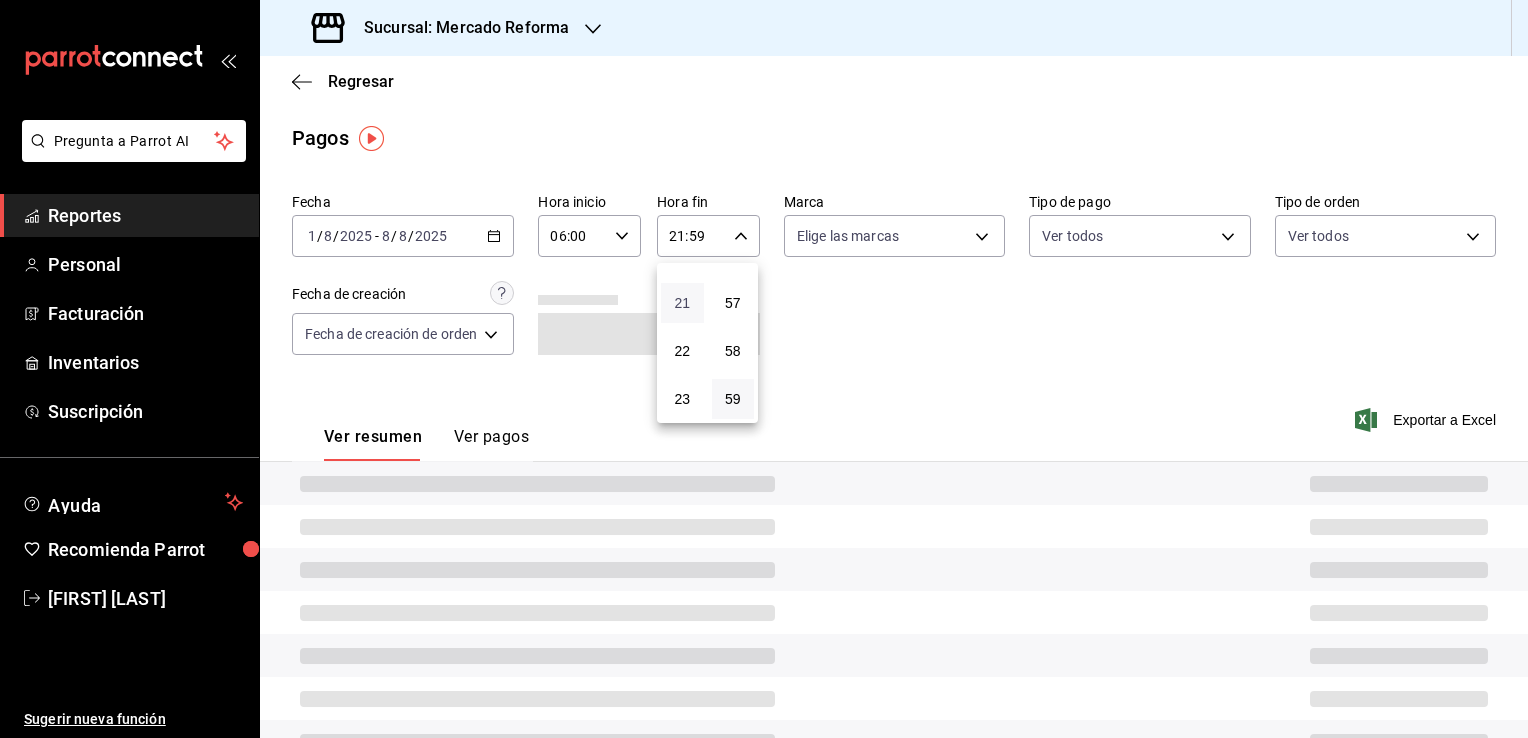 type 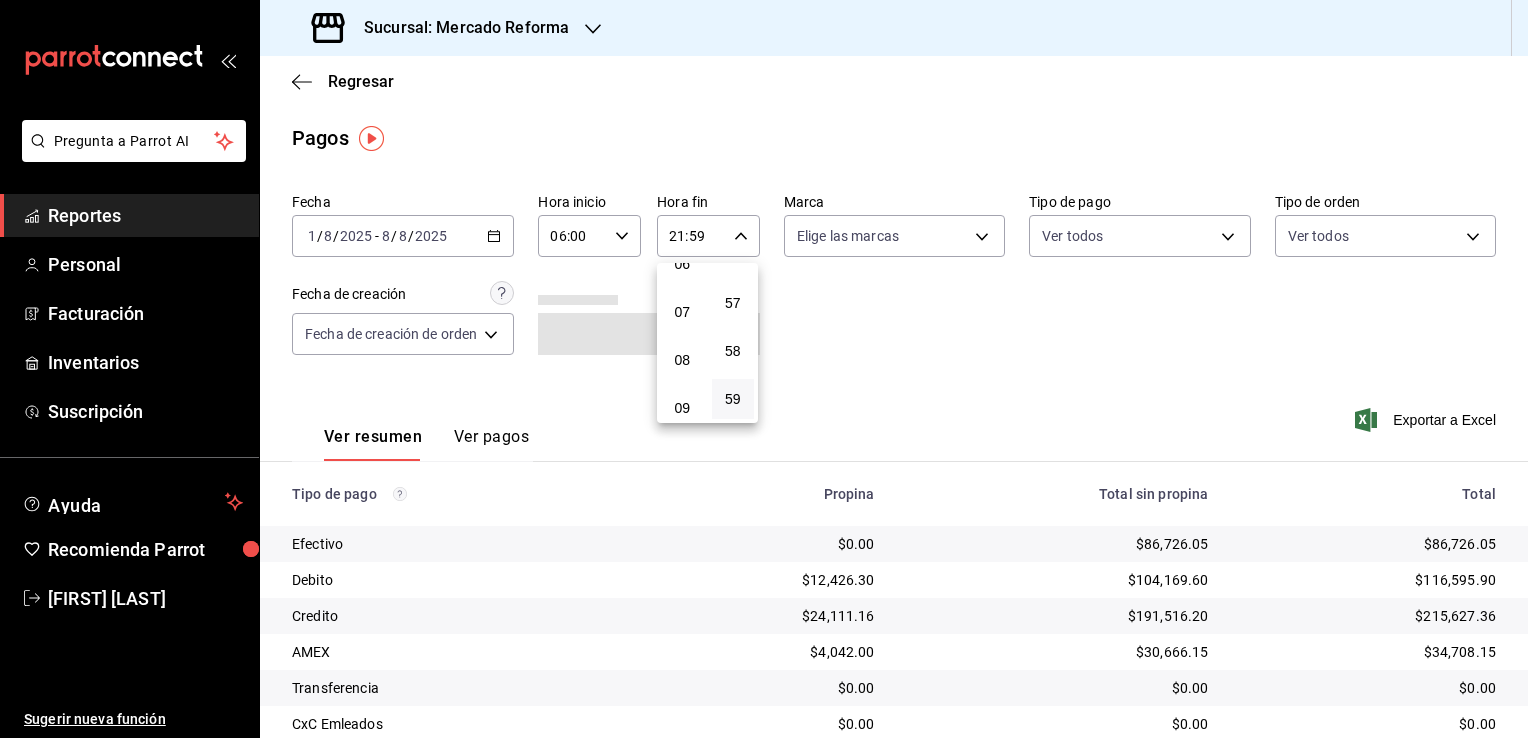 scroll, scrollTop: 171, scrollLeft: 0, axis: vertical 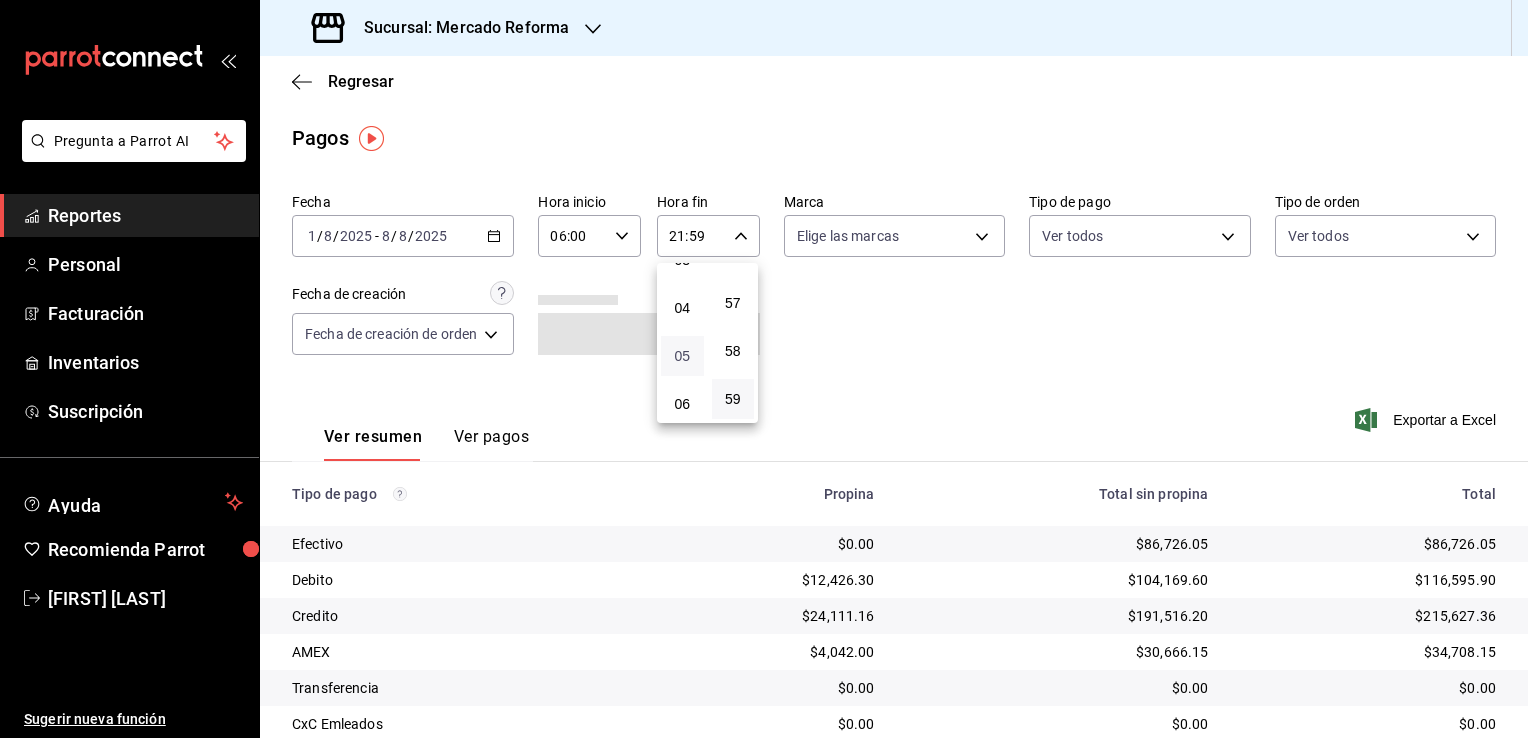 click on "05" at bounding box center (682, 356) 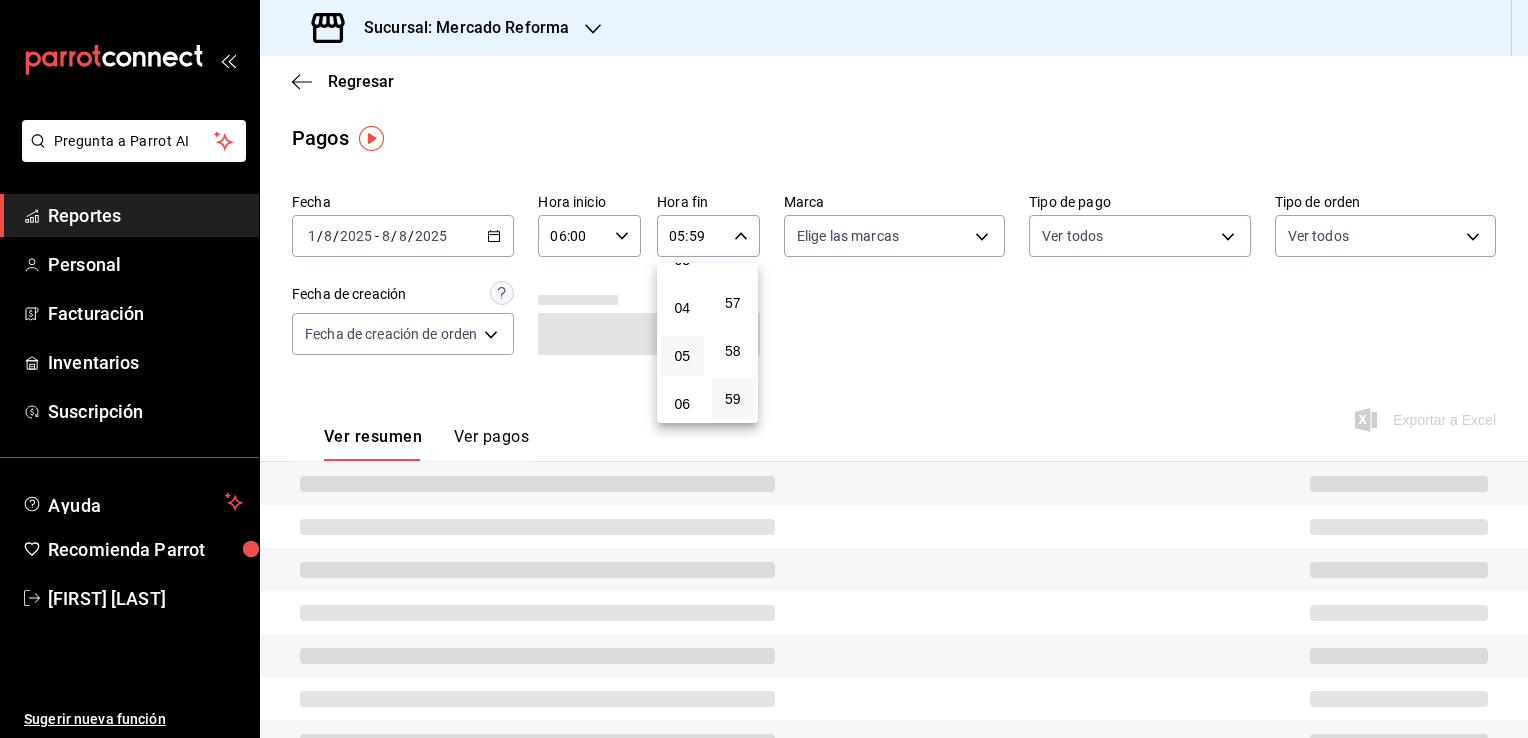 click at bounding box center (764, 369) 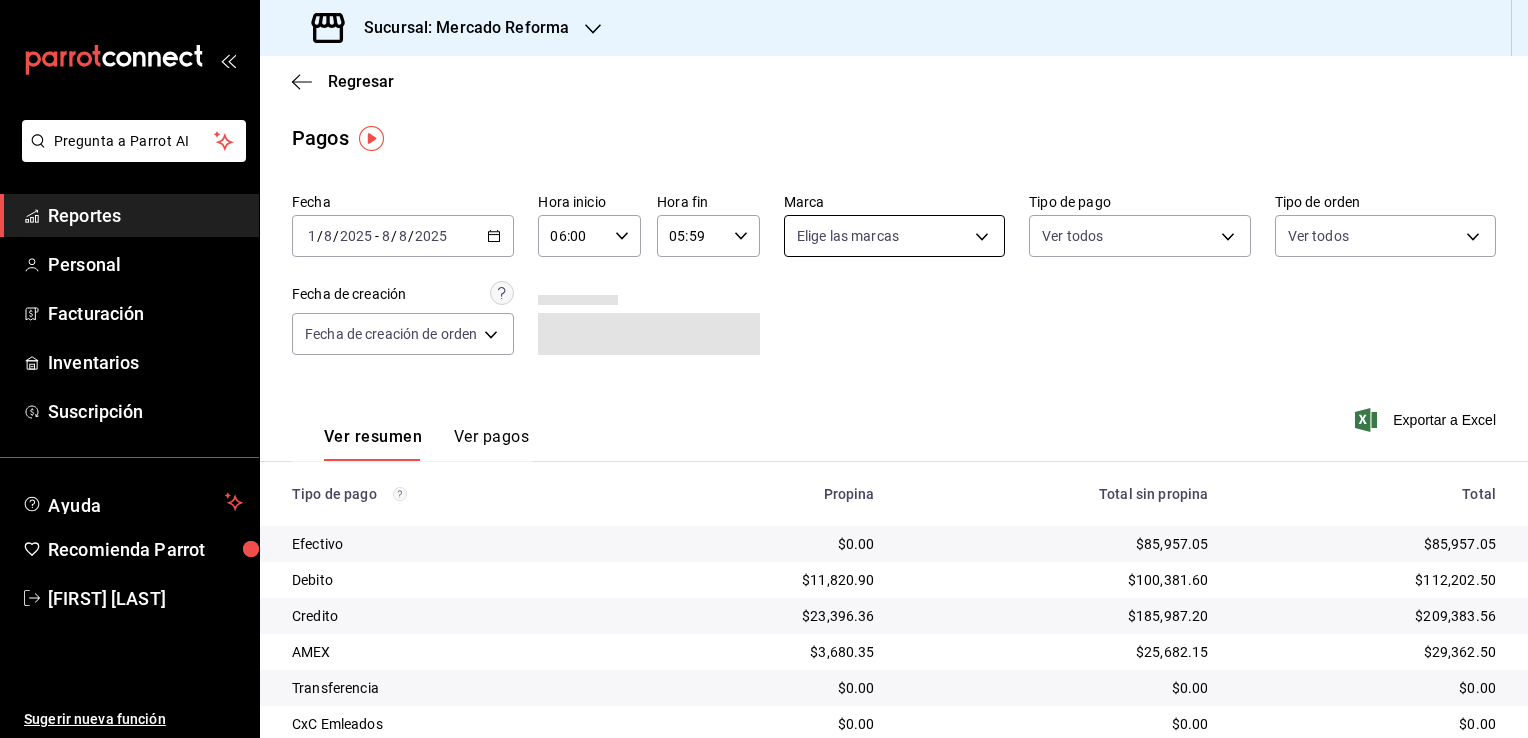 click on "Pregunta a Parrot AI Reportes   Personal   Facturación   Inventarios   Suscripción   Ayuda Recomienda Parrot   [FIRST] [LAST]   Sugerir nueva función   Sucursal: Mercado Reforma Regresar Pagos Fecha 2025-08-01 1 / 8 / 2025 - 2025-08-08 8 / 8 / 2025 Hora inicio 06:00 Hora inicio Hora fin 05:59 Hora fin Marca Elige las marcas Tipo de pago Ver todos Tipo de orden Ver todos Fecha de creación   Fecha de creación de orden ORDER Ver resumen Ver pagos Exportar a Excel Tipo de pago   Propina Total sin propina Total Efectivo $0.00 $85,957.05 $85,957.05 Debito $11,820.90 $100,381.60 $112,202.50 Credito $23,396.36 $185,987.20 $209,383.56 AMEX $3,680.35 $25,682.15 $29,362.50 Transferencia $0.00 $0.00 $0.00 CxC Emleados $0.00 $0.00 $0.00 CxC Clientes $0.00 $0.00 $0.00 Rappi $0.00 $0.00 $0.00 Uber $0.00 $598.00 $598.00 Total $38,897.61 $398,606.00 $437,503.61 GANA 1 MES GRATIS EN TU SUSCRIPCIÓN AQUÍ Ver video tutorial Ir a video Pregunta a Parrot AI Reportes   Personal   Facturación   Inventarios   Suscripción" at bounding box center [764, 369] 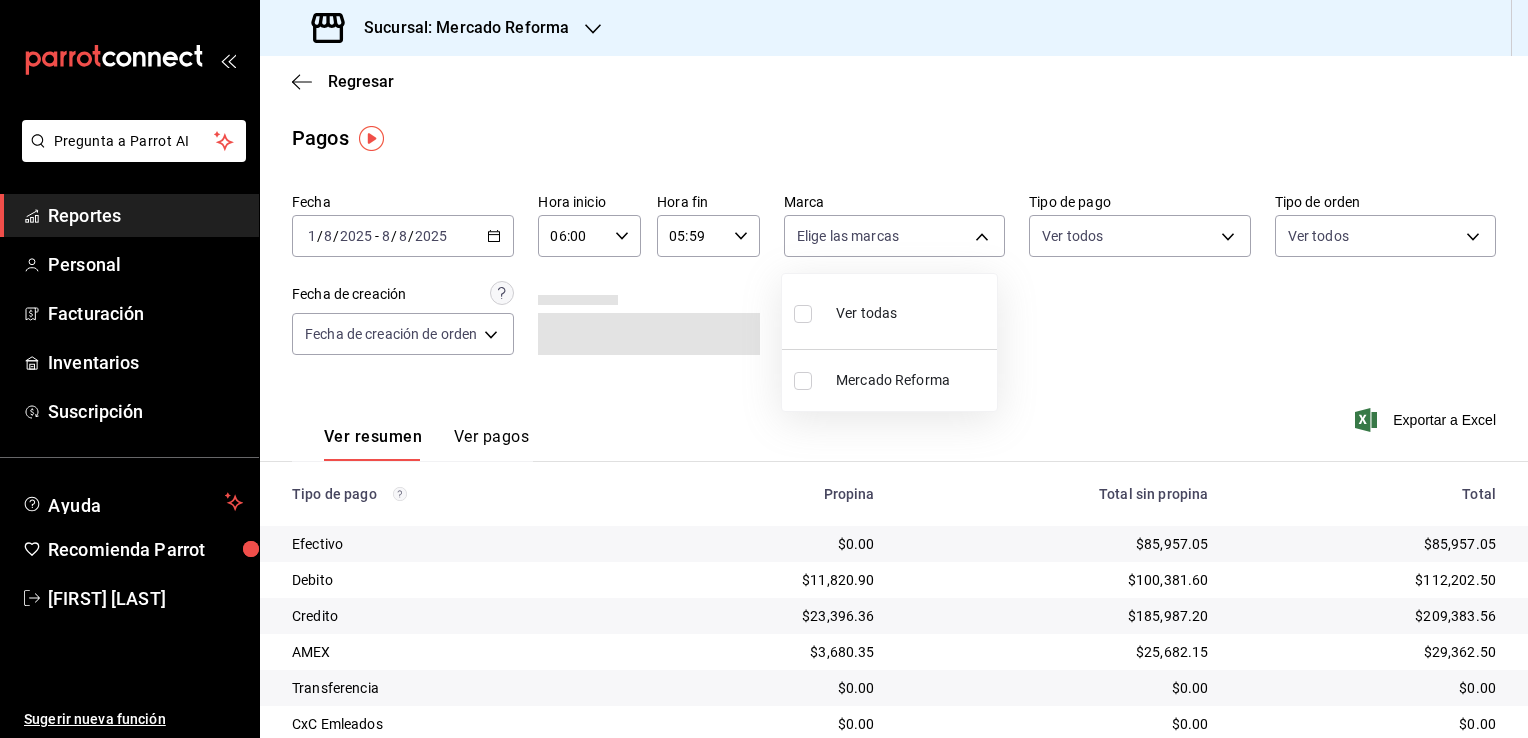 click on "Ver todas" at bounding box center [866, 313] 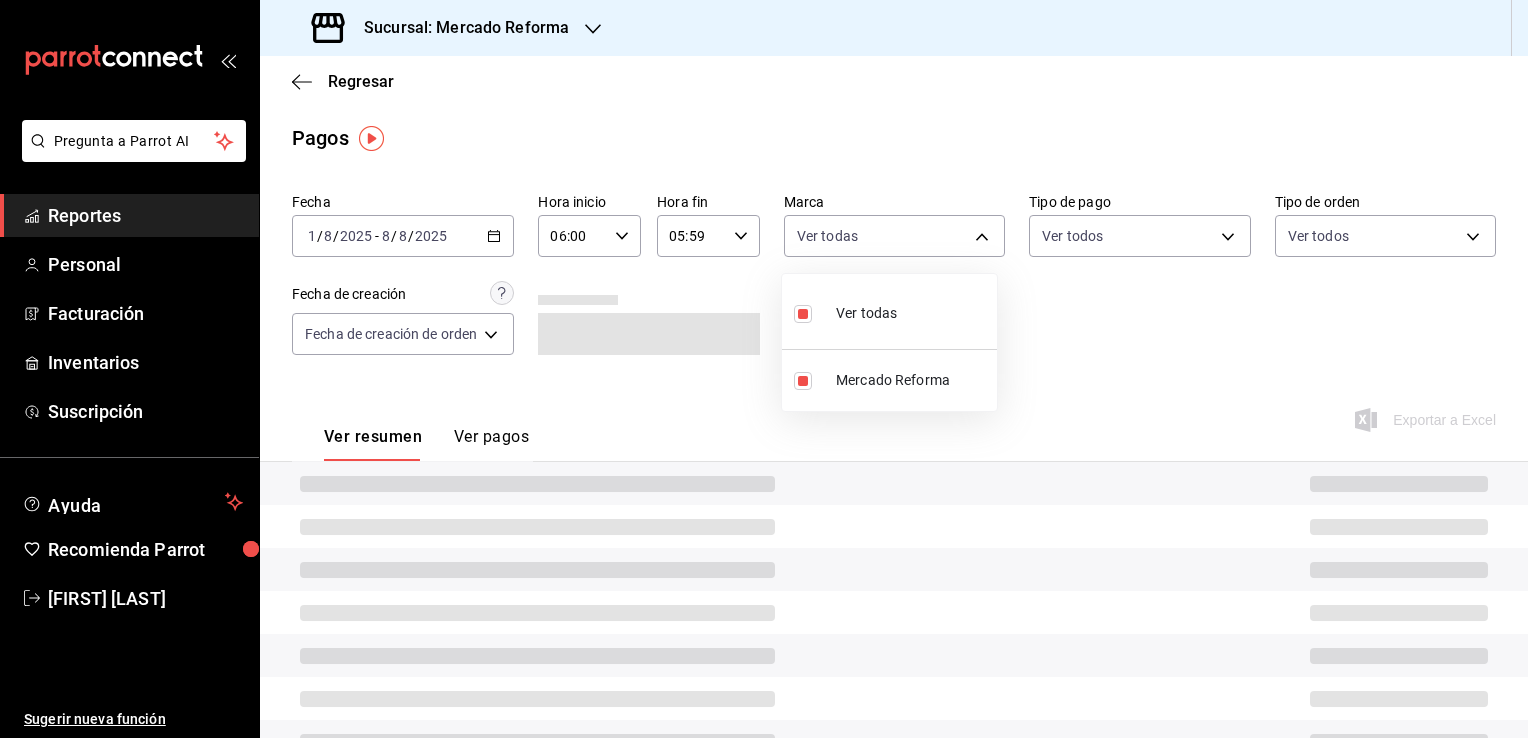 click at bounding box center (764, 369) 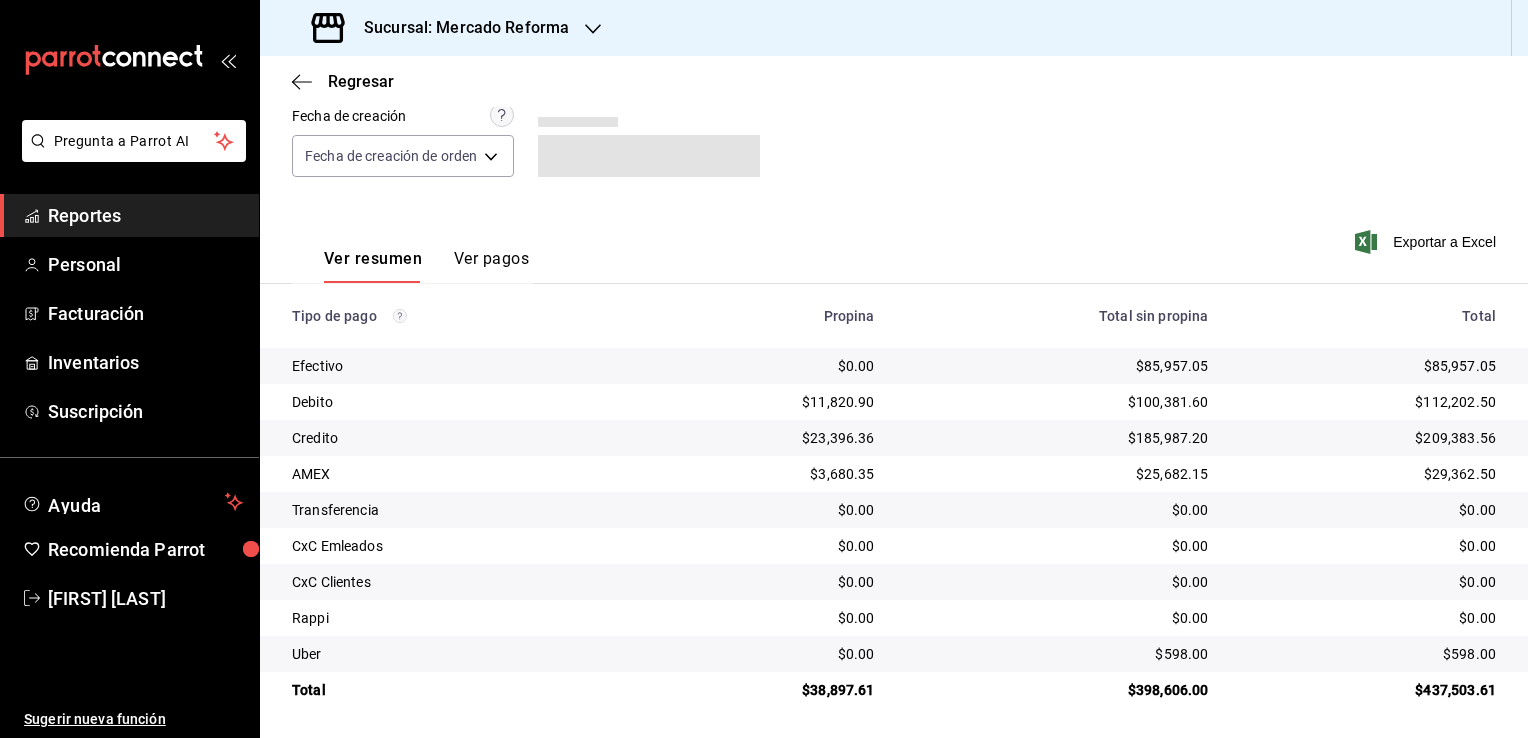 scroll, scrollTop: 180, scrollLeft: 0, axis: vertical 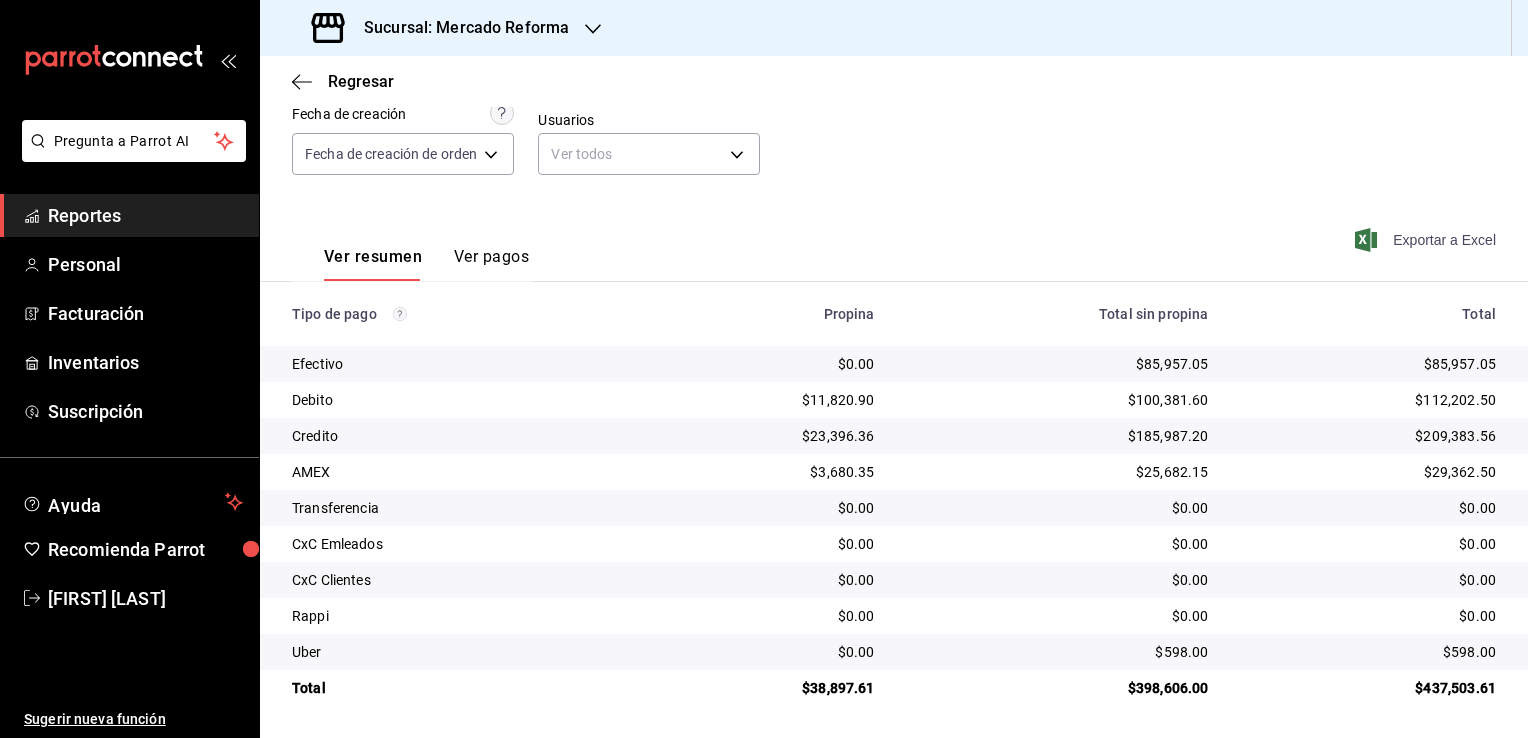 click on "Exportar a Excel" at bounding box center (1427, 240) 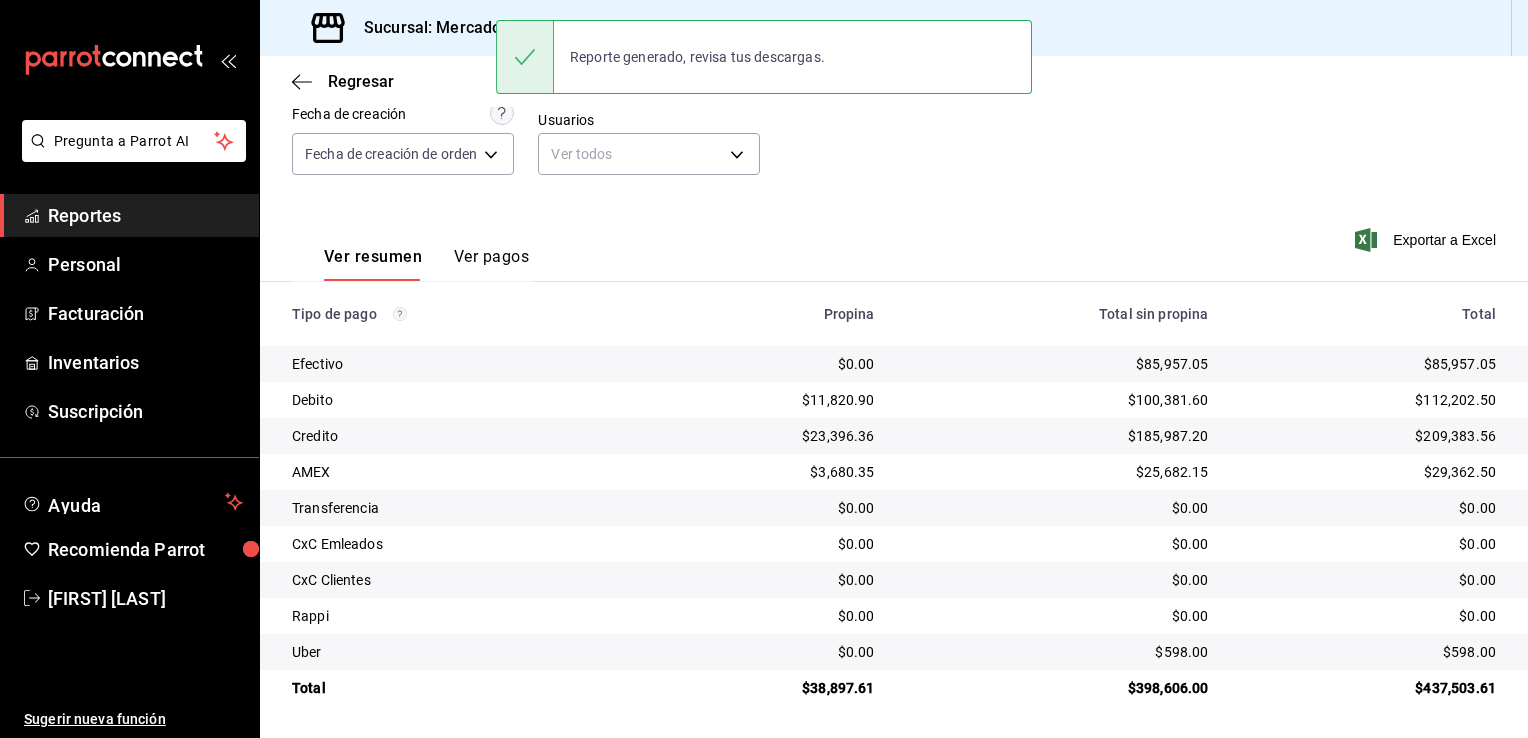 click on "Reportes" at bounding box center [145, 215] 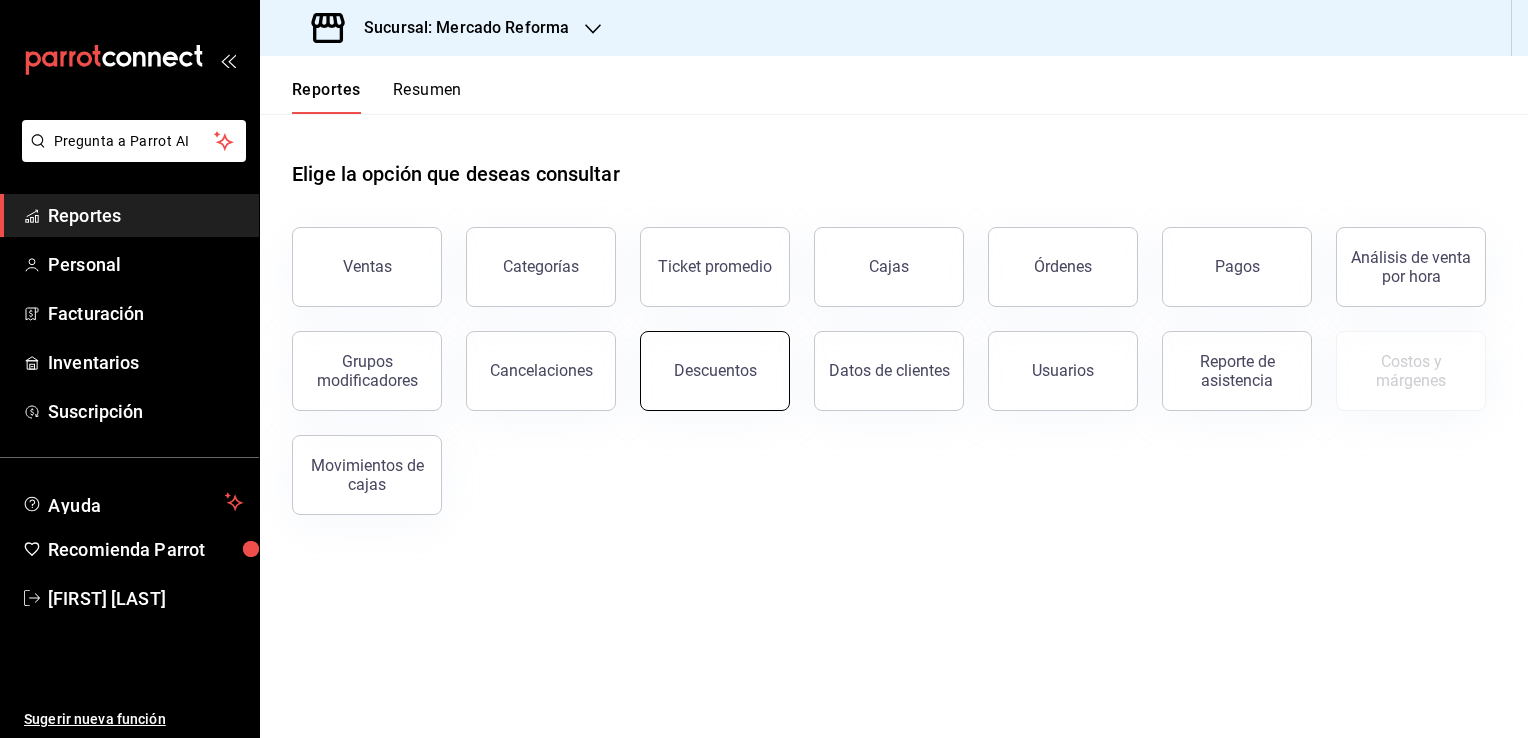 click on "Descuentos" at bounding box center [715, 370] 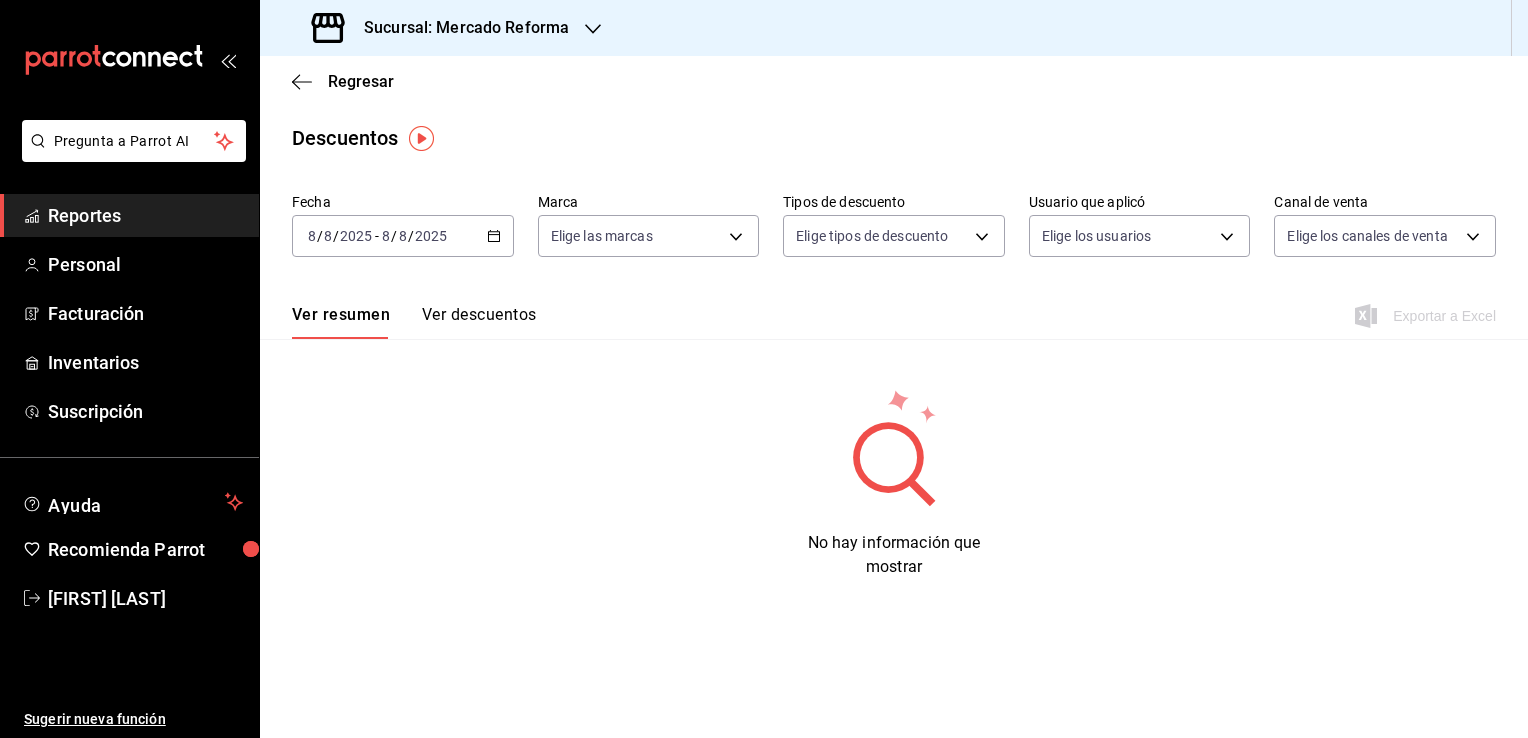 click 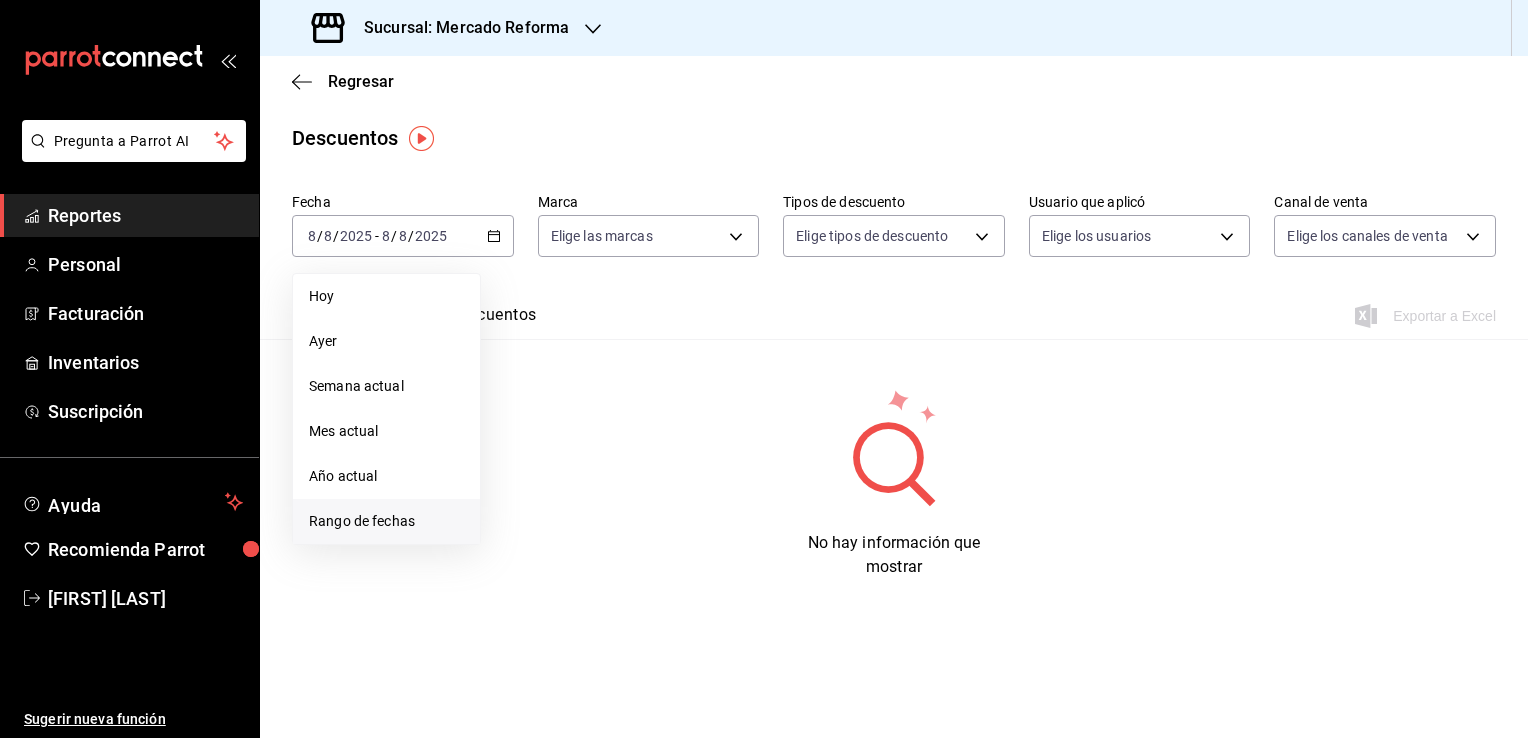 click on "Rango de fechas" at bounding box center (386, 521) 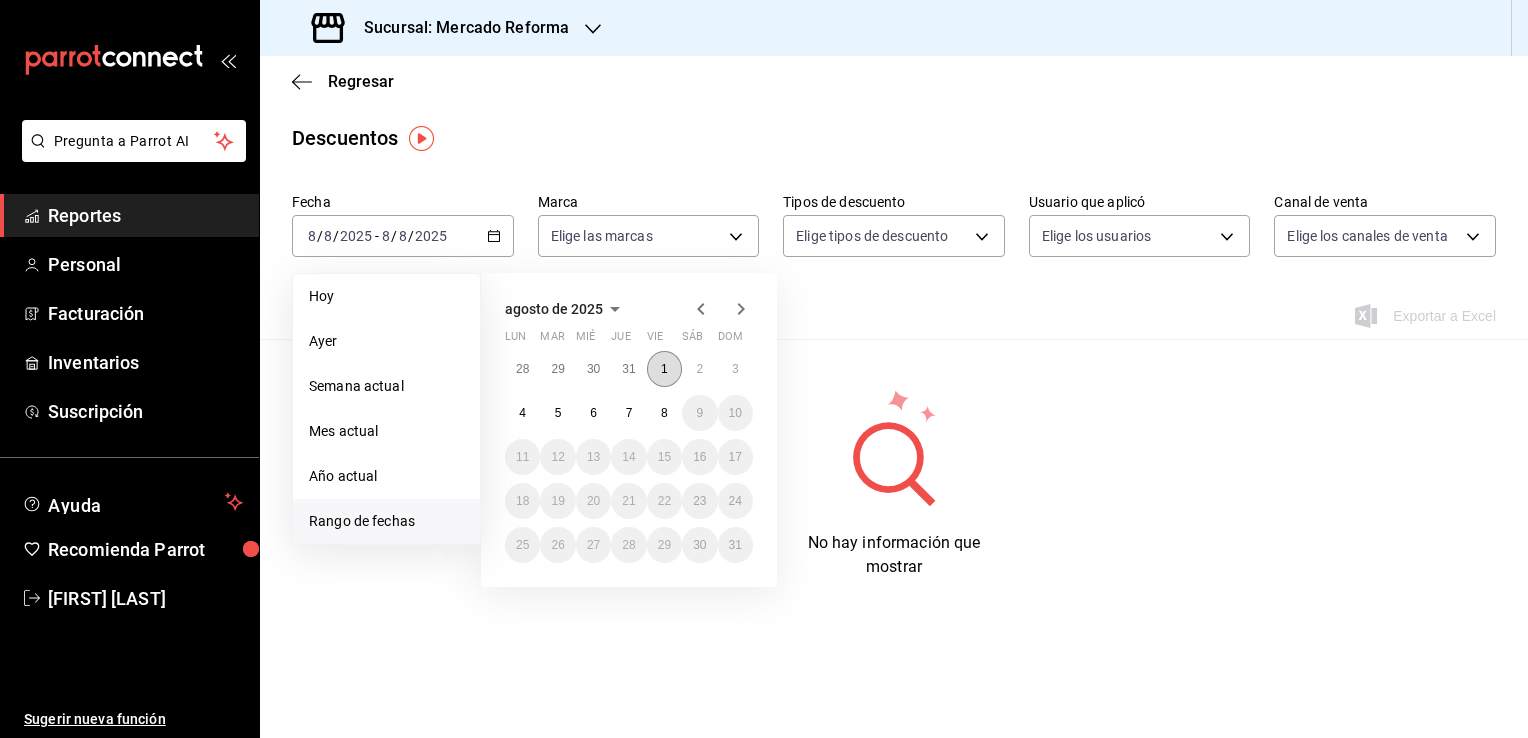 click on "1" at bounding box center (664, 369) 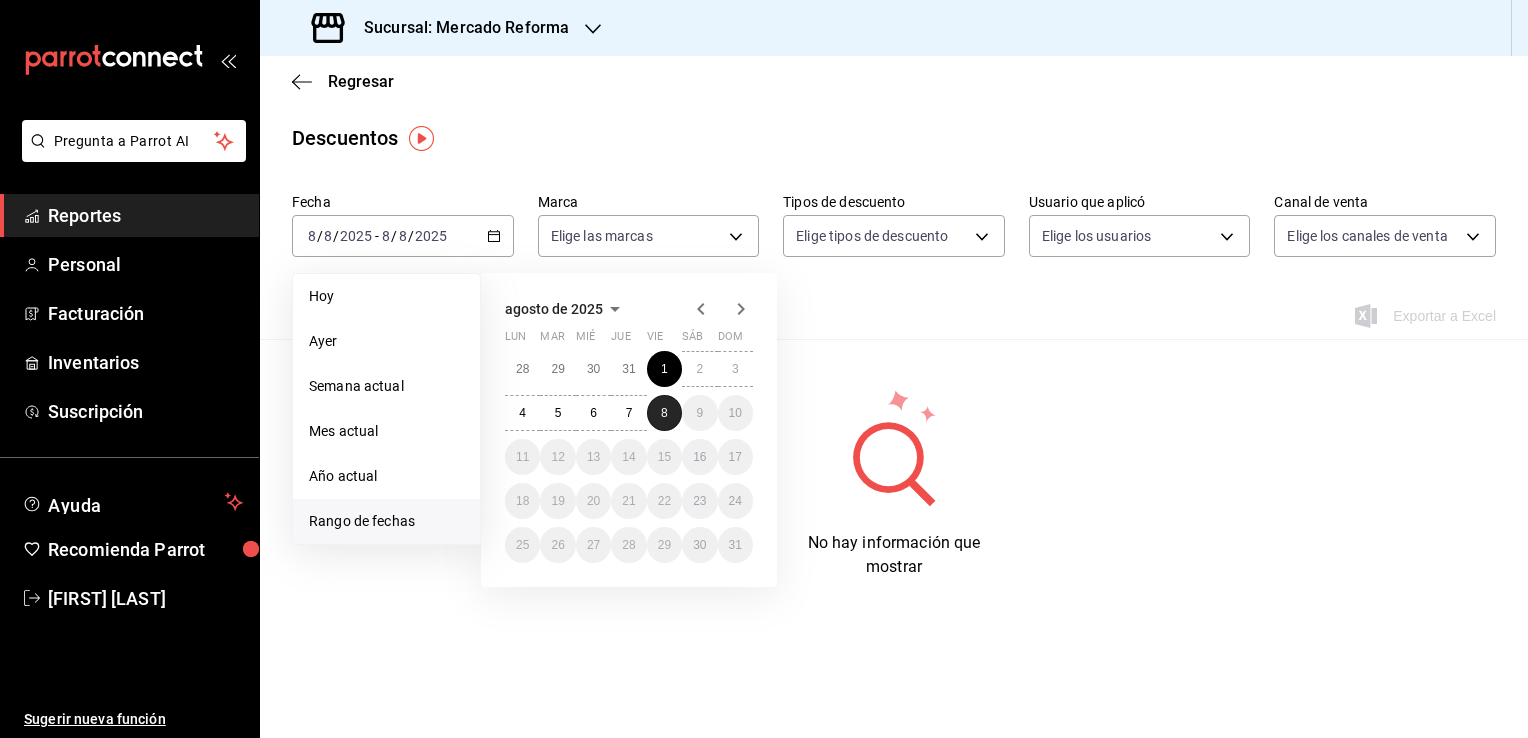 click on "8" at bounding box center [664, 413] 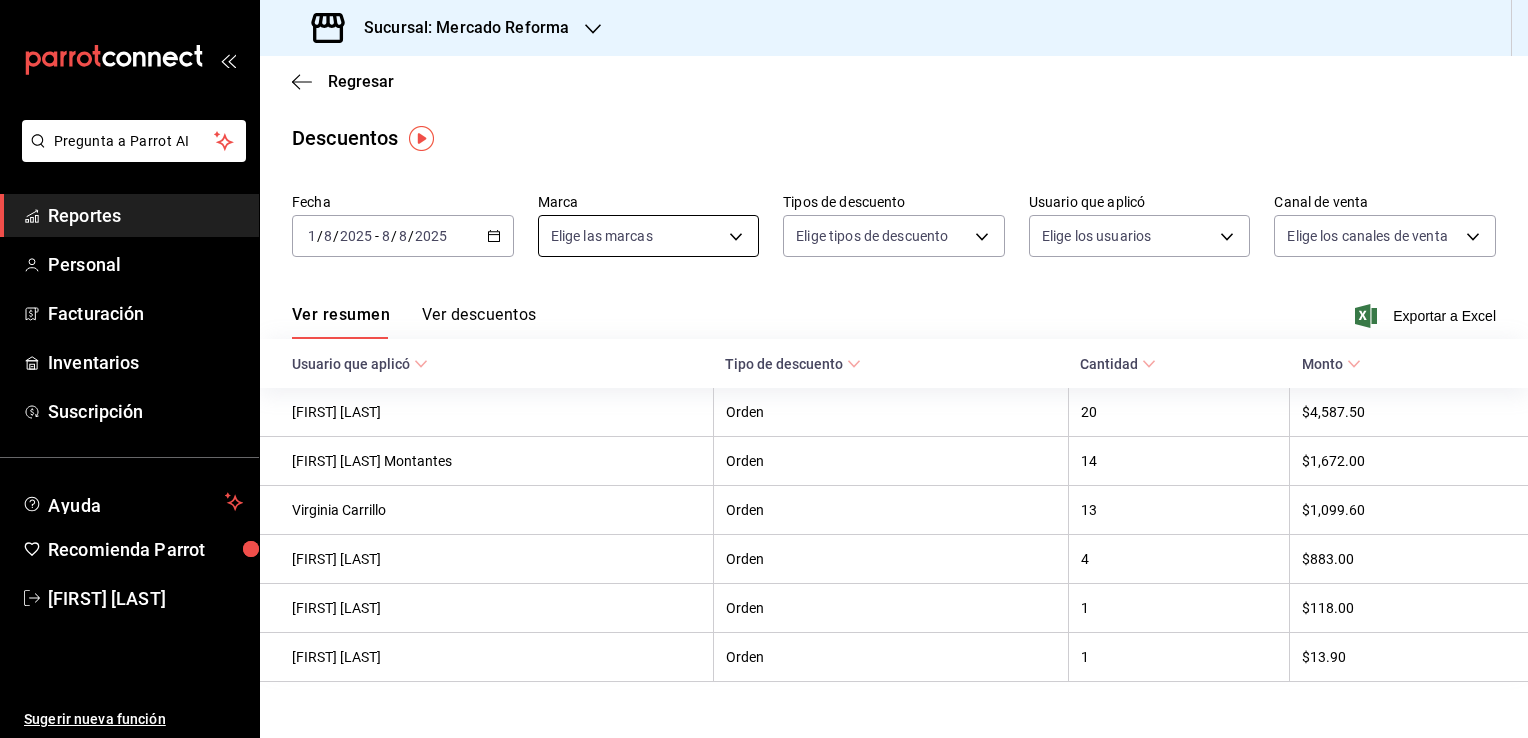 click on "Pregunta a Parrot AI Reportes   Personal   Facturación   Inventarios   Suscripción   Ayuda Recomienda Parrot   [FIRST] [LAST]   Sugerir nueva función   Sucursal: Mercado Reforma Regresar Descuentos Fecha 2025-08-01 1 / 8 / 2025 - 2025-08-08 8 / 8 / 2025 Marca Elige las marcas Tipos de descuento Elige tipos de descuento Usuario que aplicó Elige los usuarios Canal de venta Elige los canales de venta Ver resumen Ver descuentos Exportar a Excel Usuario que aplicó Tipo de descuento Cantidad Monto [FIRST] [LAST] Orden 20 $4,587.50 [FIRST] [LAST] Montantes Orden 14 $1,672.00 [FIRST] [LAST] Orden 13 $1,099.60 [FIRST] [LAST] Orden 4 $883.00 [FIRST] [LAST] Orden 1 $118.00 [FIRST] [LAST] Orden 1 $13.90 GANA 1 MES GRATIS EN TU SUSCRIPCIÓN AQUÍ ¿Recuerdas cómo empezó tu restaurante?
Hoy puedes ayudar a un colega a tener el mismo cambio que tú viviste.
Recomienda Parrot directamente desde tu Portal Administrador.
Es fácil y rápido.
🎁 Por cada restaurante que se una, ganas 1 mes gratis. Reportes" at bounding box center (764, 369) 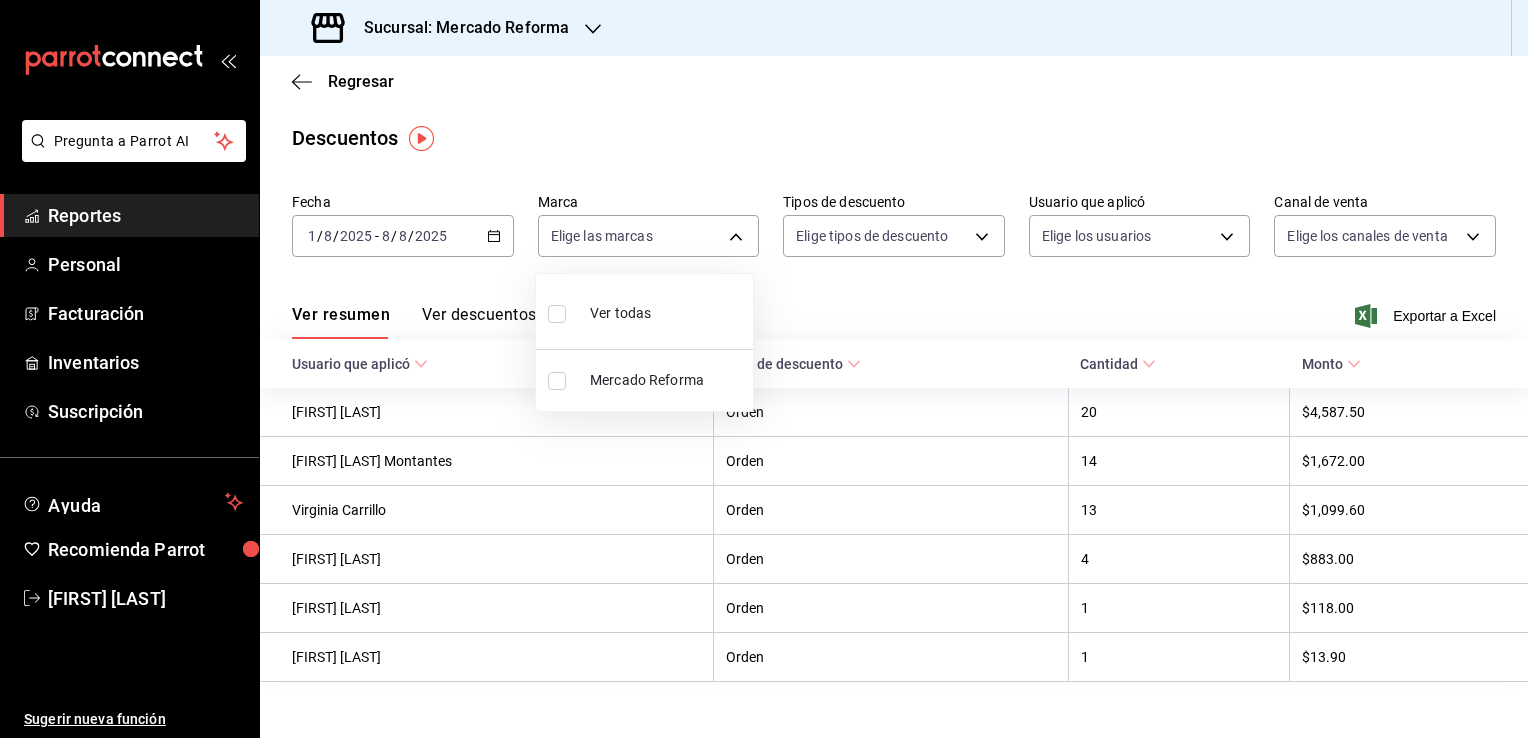 click on "Ver todas" at bounding box center [620, 313] 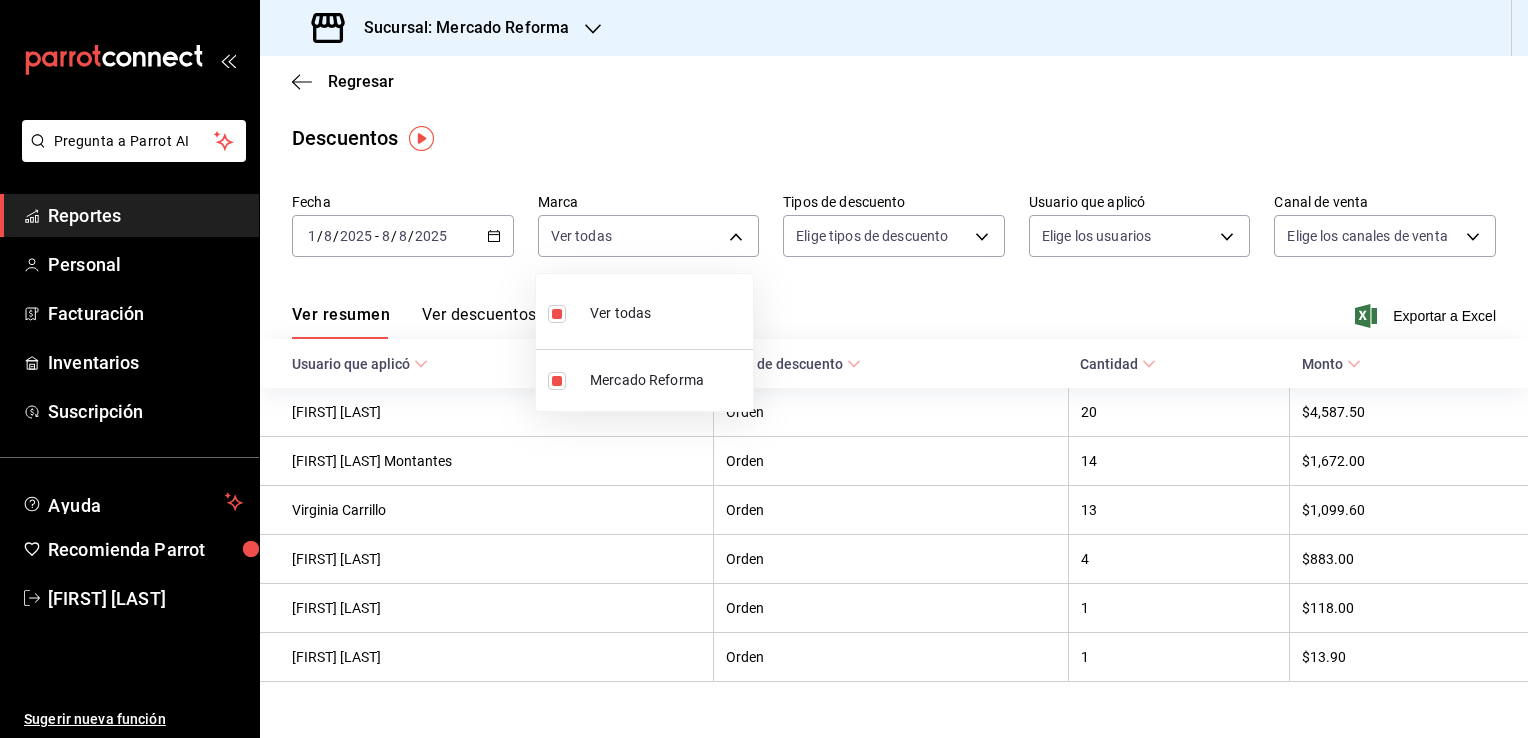 click at bounding box center (764, 369) 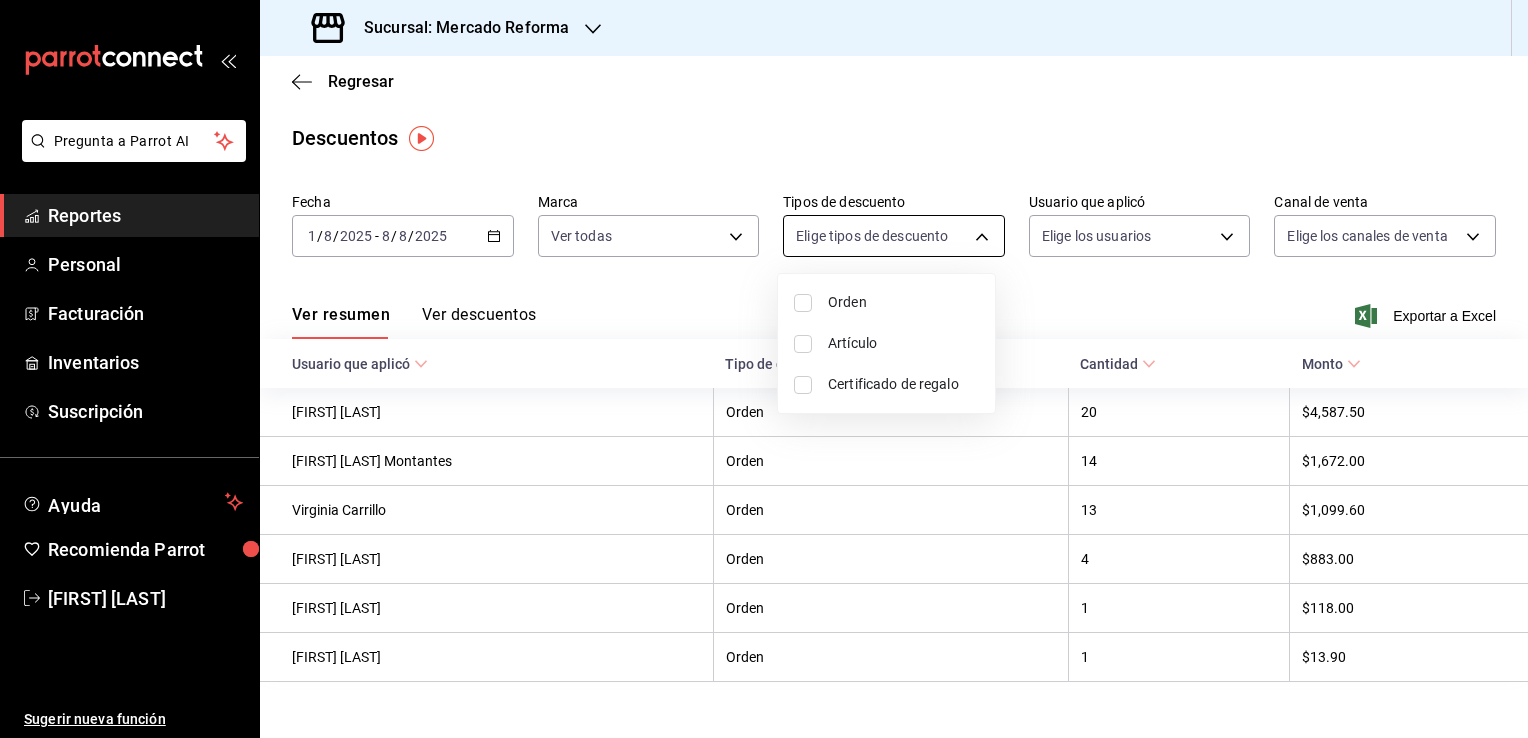click on "Pregunta a Parrot AI Reportes   Personal   Facturación   Inventarios   Suscripción   Ayuda Recomienda Parrot   [FIRST] [LAST]   Sugerir nueva función   Sucursal: Mercado Reforma Regresar Descuentos Fecha 2025-08-01 1 / 8 / 2025 - 2025-08-08 8 / 8 / 2025 Marca Ver todas ae828a00-f9e9-46fb-a95c-bc024de736cf Tipos de descuento Elige tipos de descuento Usuario que aplicó Elige los usuarios Canal de venta Elige los canales de venta Ver resumen Ver descuentos Exportar a Excel Usuario que aplicó Tipo de descuento Cantidad Monto [FIRST] [LAST] Orden 20 $4,587.50 [FIRST] [LAST] Montantes Orden 14 $1,672.00 [FIRST] [LAST] Orden 13 $1,099.60 [FIRST] [LAST] Orden 4 $883.00 [FIRST] [LAST] Orden 1 $118.00 [FIRST] [LAST] Orden 1 $13.90 GANA 1 MES GRATIS EN TU SUSCRIPCIÓN AQUÍ Ver video tutorial Ir a video Pregunta a Parrot AI Reportes   Personal   Facturación   Inventarios   Suscripción   Ayuda Recomienda Parrot   [FIRST] [LAST]   Sugerir nueva función   Visitar centro de ayuda (81) 2046 6363 Orden" at bounding box center (764, 369) 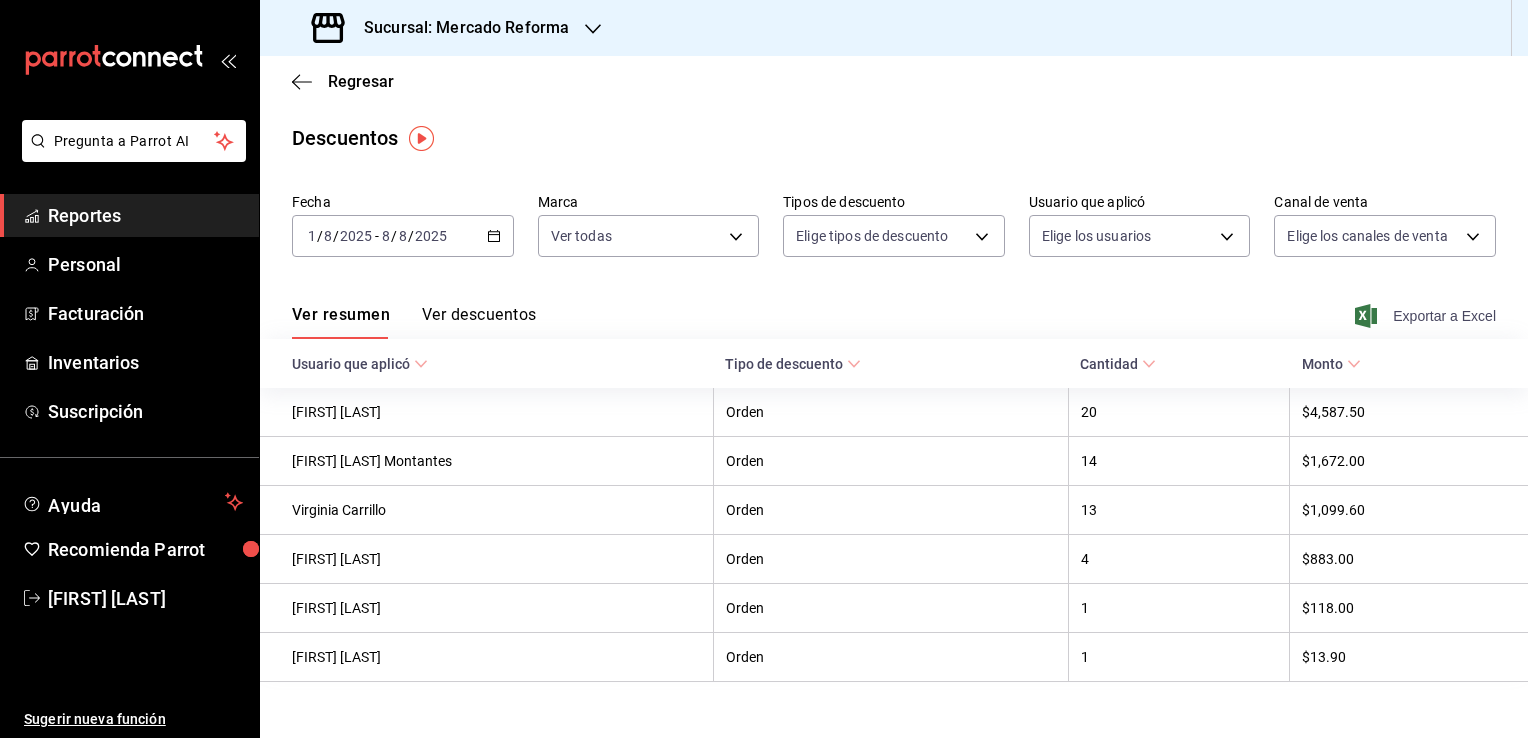 click on "Exportar a Excel" at bounding box center [1427, 316] 